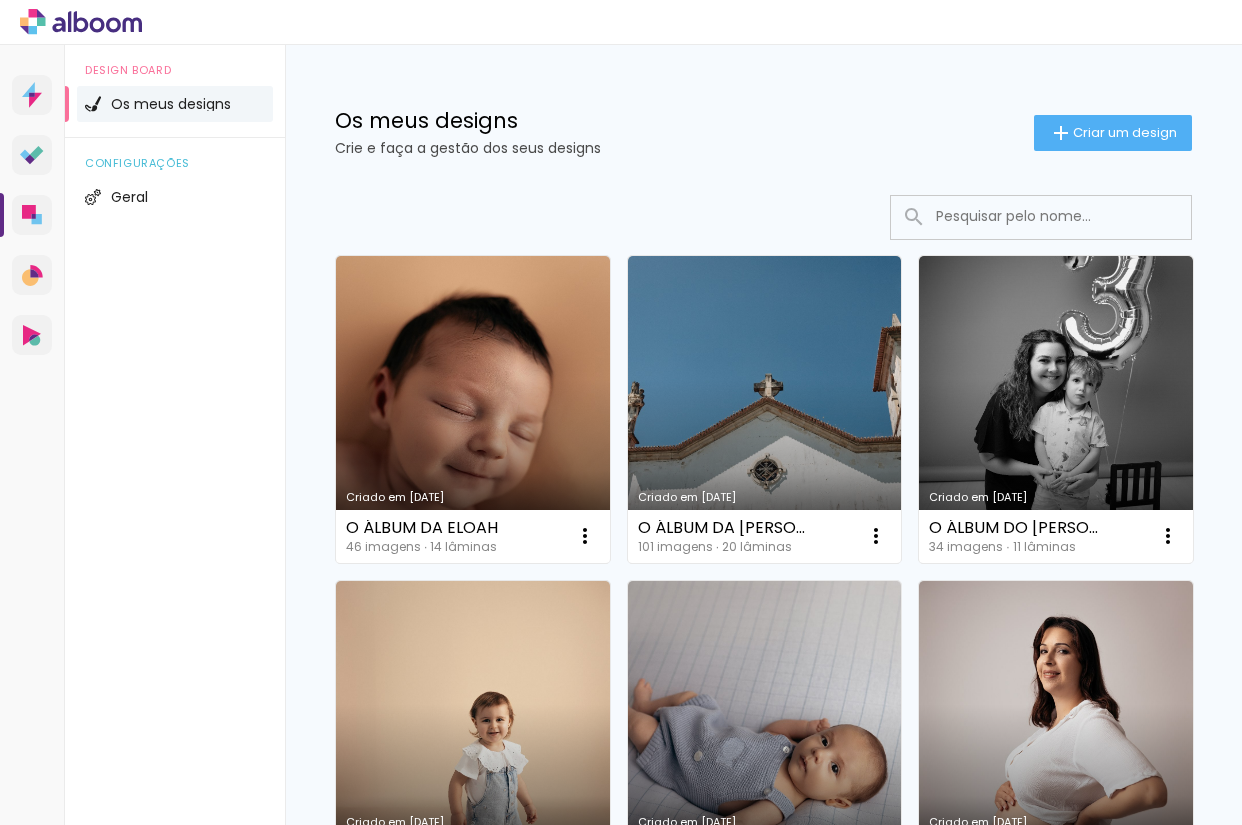 scroll, scrollTop: 0, scrollLeft: 0, axis: both 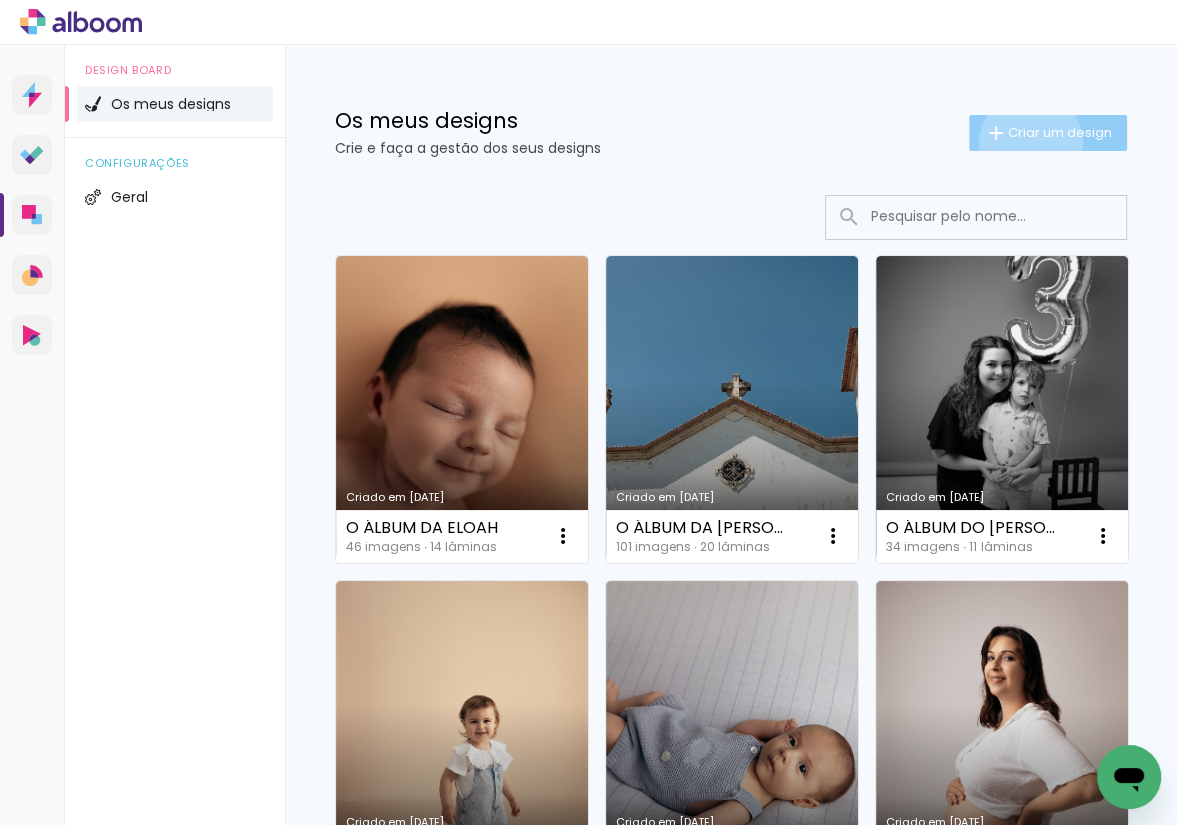 click on "Criar um design" 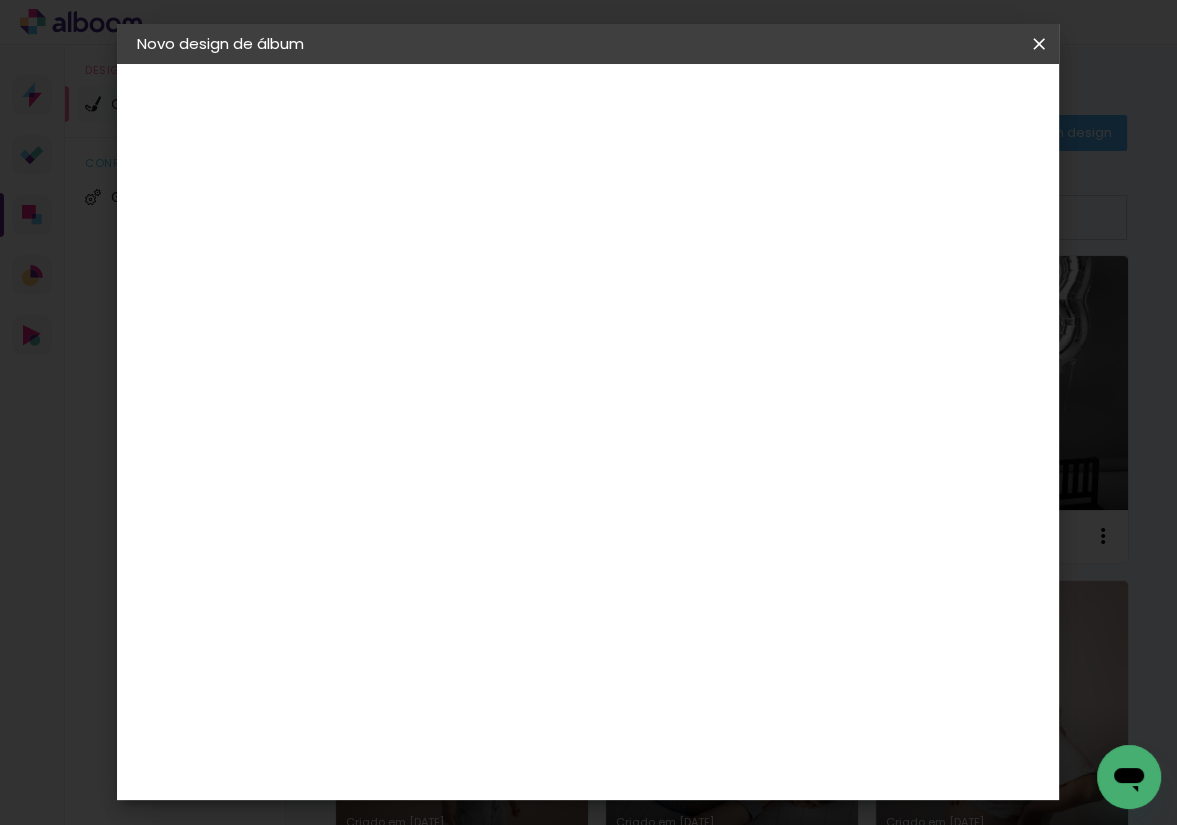 click at bounding box center [464, 268] 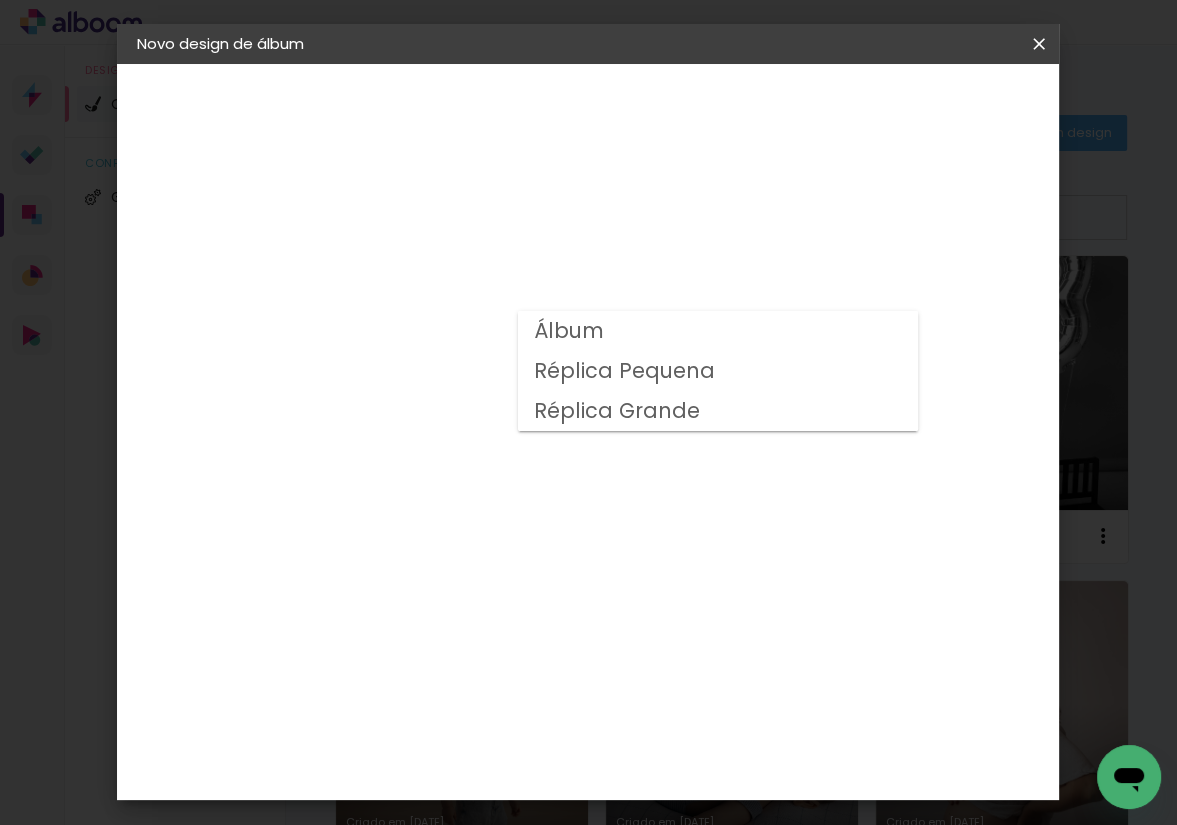 click on "Álbum" at bounding box center (718, 331) 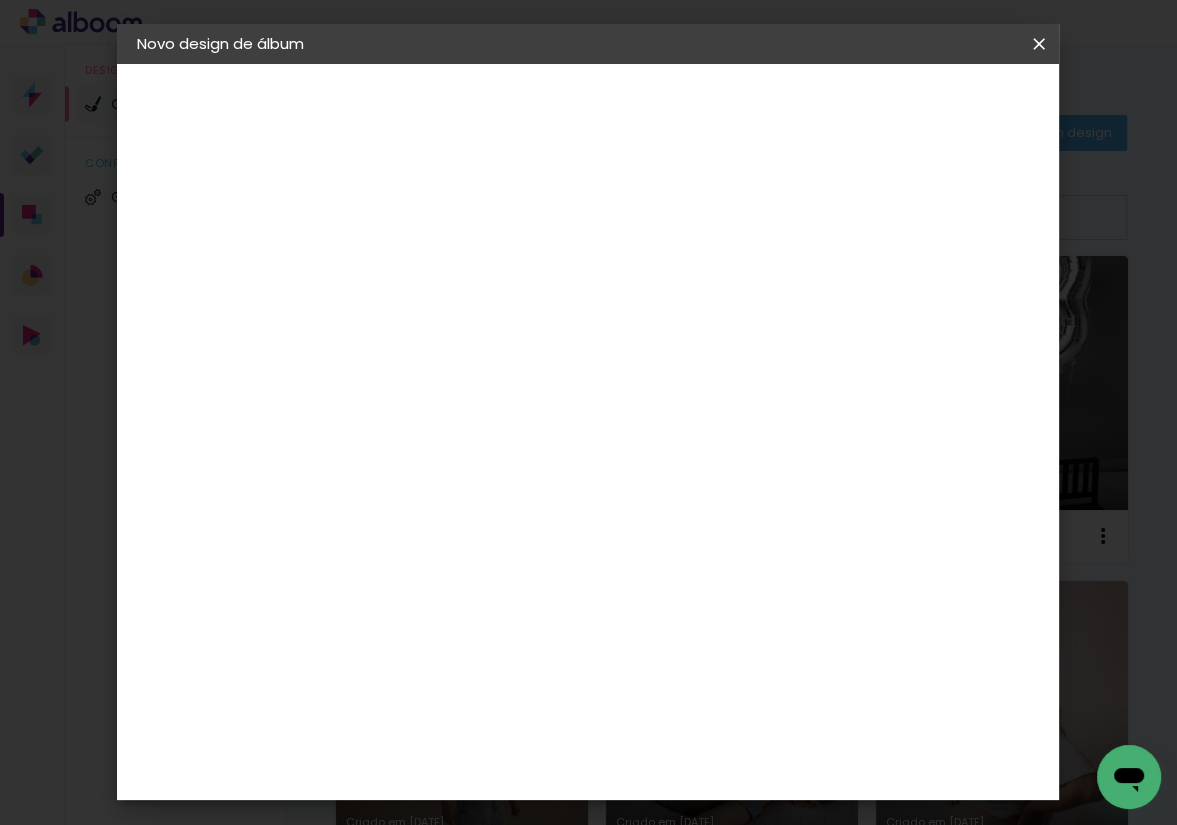 scroll, scrollTop: 255, scrollLeft: 0, axis: vertical 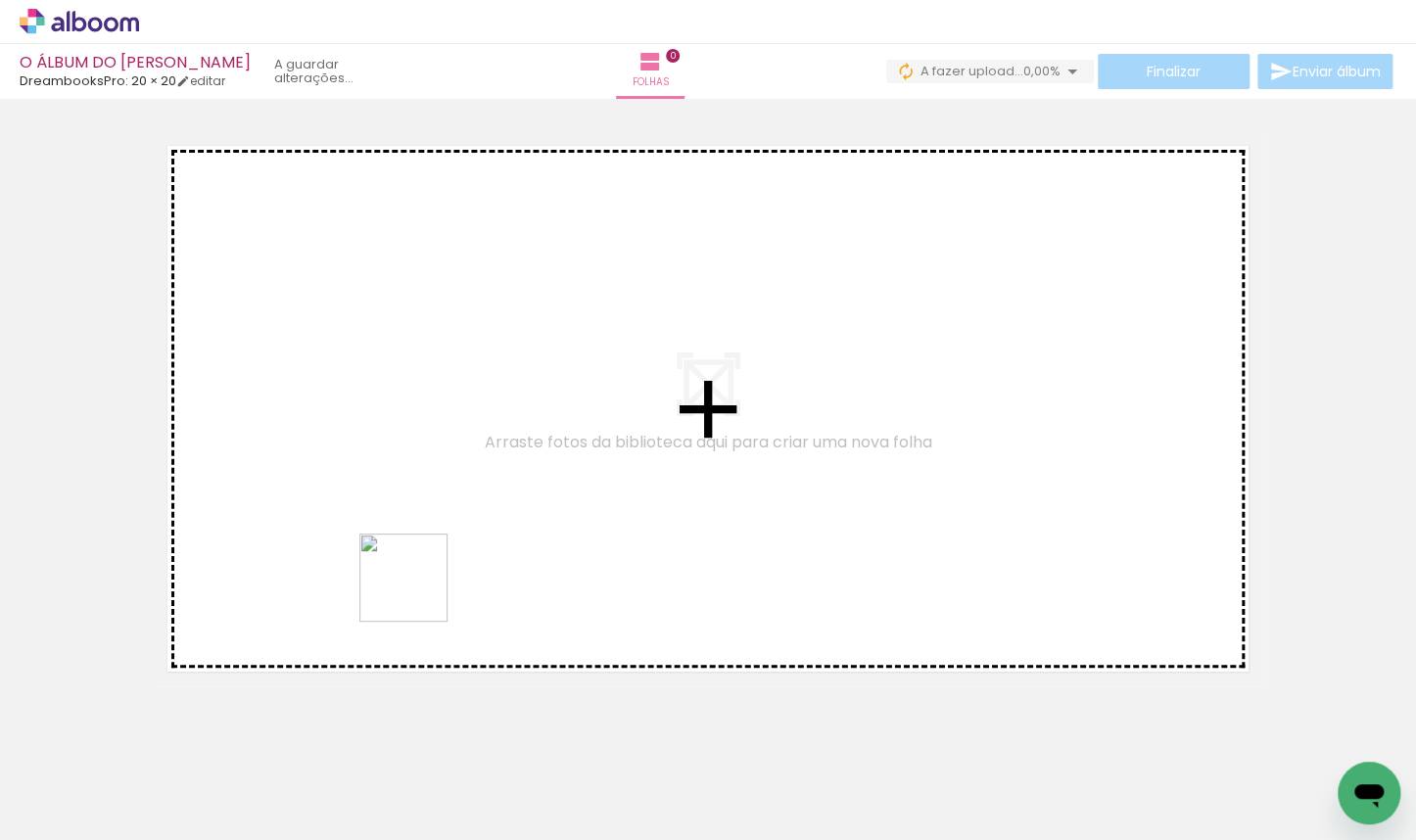 drag, startPoint x: 532, startPoint y: 794, endPoint x: 363, endPoint y: 441, distance: 391.36939 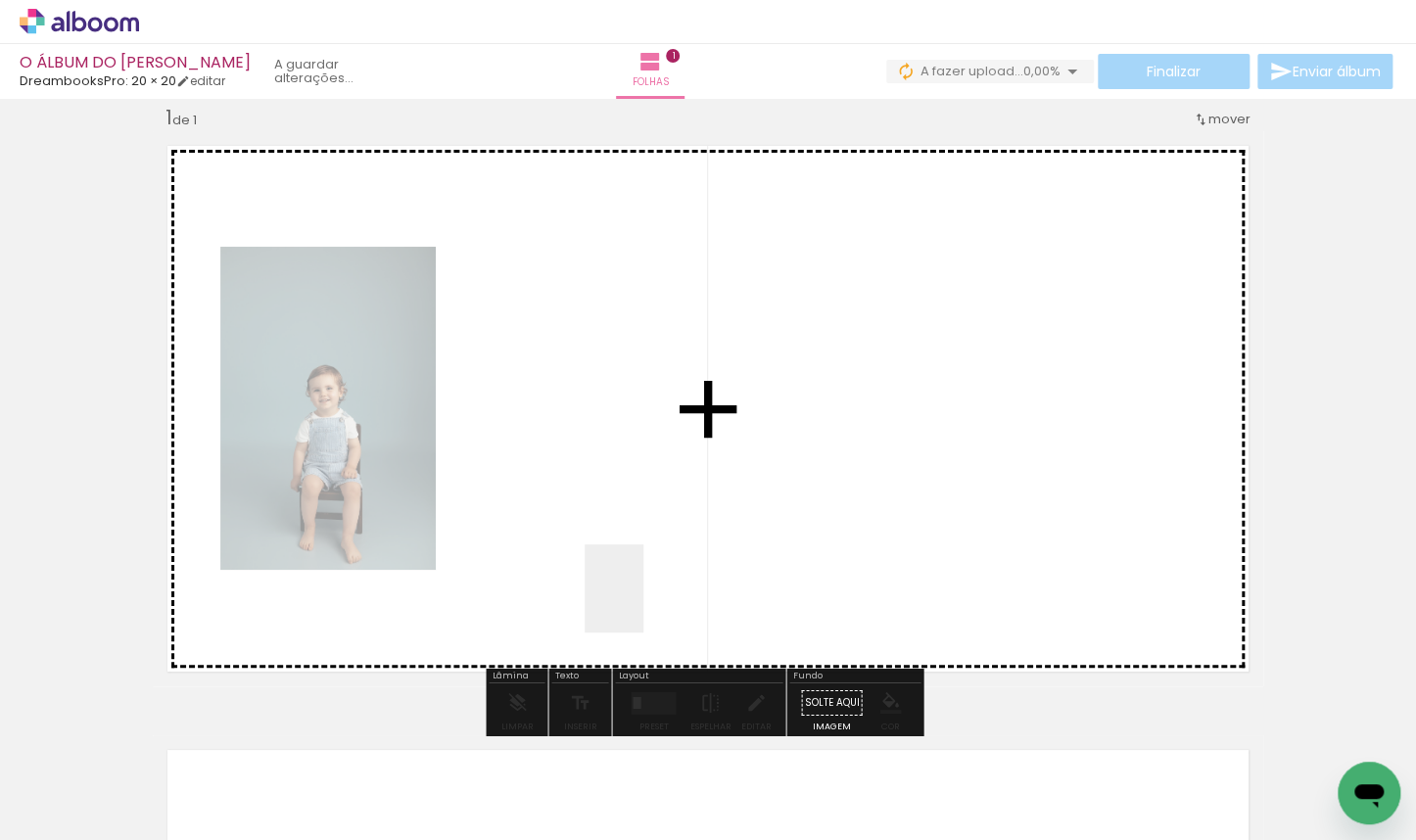 drag, startPoint x: 760, startPoint y: 790, endPoint x: 561, endPoint y: 509, distance: 344.32833 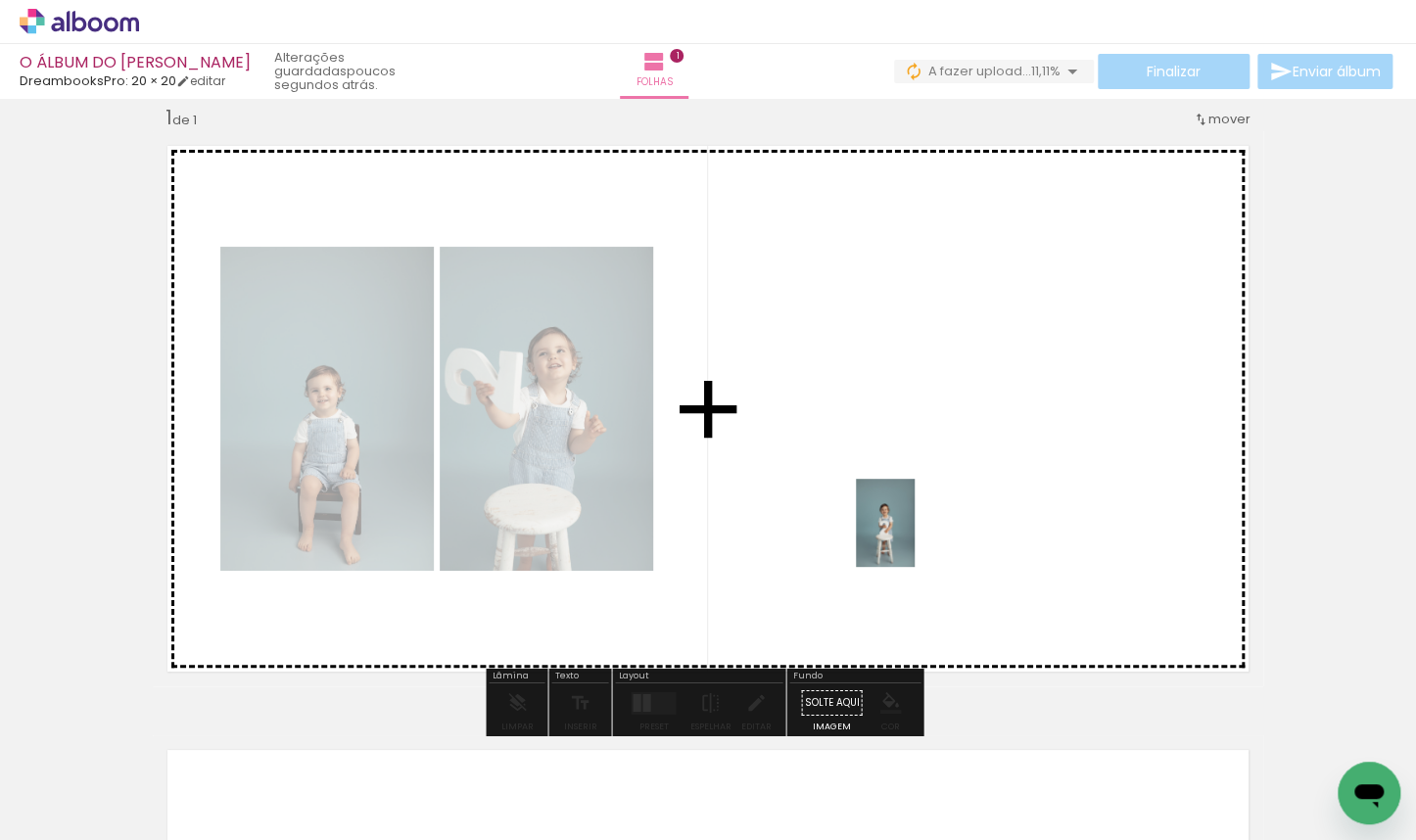 drag, startPoint x: 970, startPoint y: 793, endPoint x: 915, endPoint y: 537, distance: 261.8416 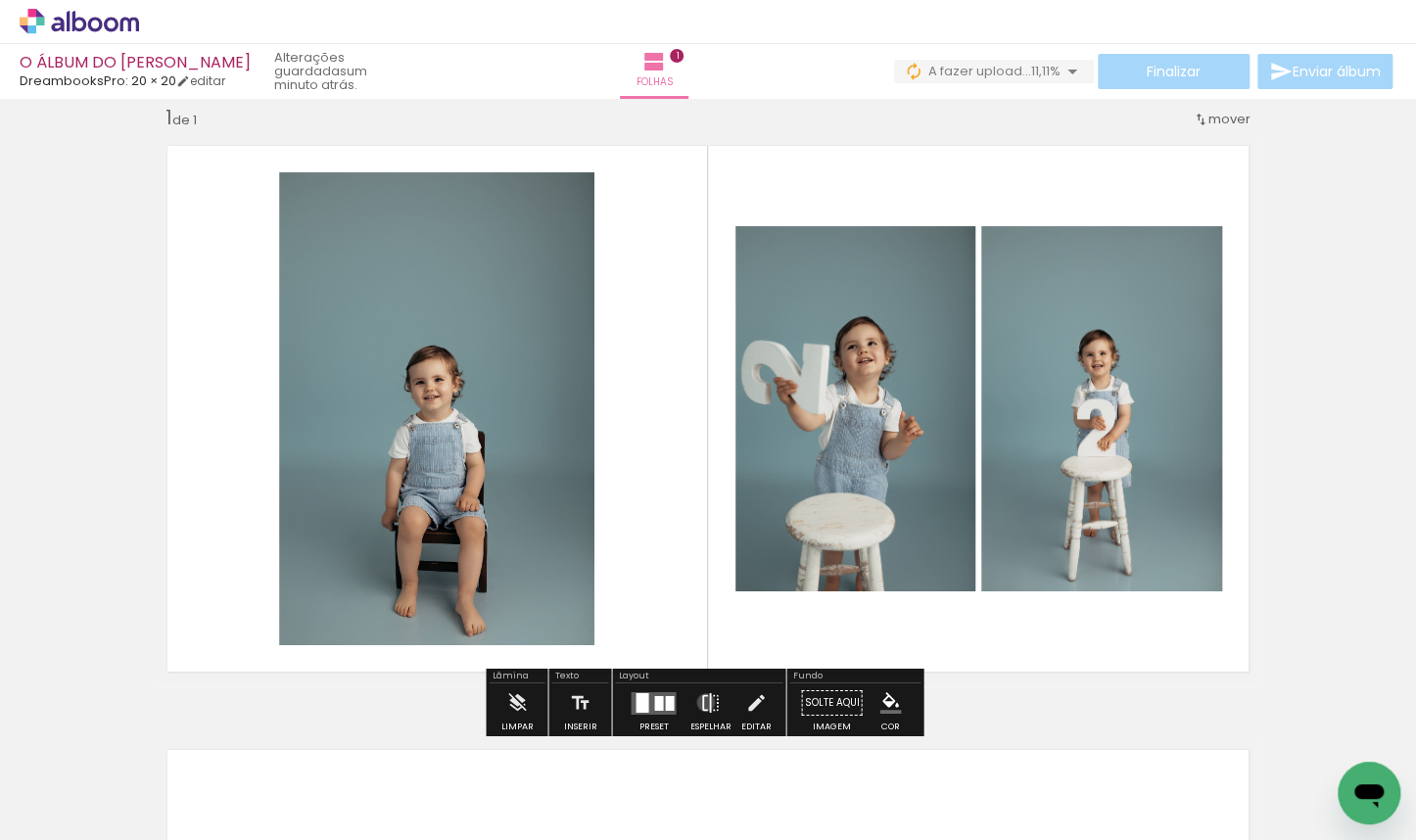 click at bounding box center [710, 703] 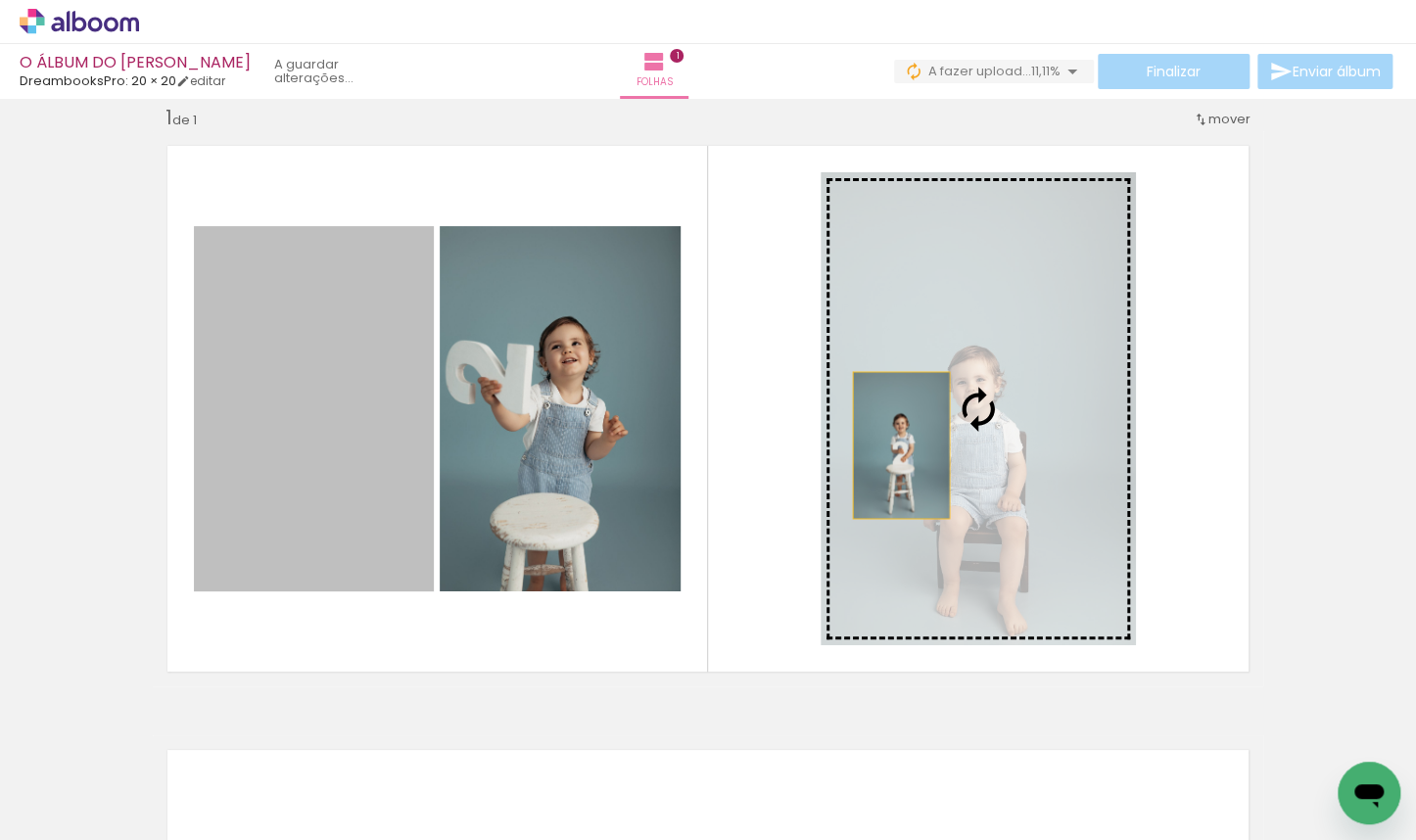 drag, startPoint x: 318, startPoint y: 415, endPoint x: 929, endPoint y: 431, distance: 611.2095 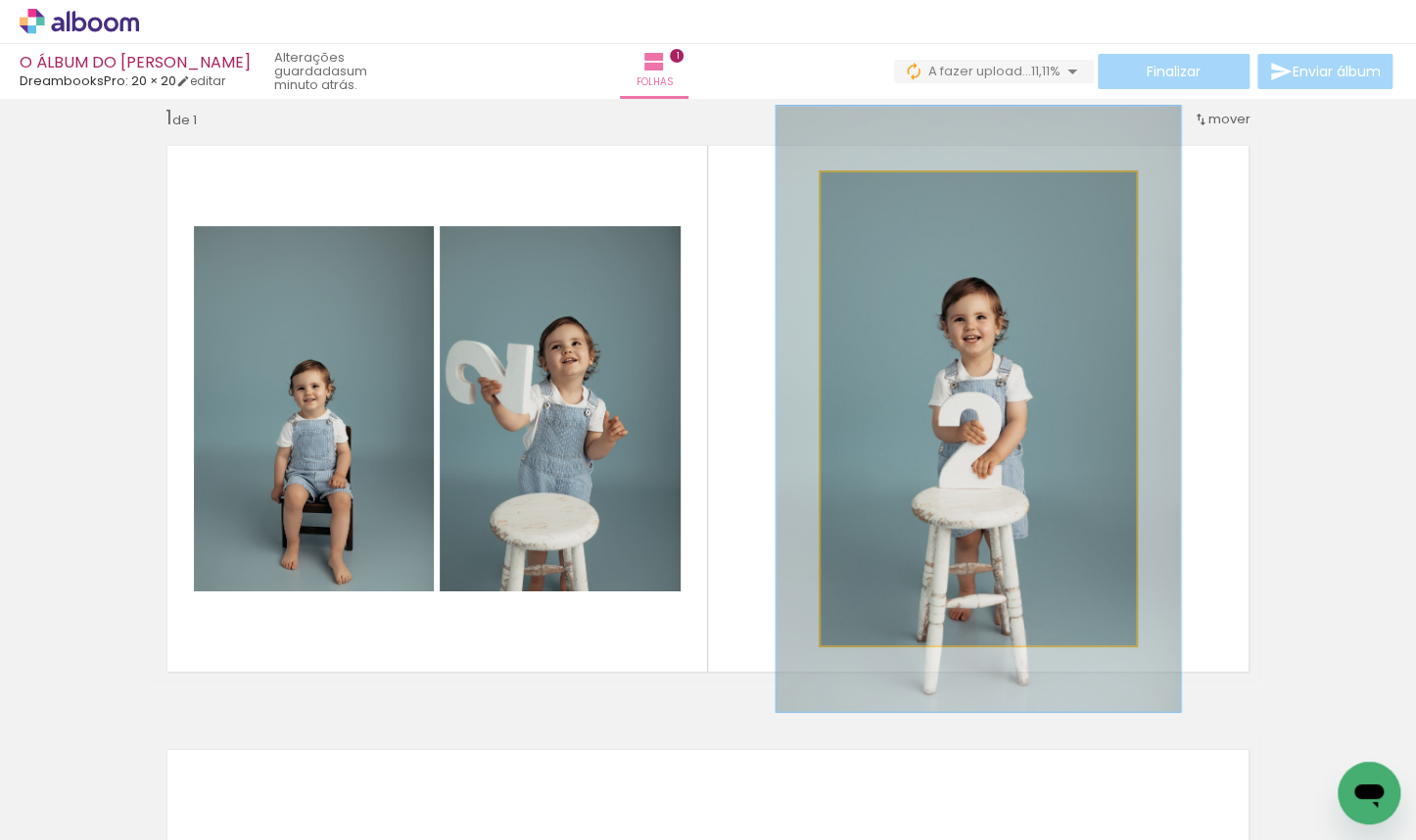 drag, startPoint x: 861, startPoint y: 193, endPoint x: 879, endPoint y: 192, distance: 18.027756 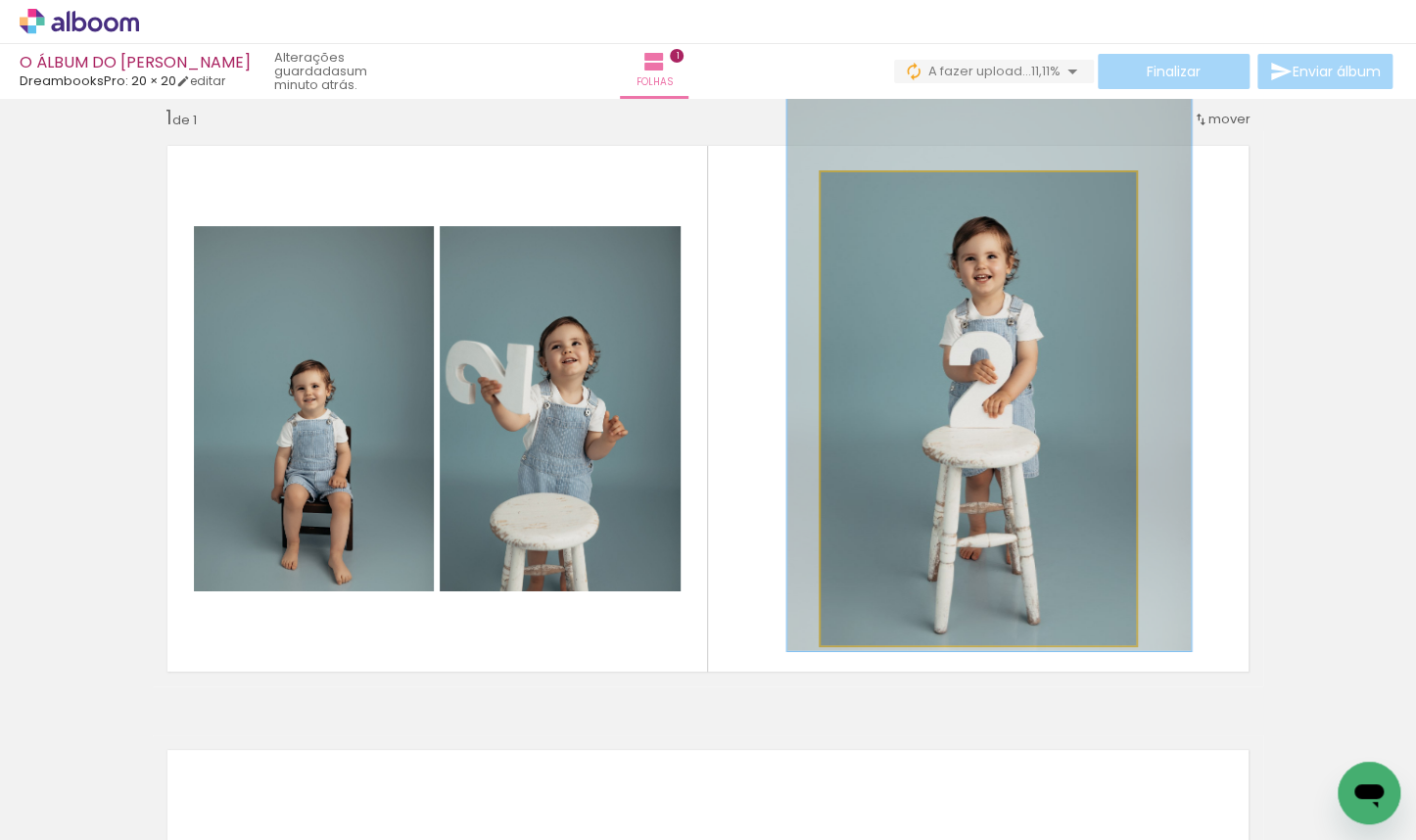 drag, startPoint x: 954, startPoint y: 447, endPoint x: 967, endPoint y: 388, distance: 60.41523 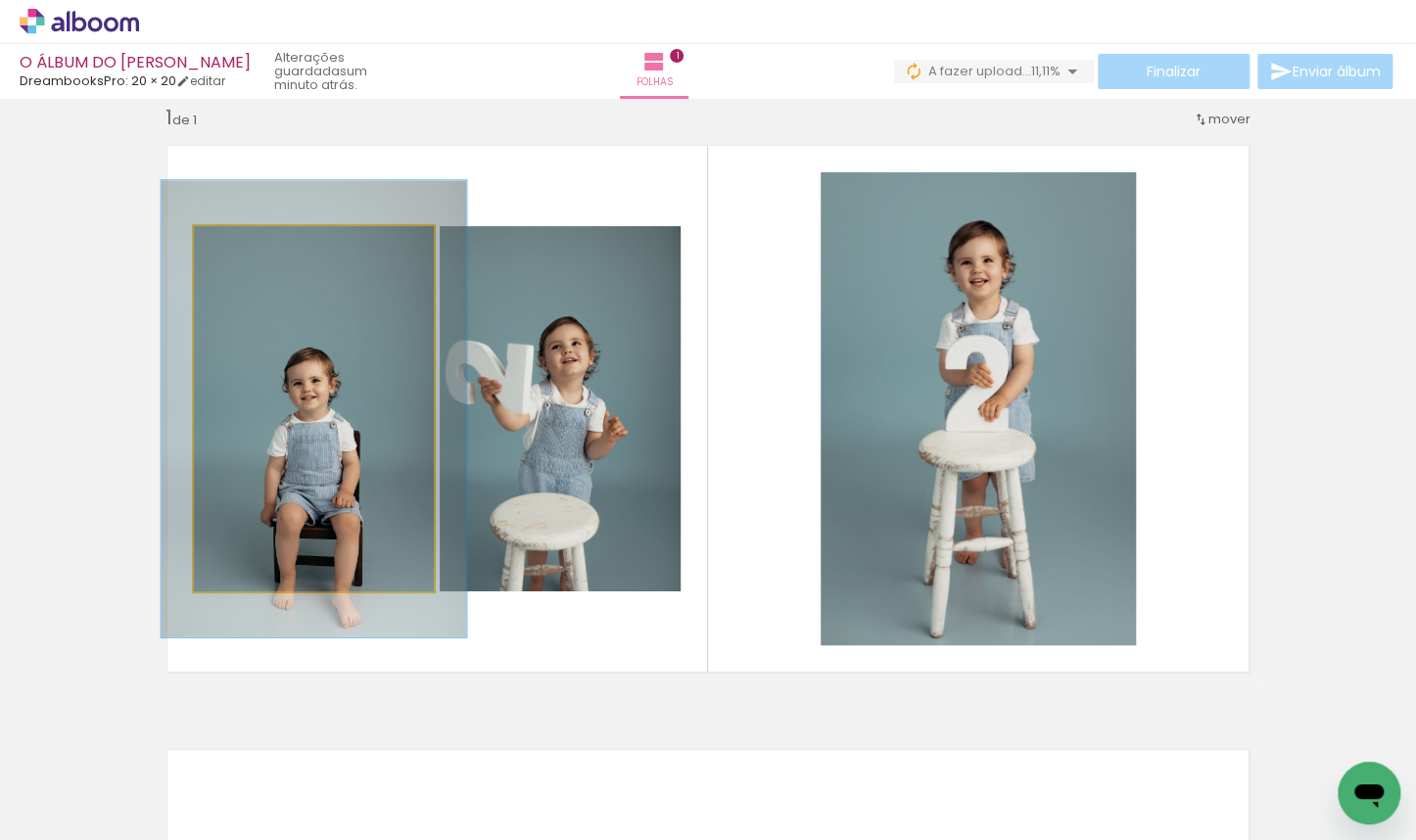 drag, startPoint x: 242, startPoint y: 247, endPoint x: 259, endPoint y: 244, distance: 17.262677 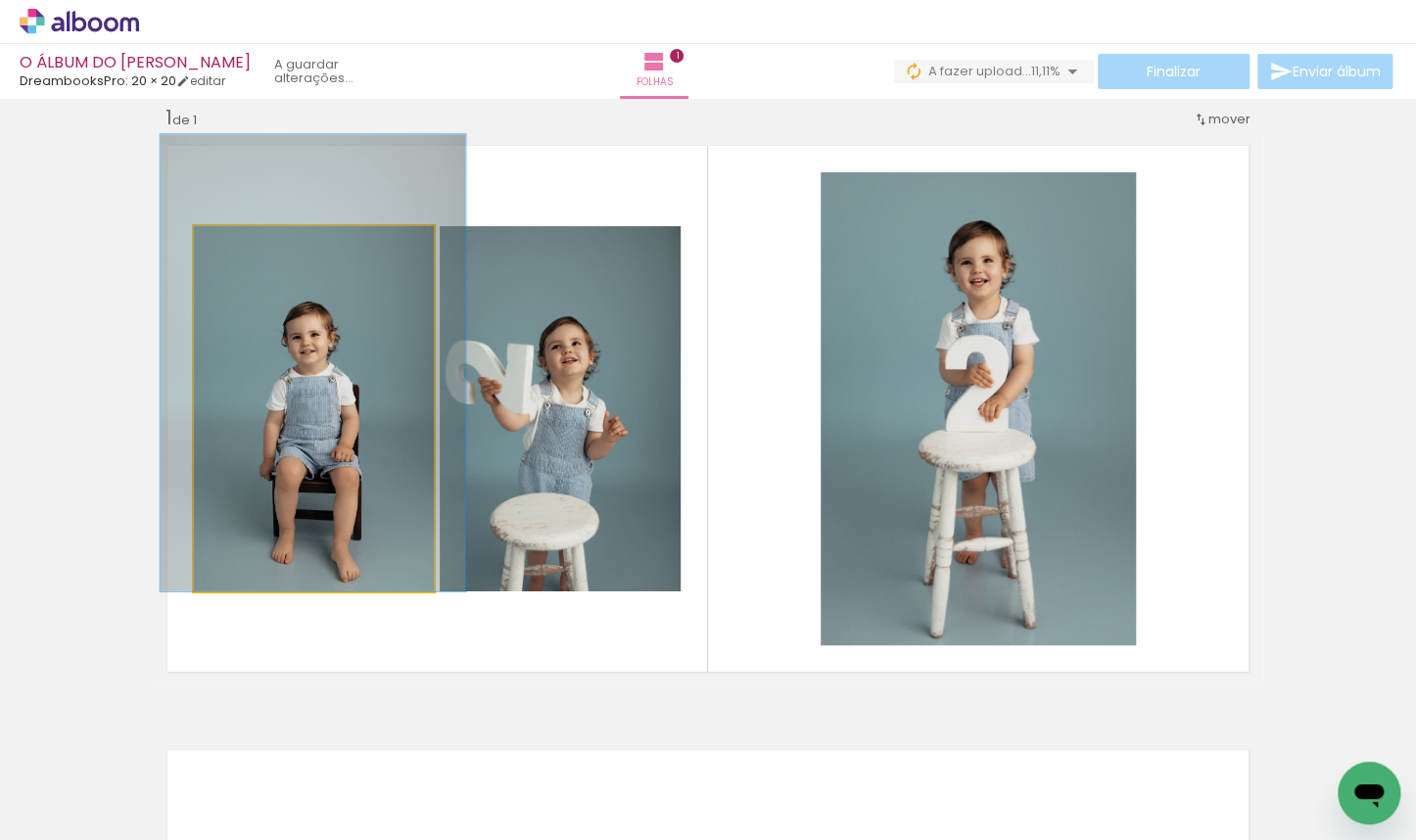 drag, startPoint x: 303, startPoint y: 408, endPoint x: 304, endPoint y: 366, distance: 42.011903 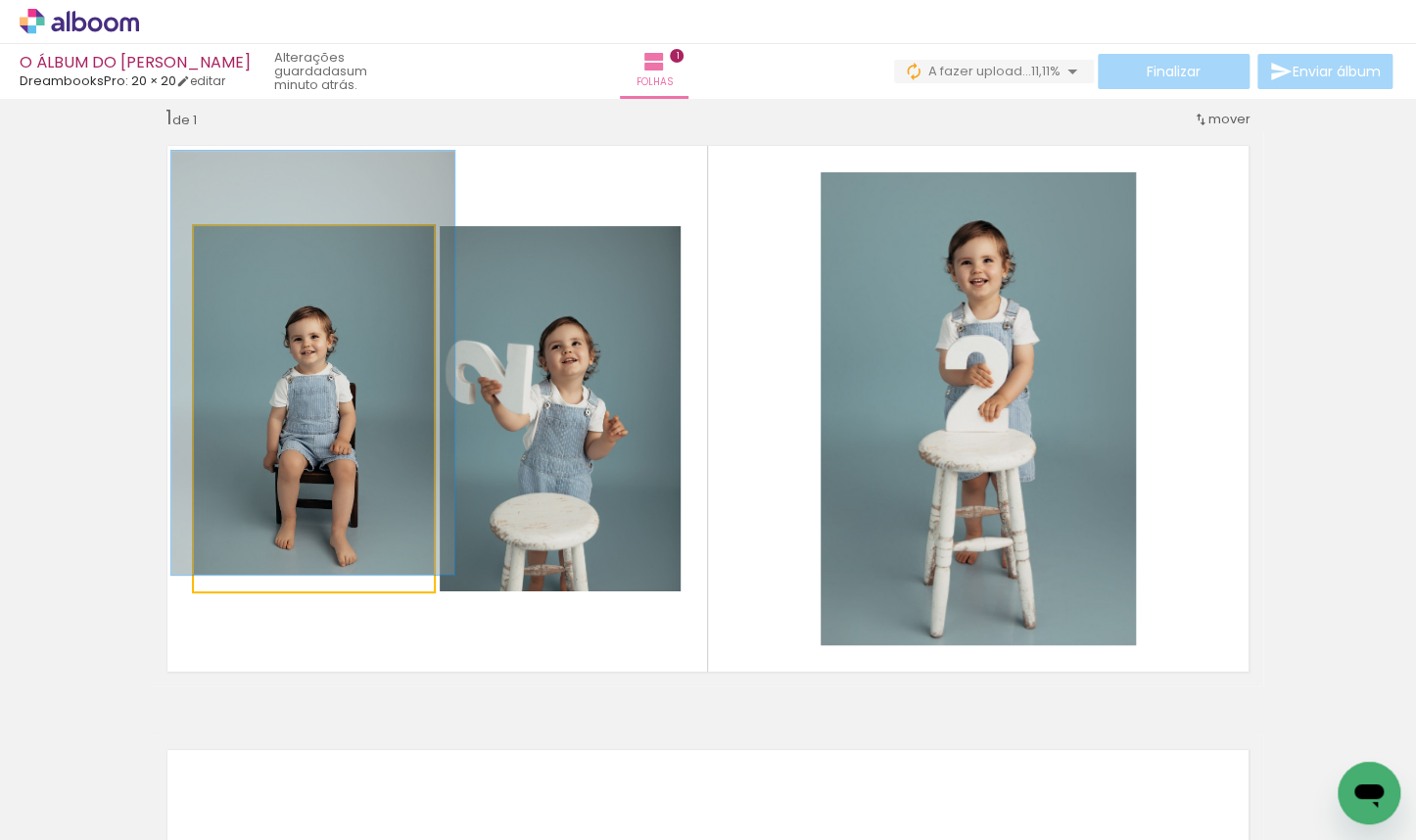 type on "116" 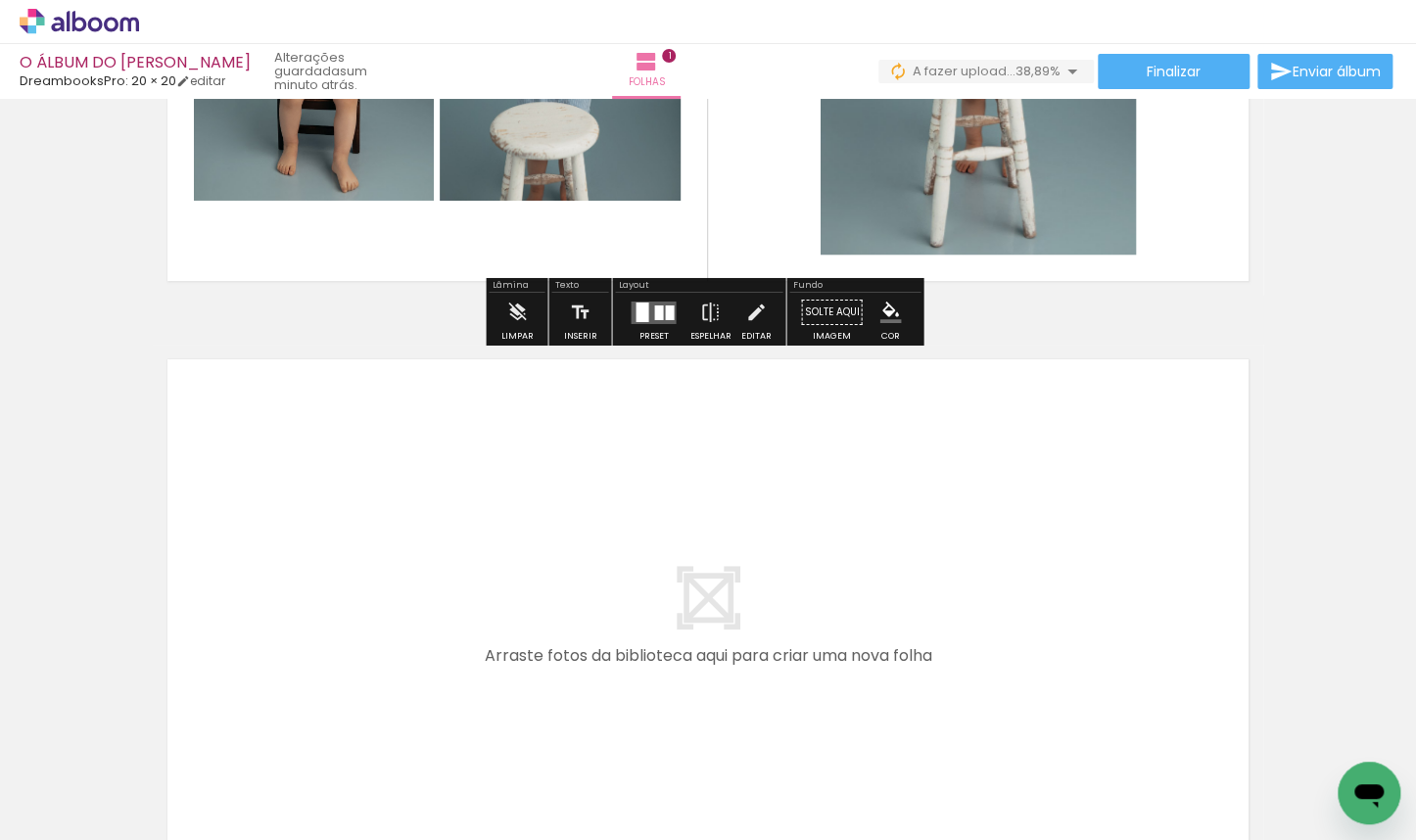 scroll, scrollTop: 0, scrollLeft: 0, axis: both 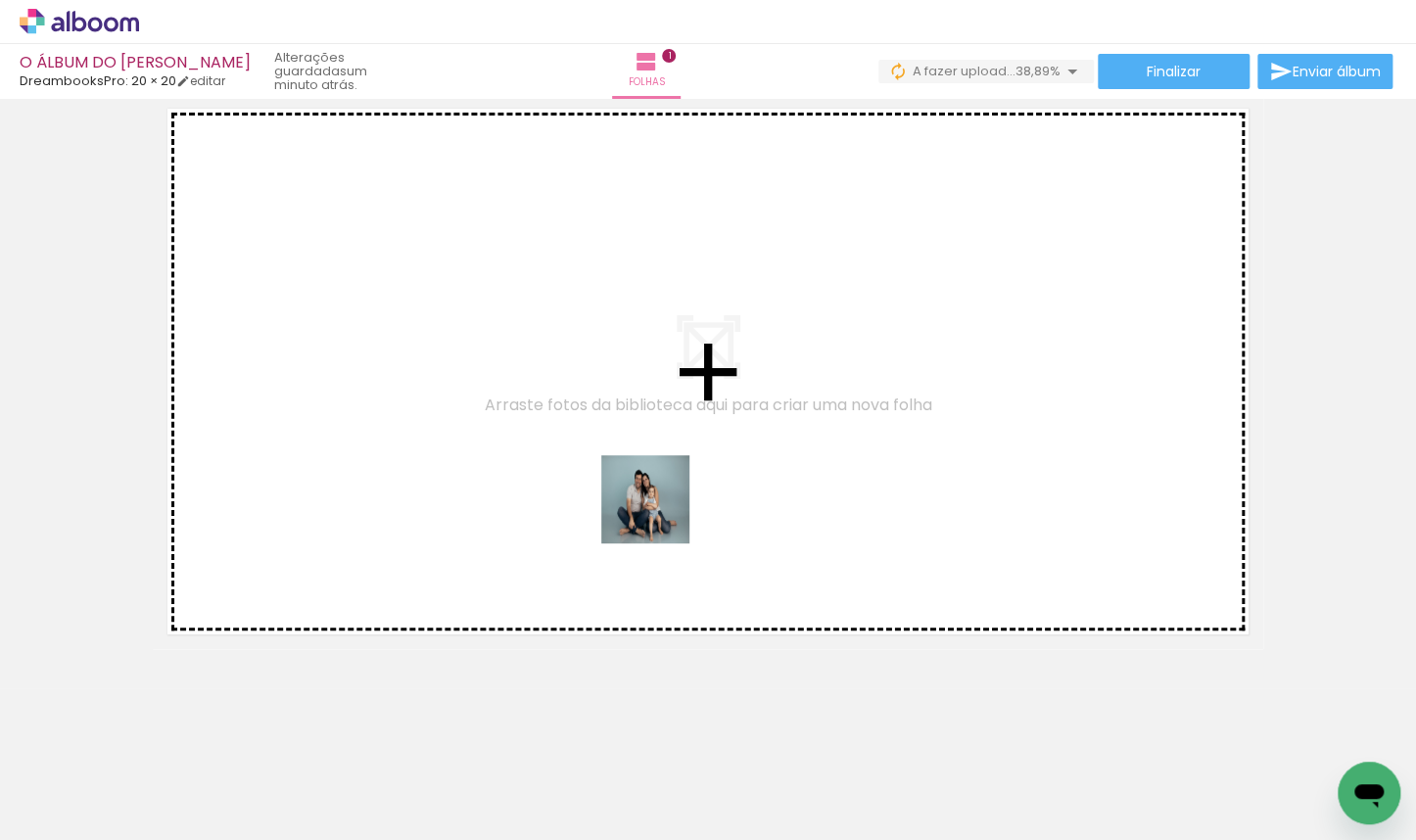 drag, startPoint x: 689, startPoint y: 788, endPoint x: 659, endPoint y: 499, distance: 290.55292 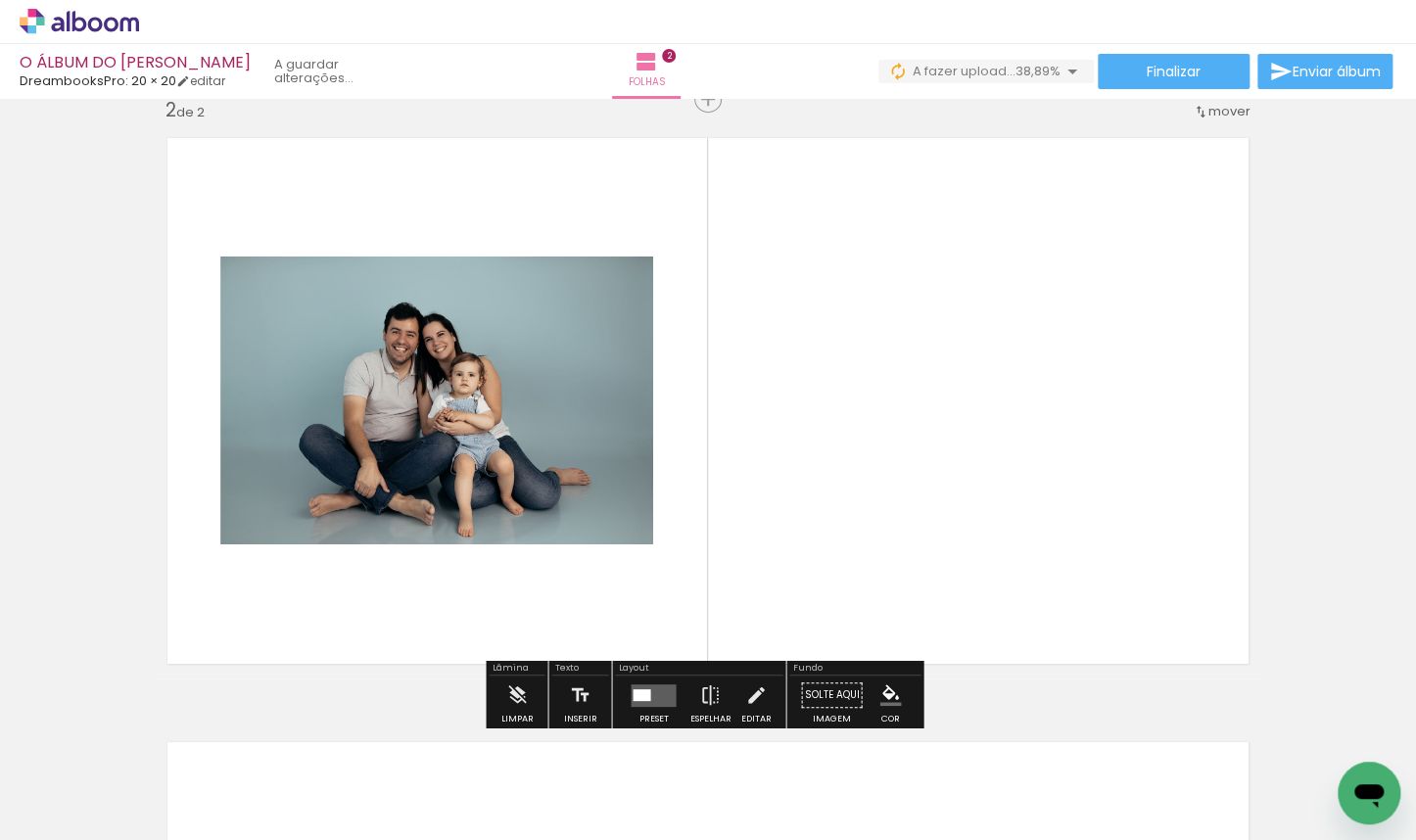 scroll, scrollTop: 629, scrollLeft: 0, axis: vertical 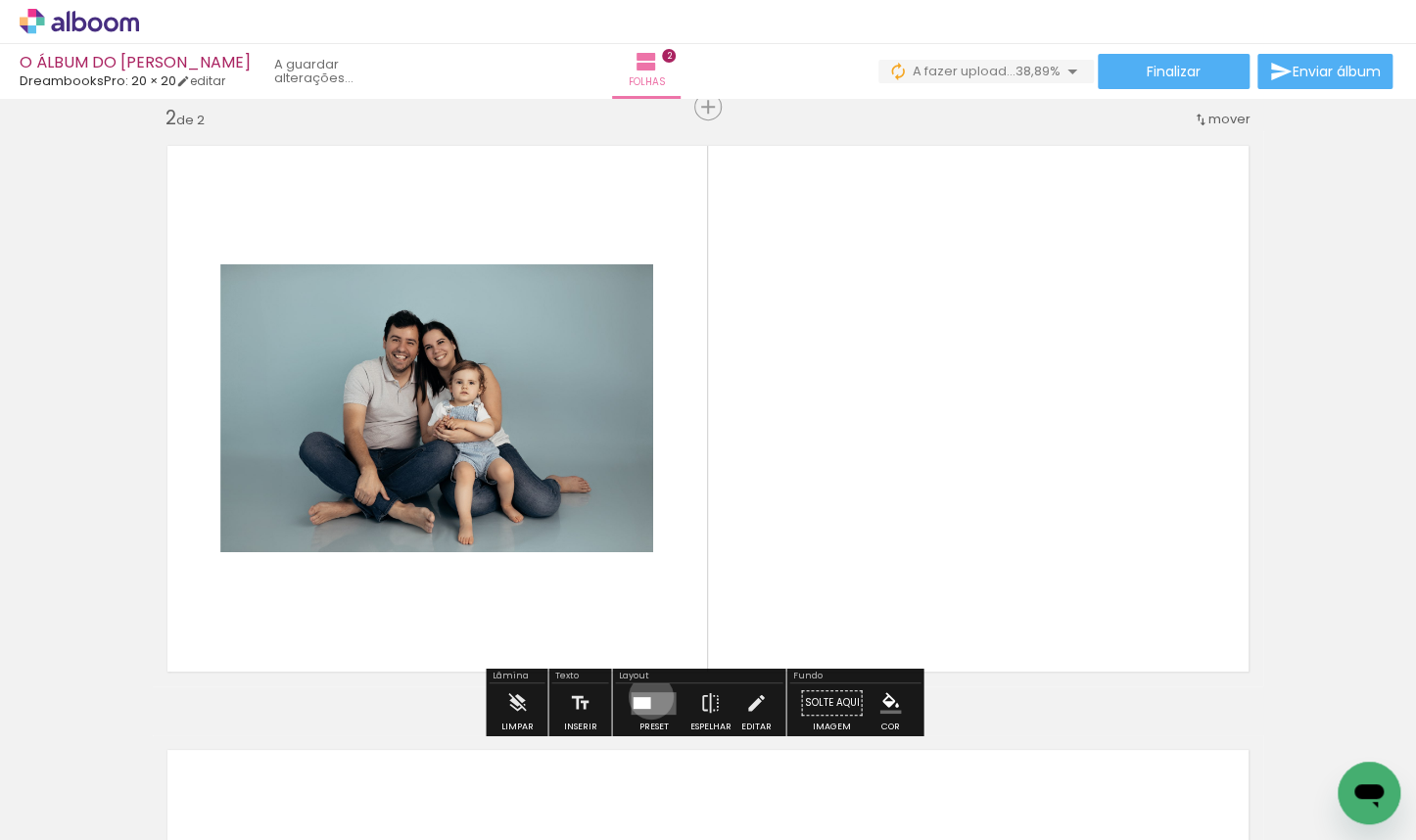 click at bounding box center (653, 702) 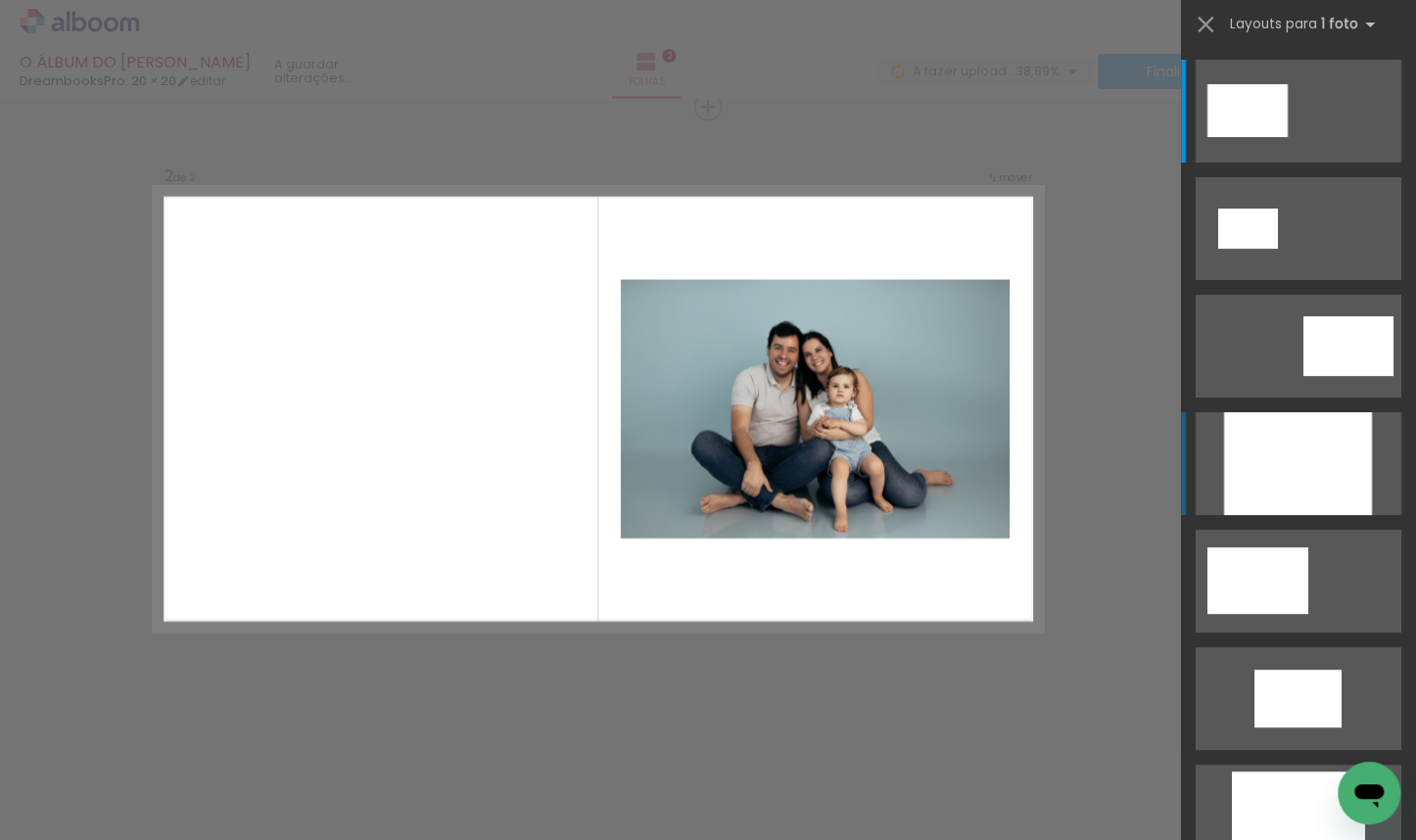 scroll, scrollTop: 630, scrollLeft: 0, axis: vertical 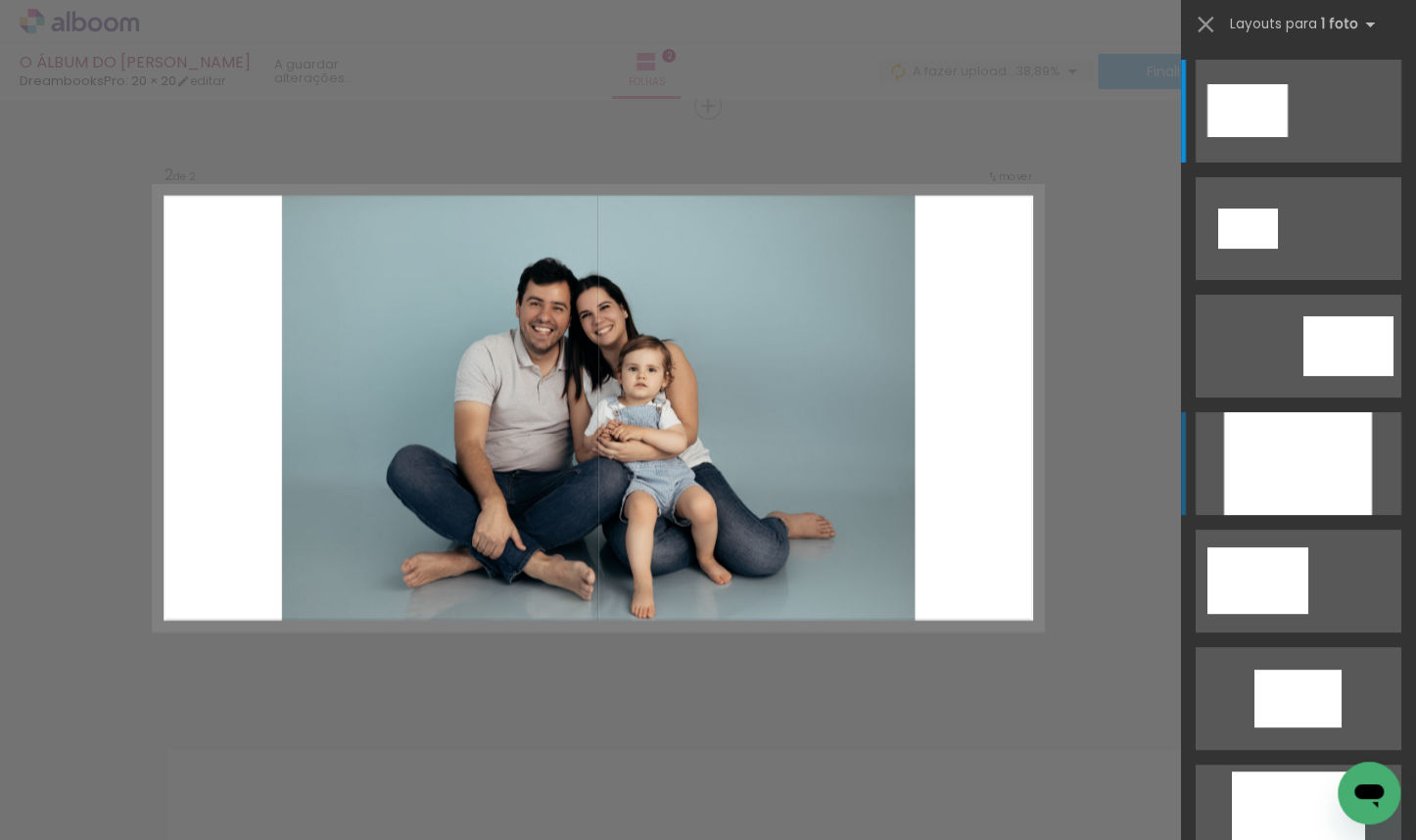 click at bounding box center [1298, 463] 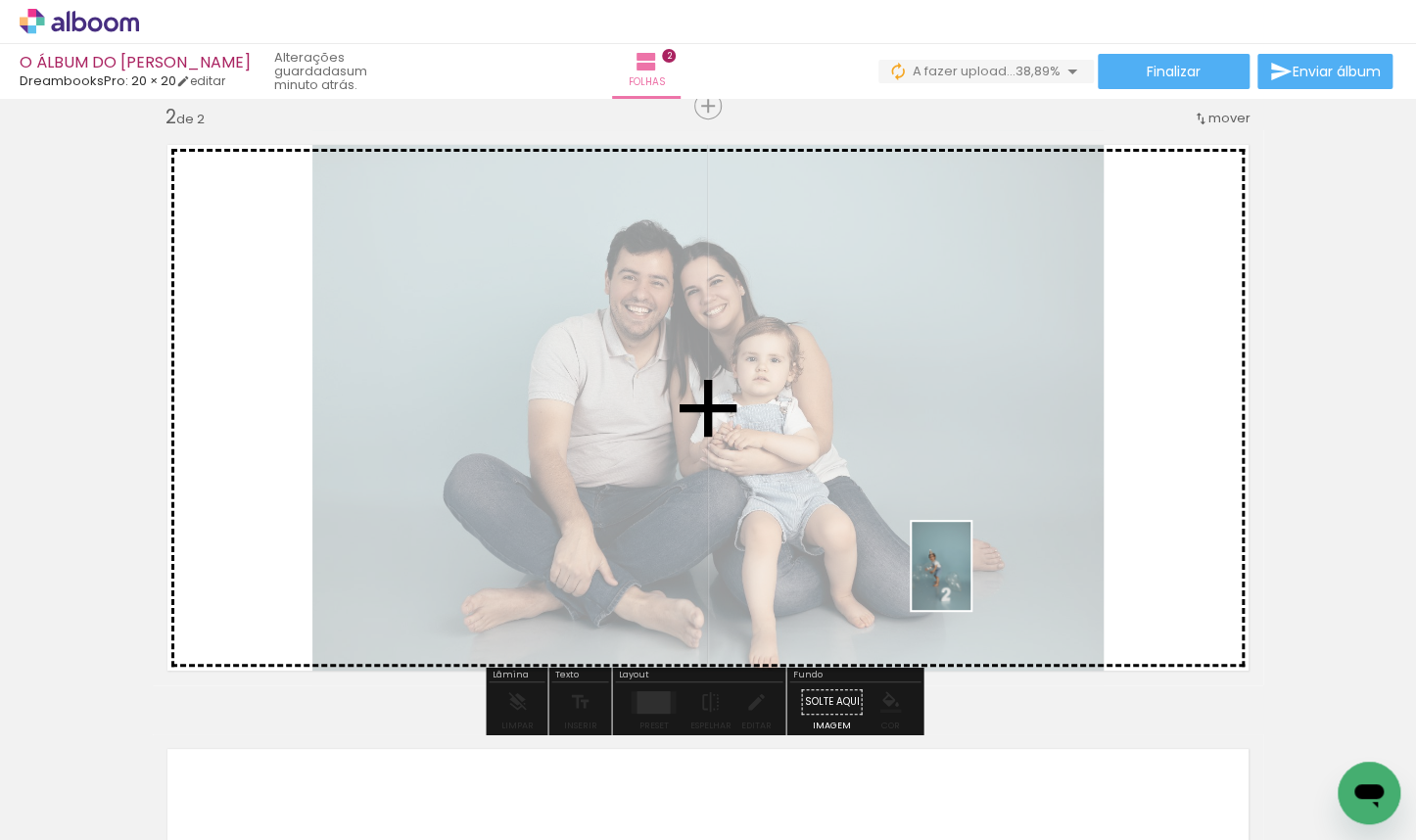 drag, startPoint x: 818, startPoint y: 783, endPoint x: 970, endPoint y: 558, distance: 271.53085 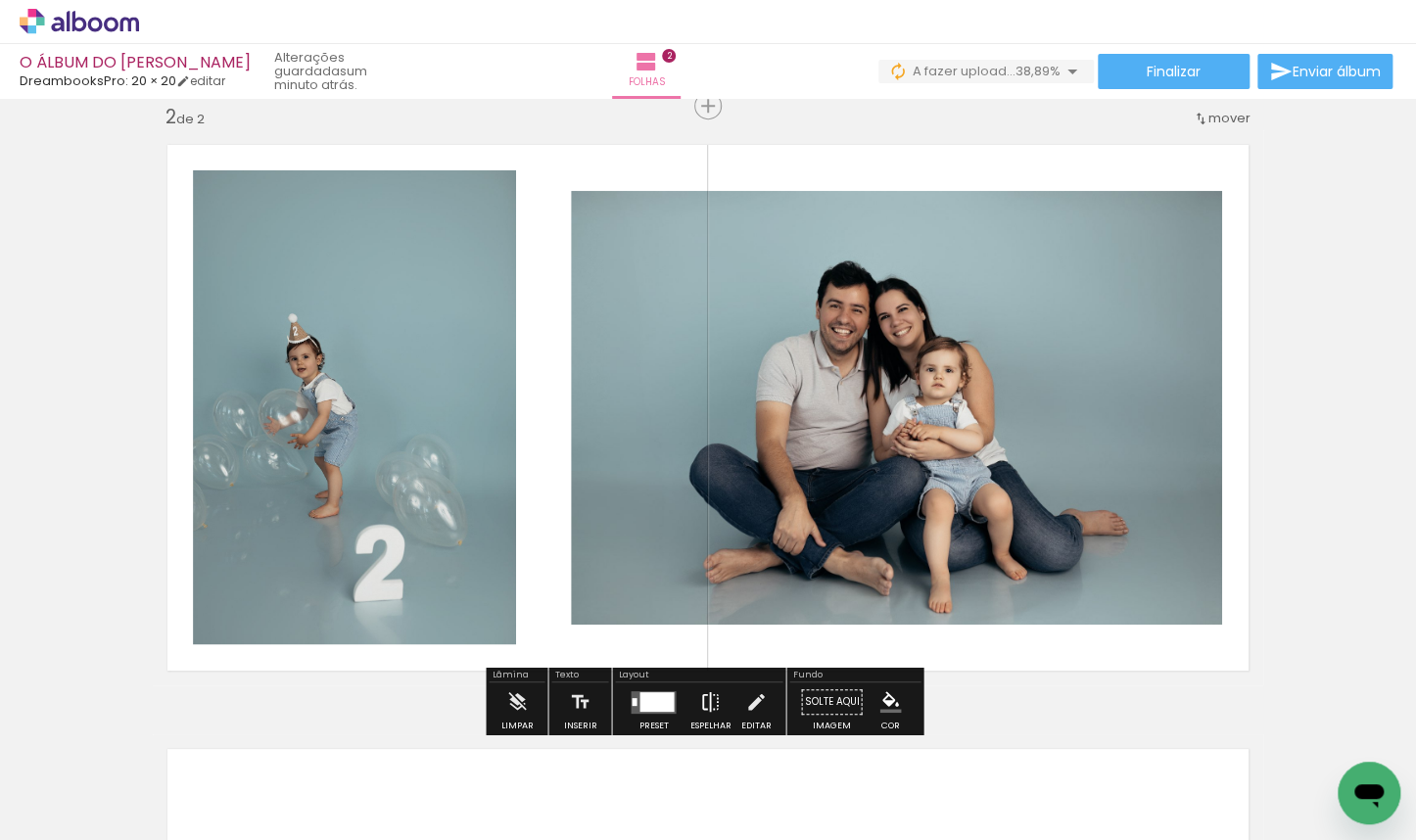 click at bounding box center [710, 702] 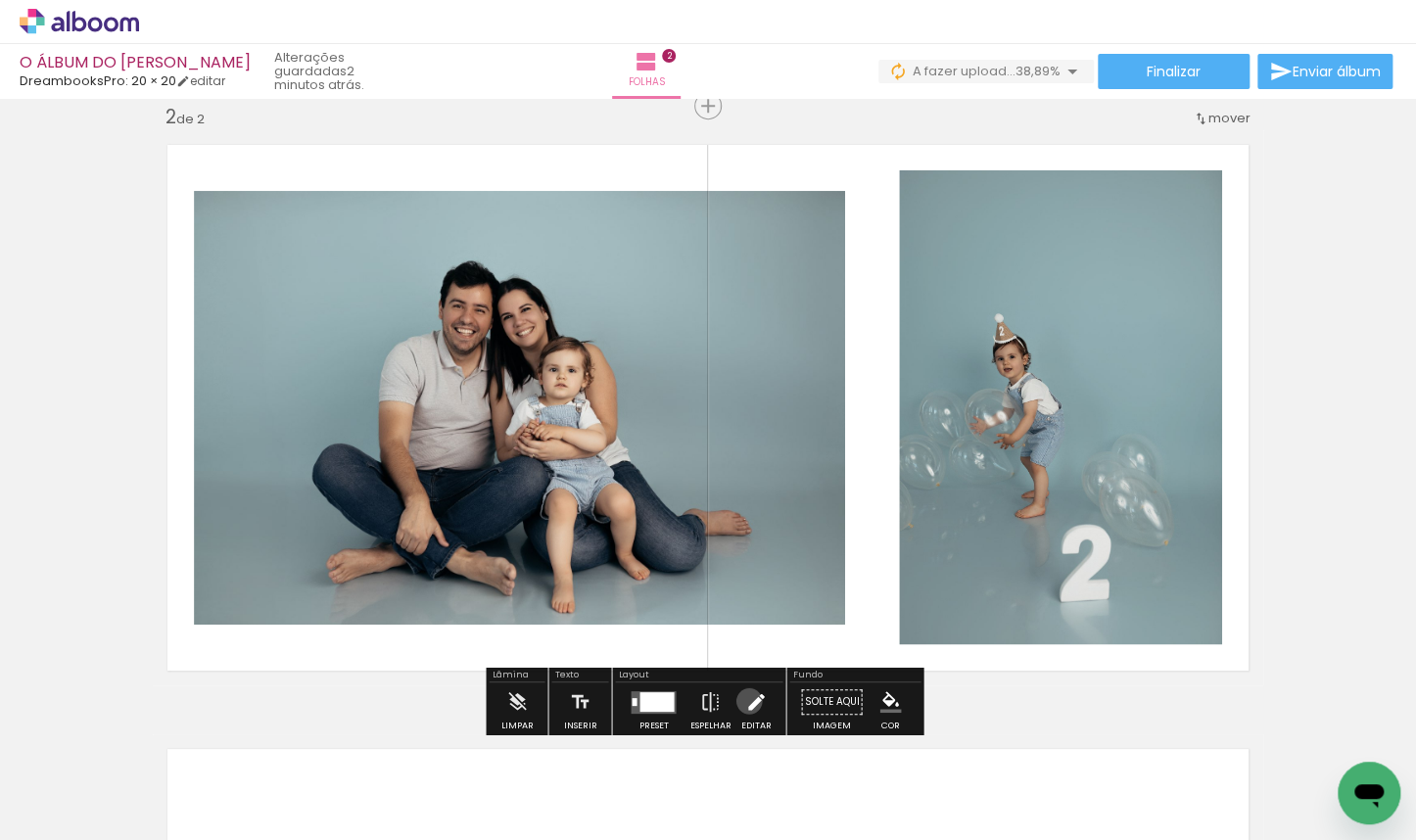 click at bounding box center [756, 702] 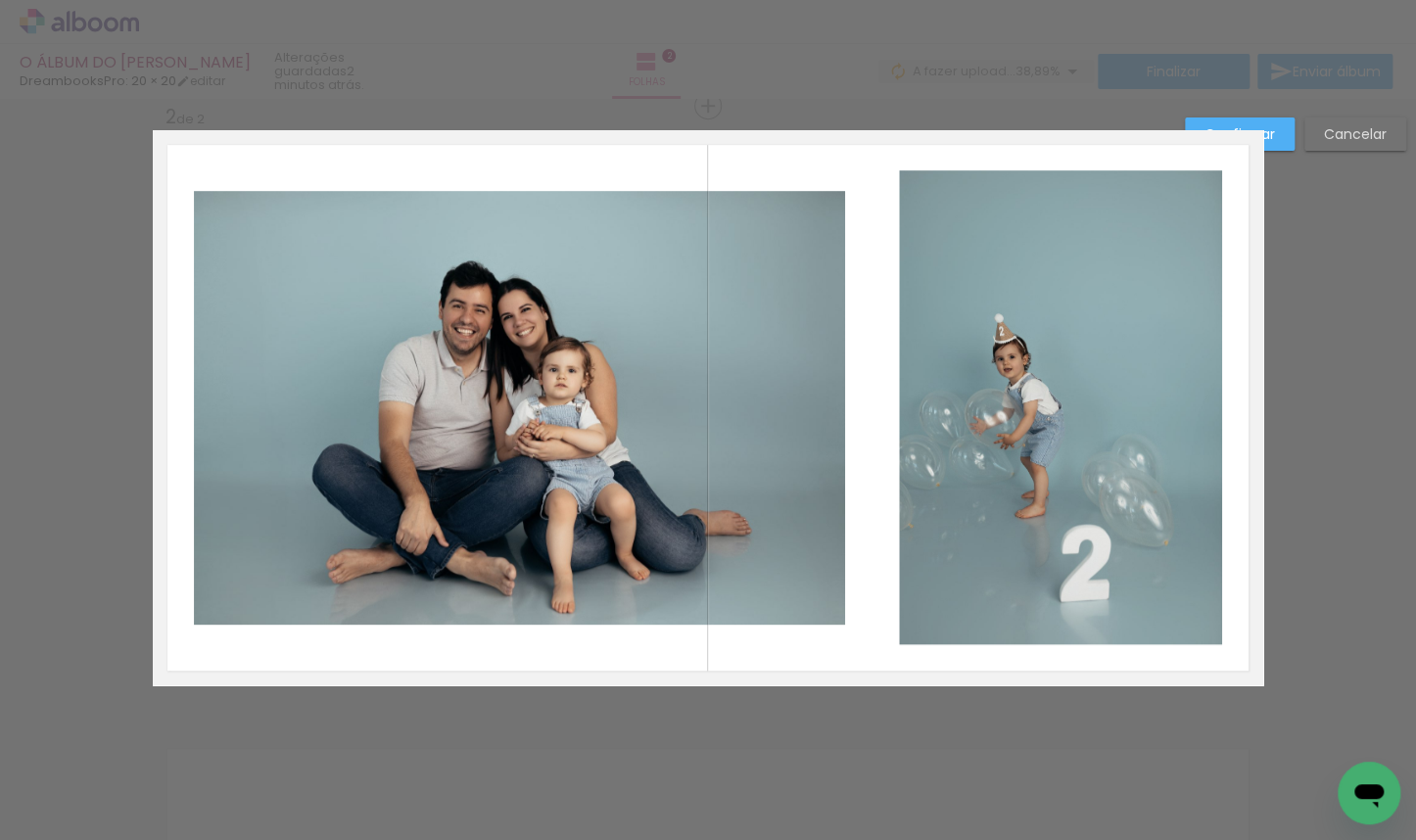 click 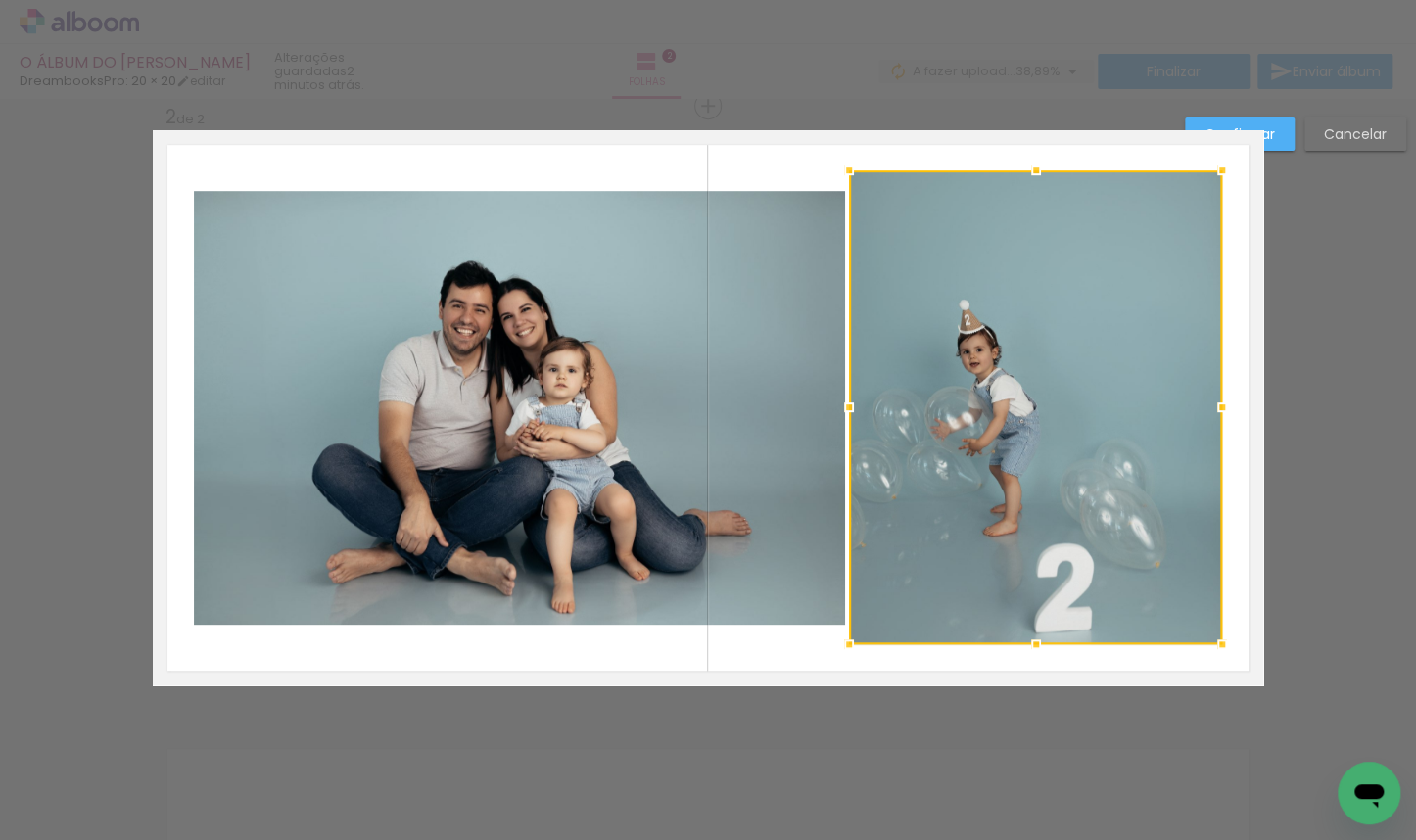 drag, startPoint x: 896, startPoint y: 409, endPoint x: 847, endPoint y: 415, distance: 49.36598 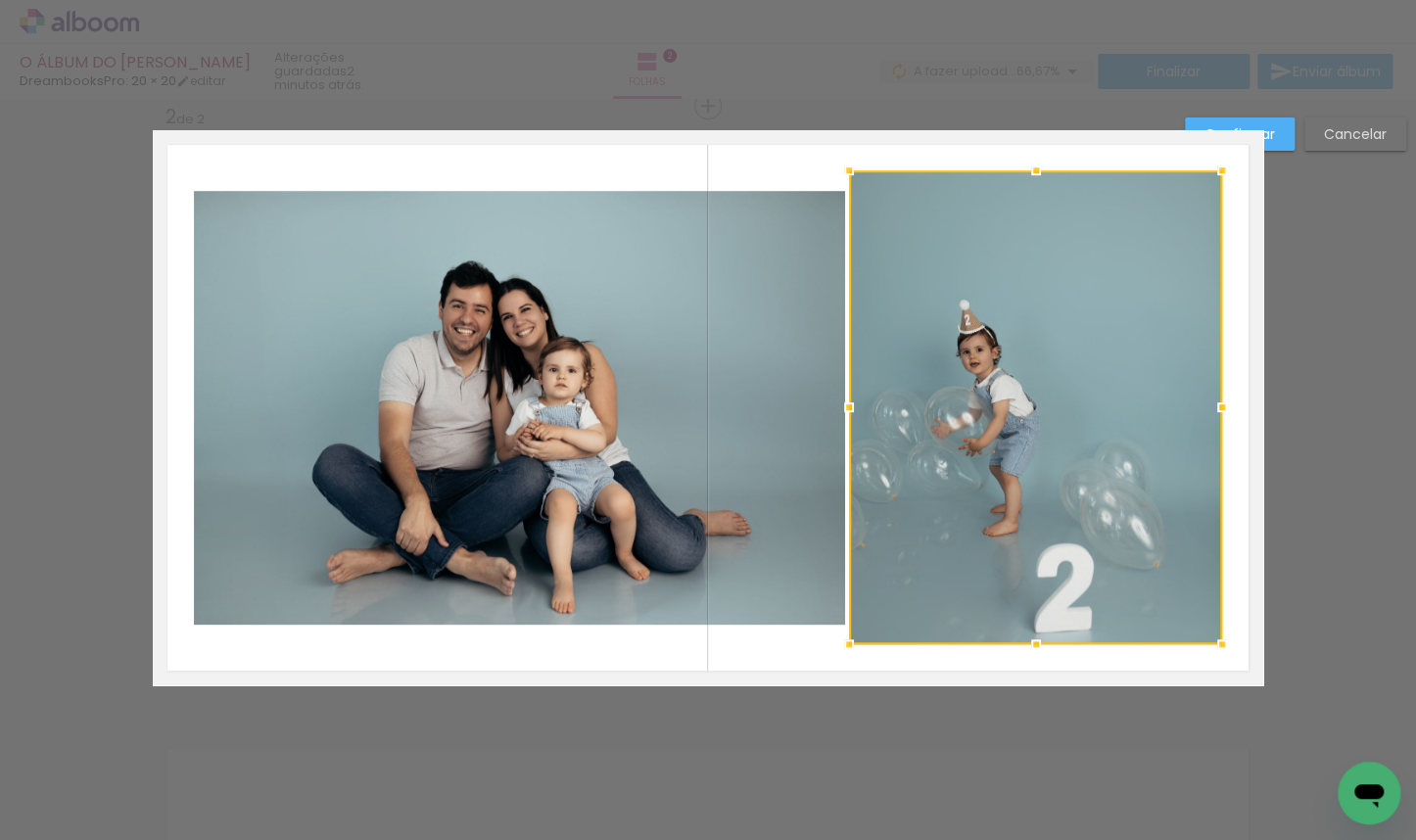 click on "Confirmar" at bounding box center (0, 0) 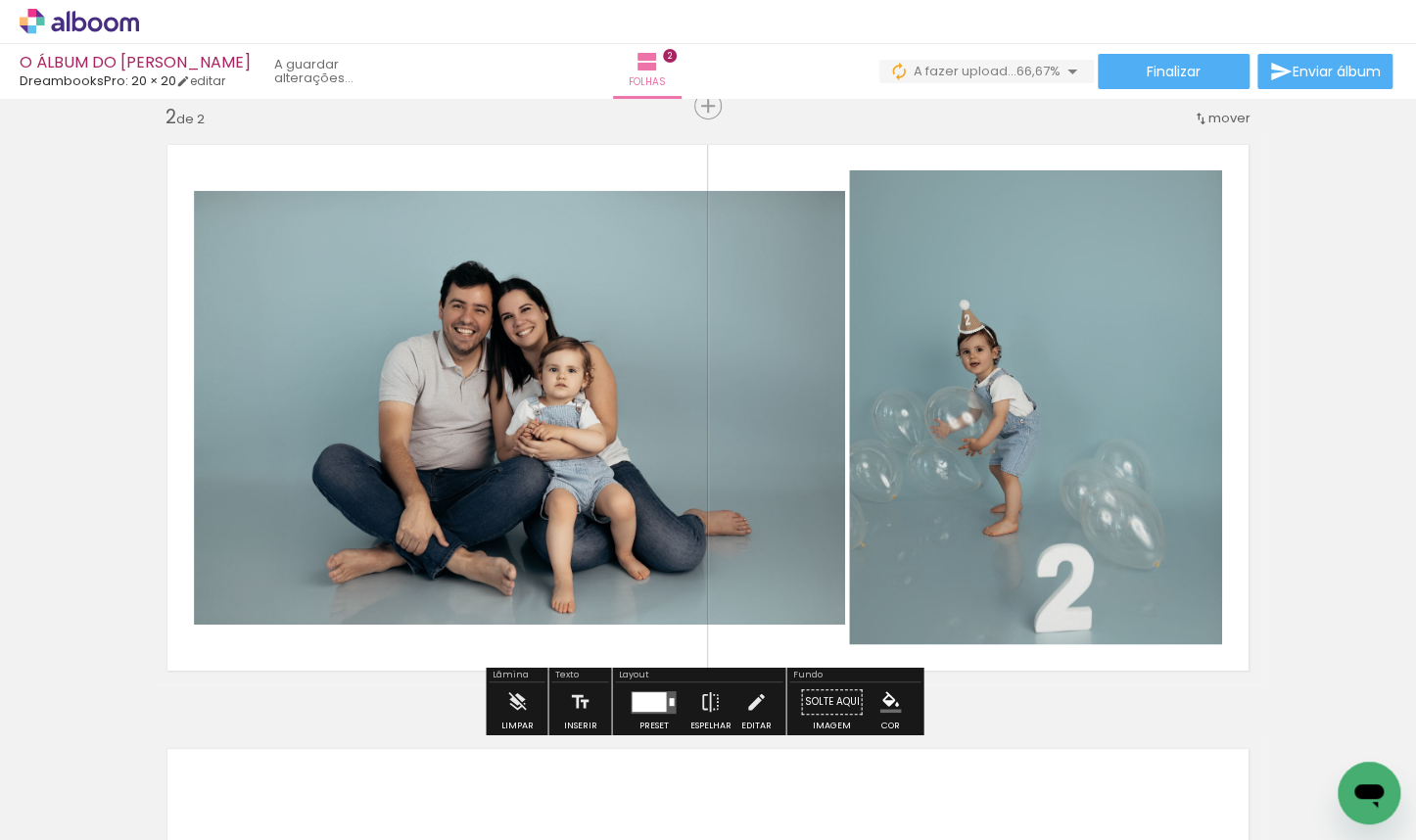 click on "P&B" at bounding box center (0, 0) 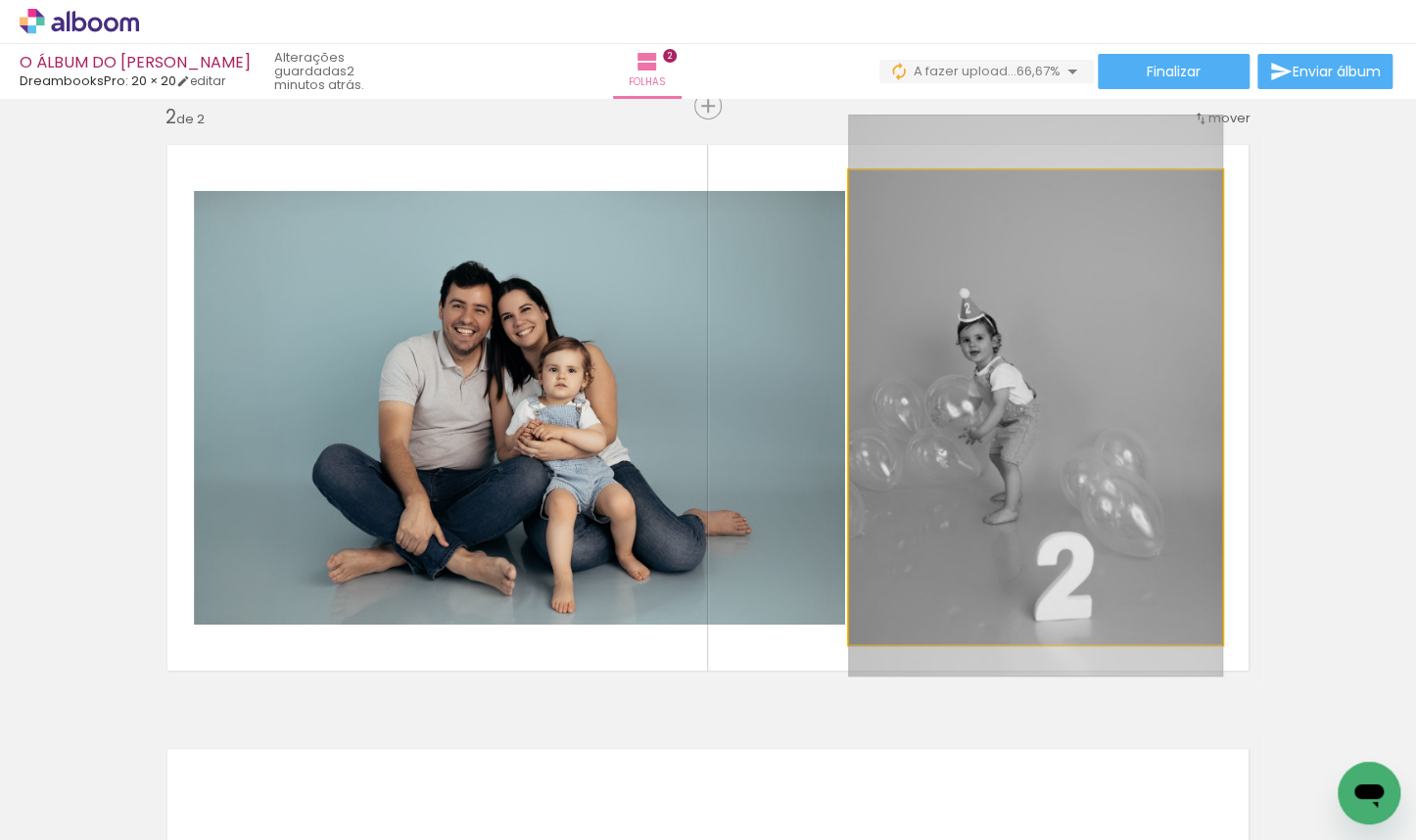 drag, startPoint x: 1066, startPoint y: 392, endPoint x: 1077, endPoint y: 380, distance: 16.27882 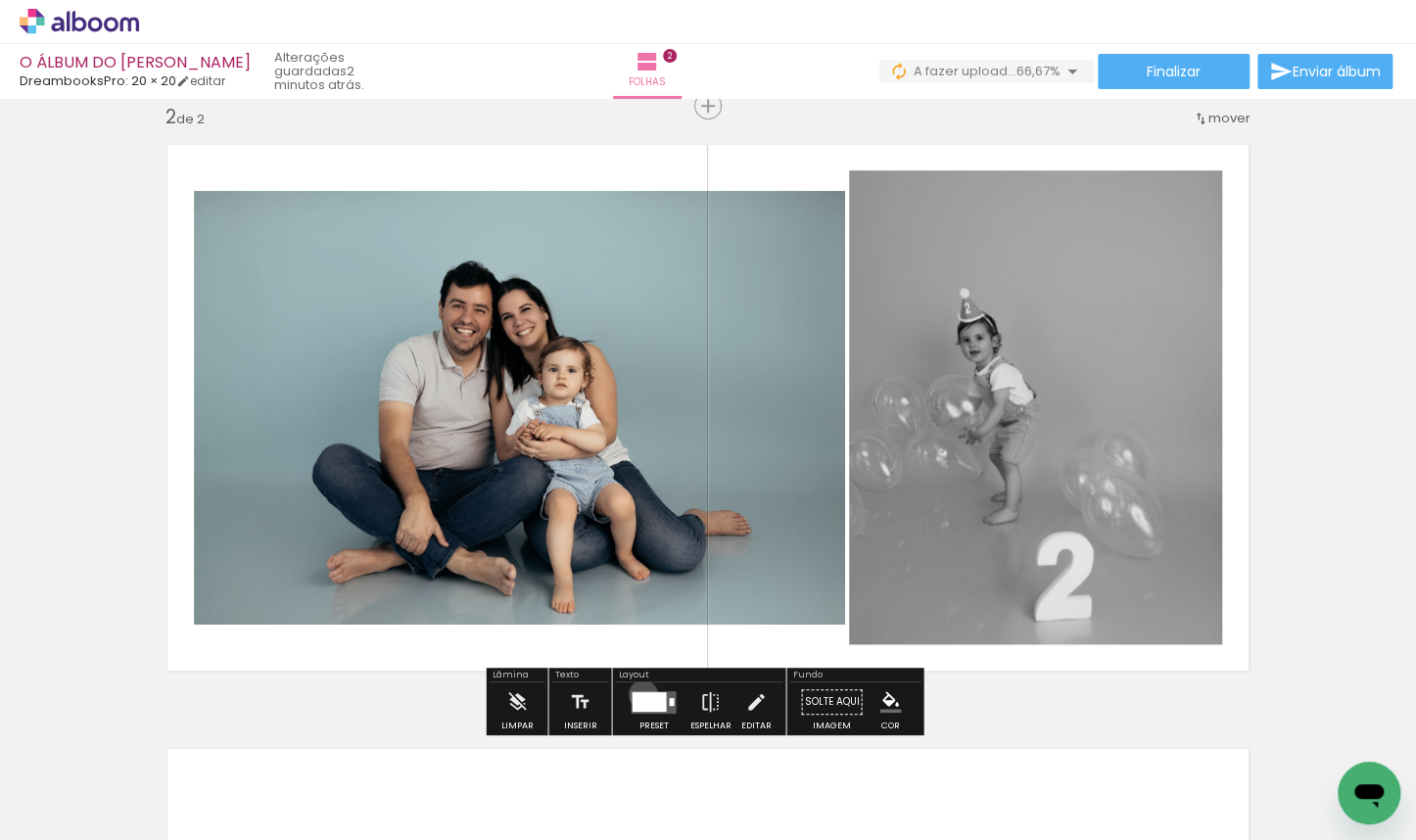 click at bounding box center [648, 701] 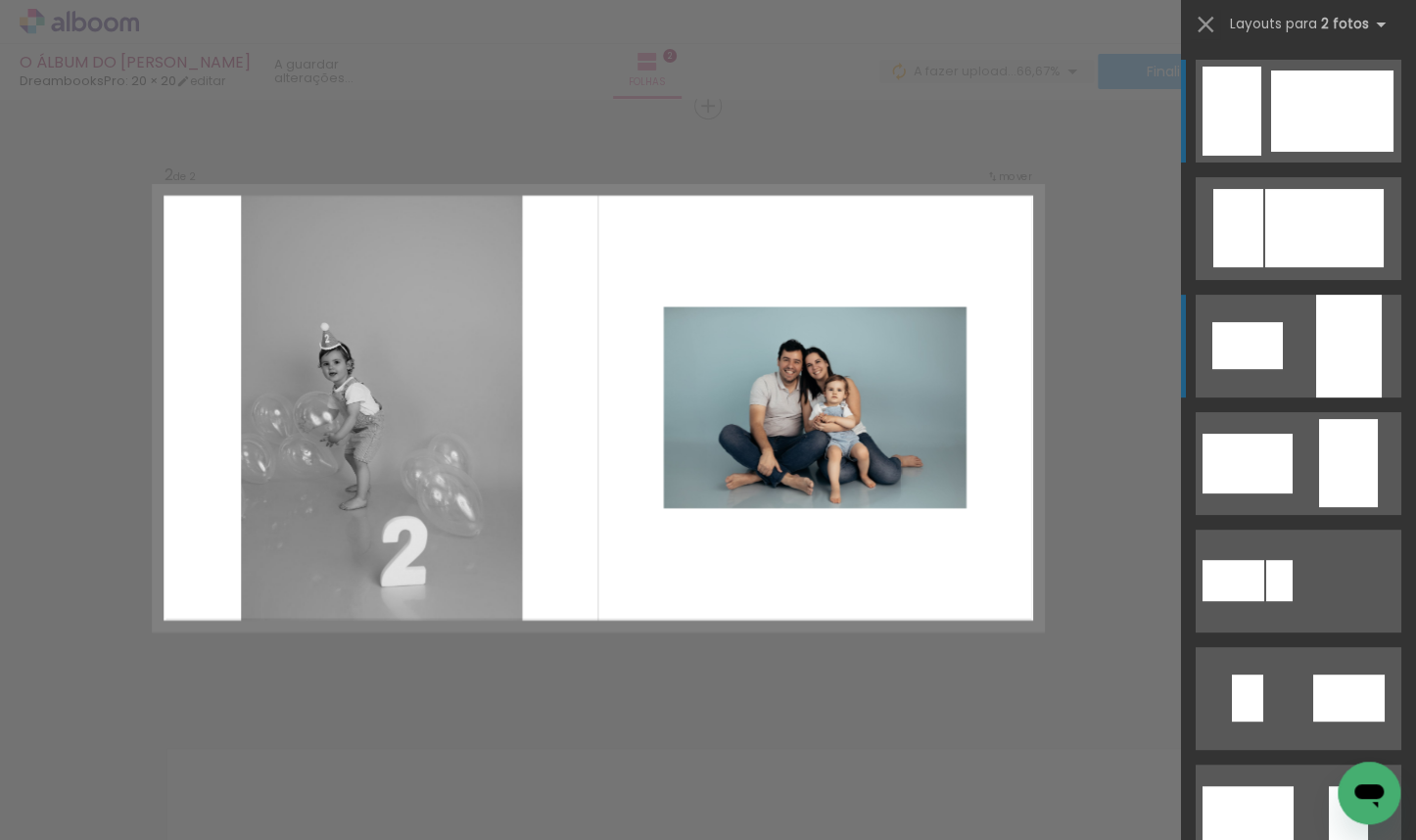 click at bounding box center [1298, 111] 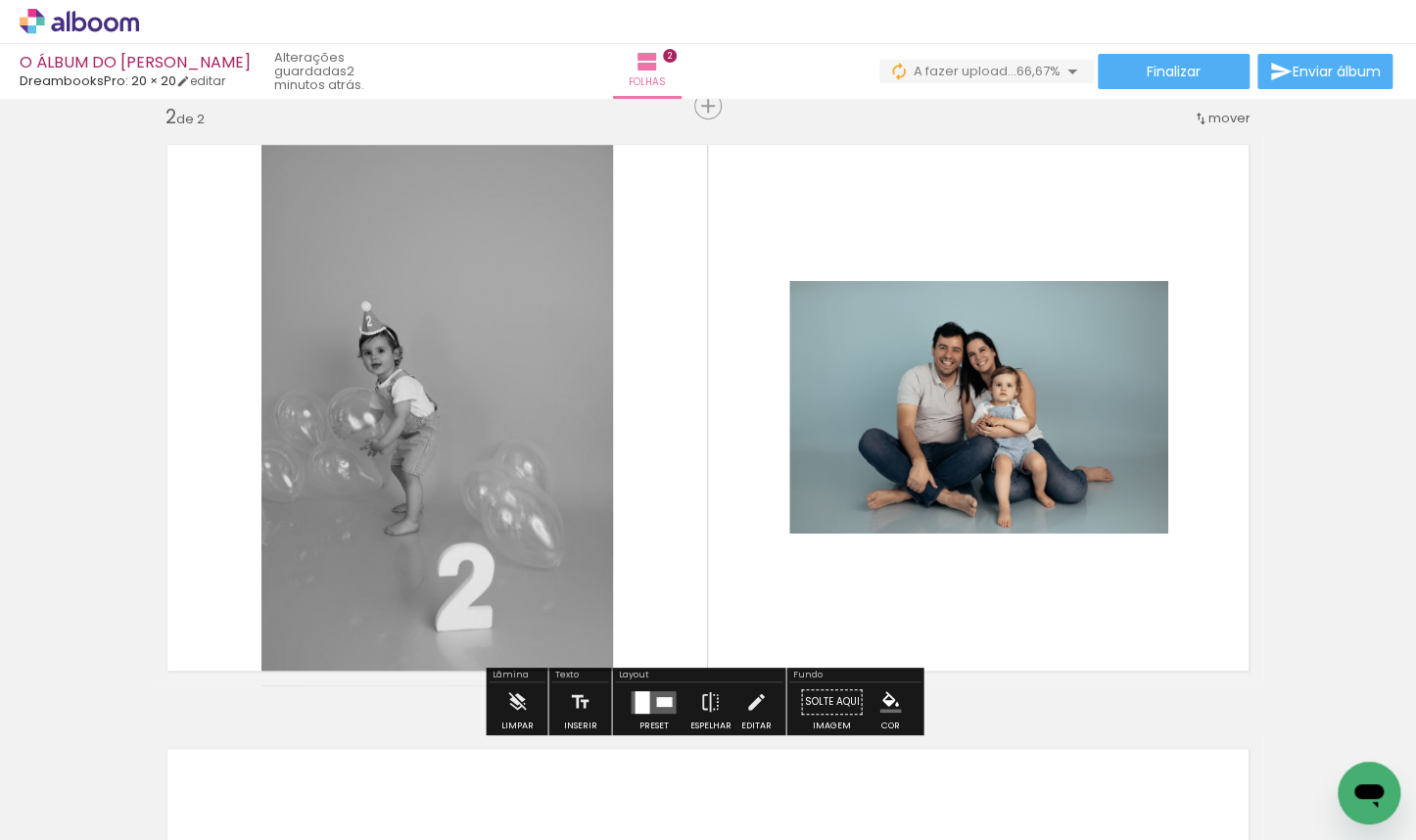 click at bounding box center (653, 702) 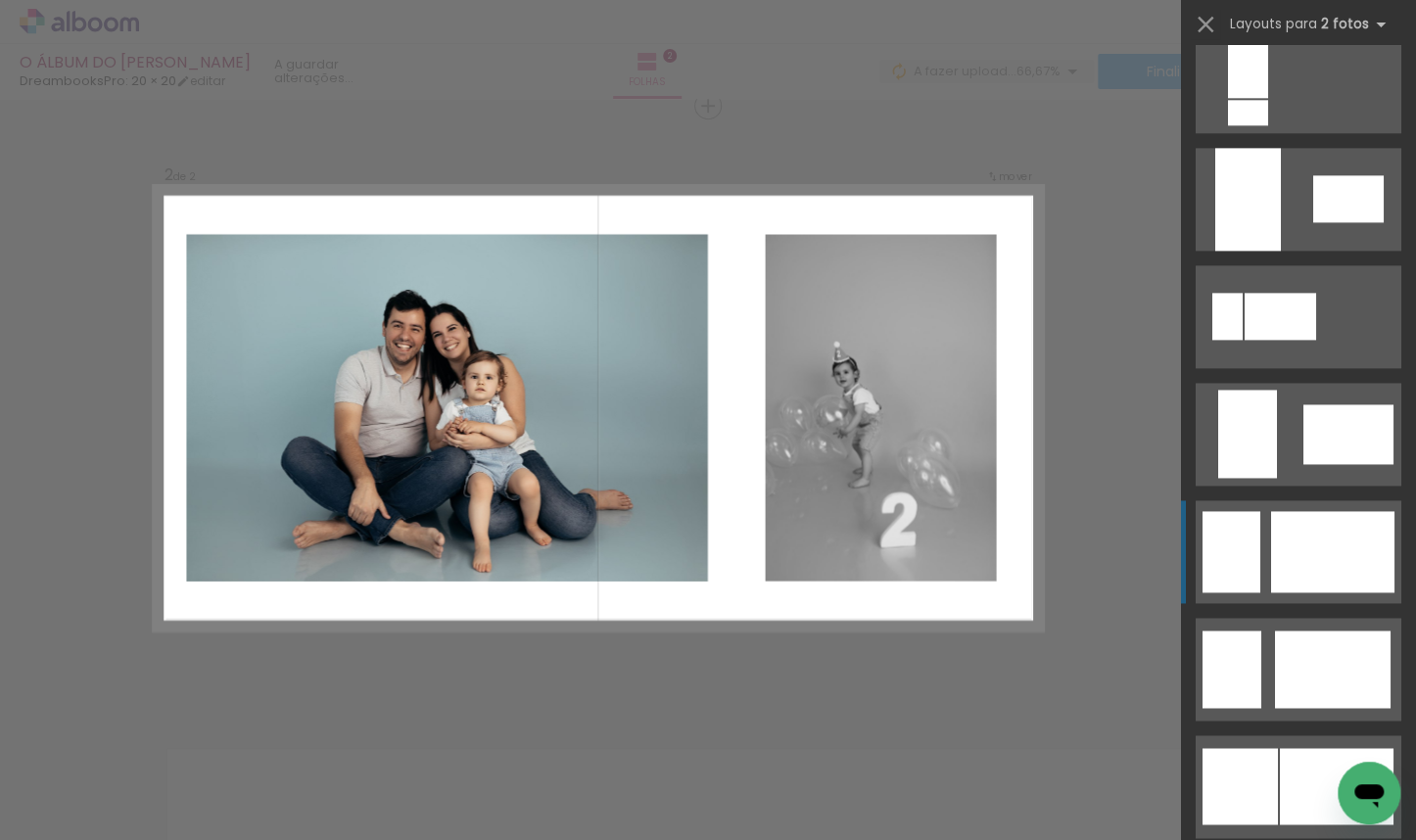 scroll, scrollTop: 1455, scrollLeft: 0, axis: vertical 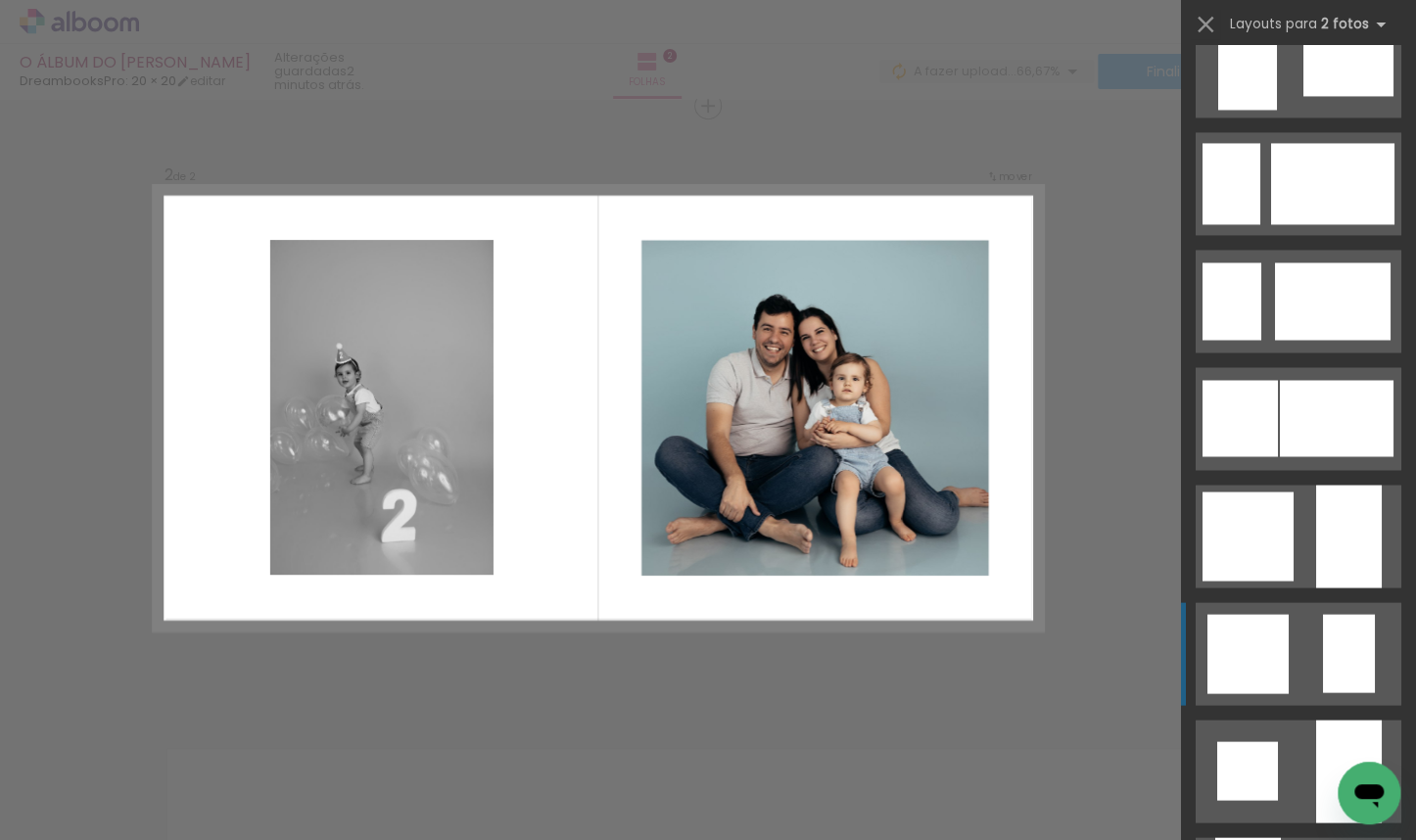 click at bounding box center (1348, 770) 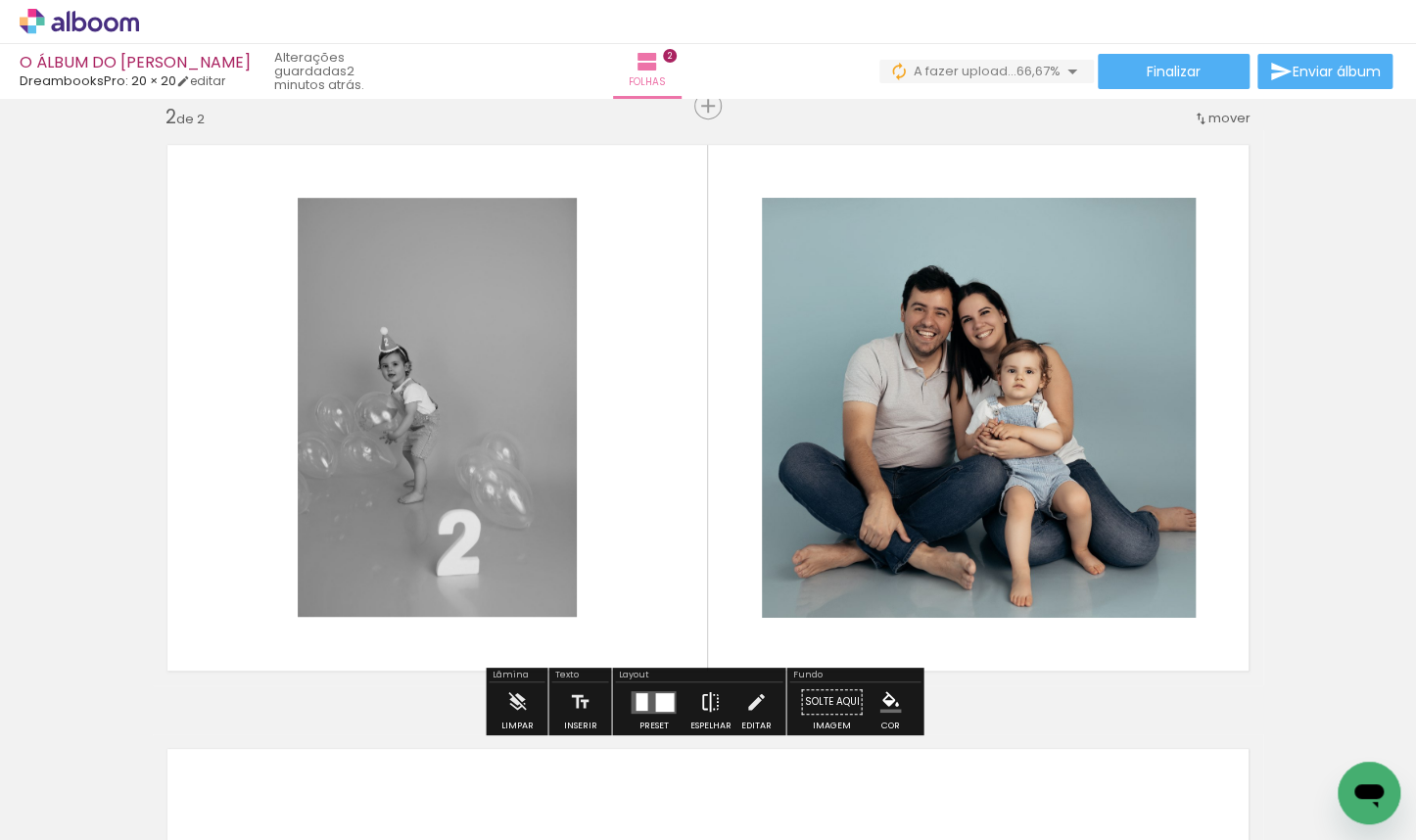 click at bounding box center (710, 702) 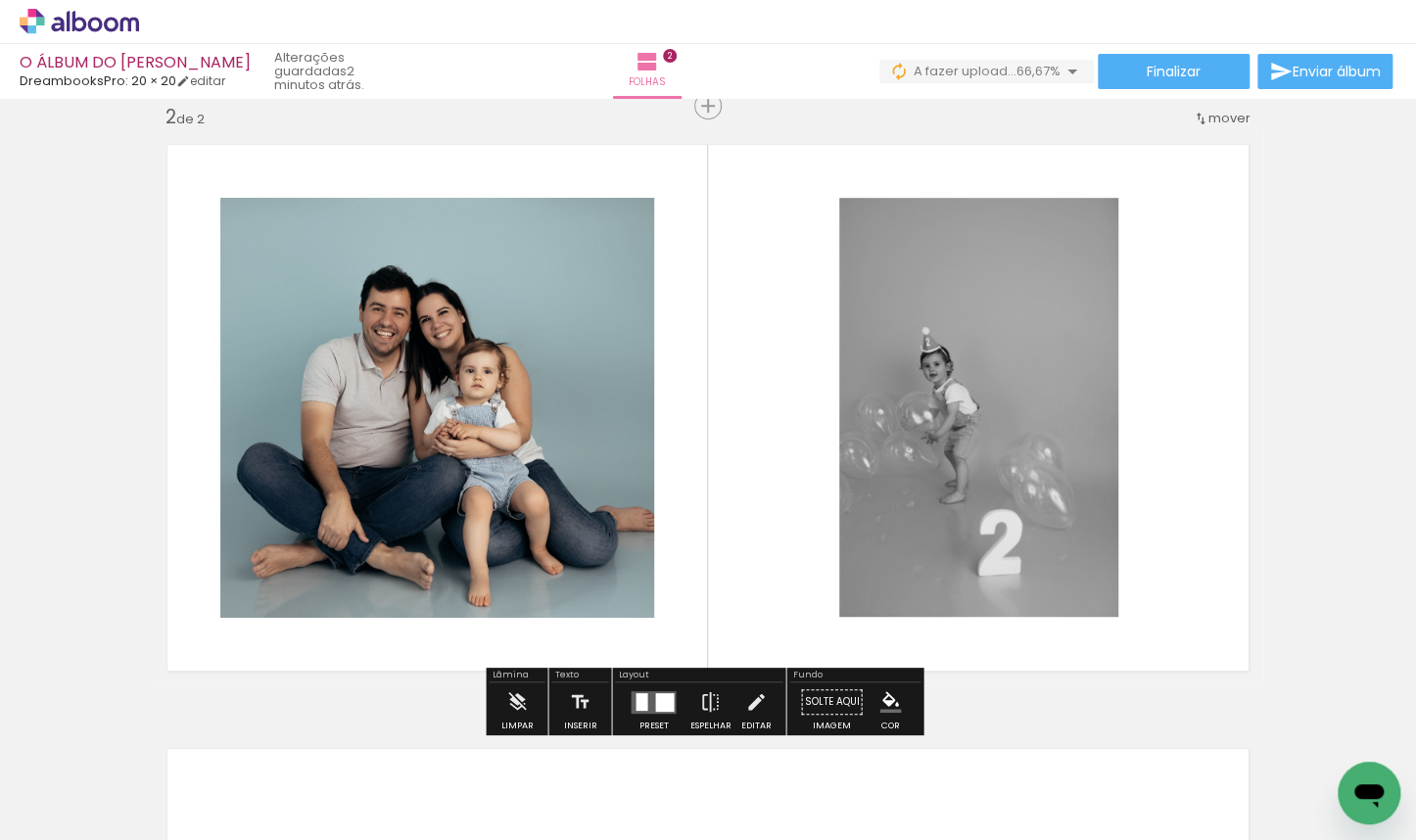 click 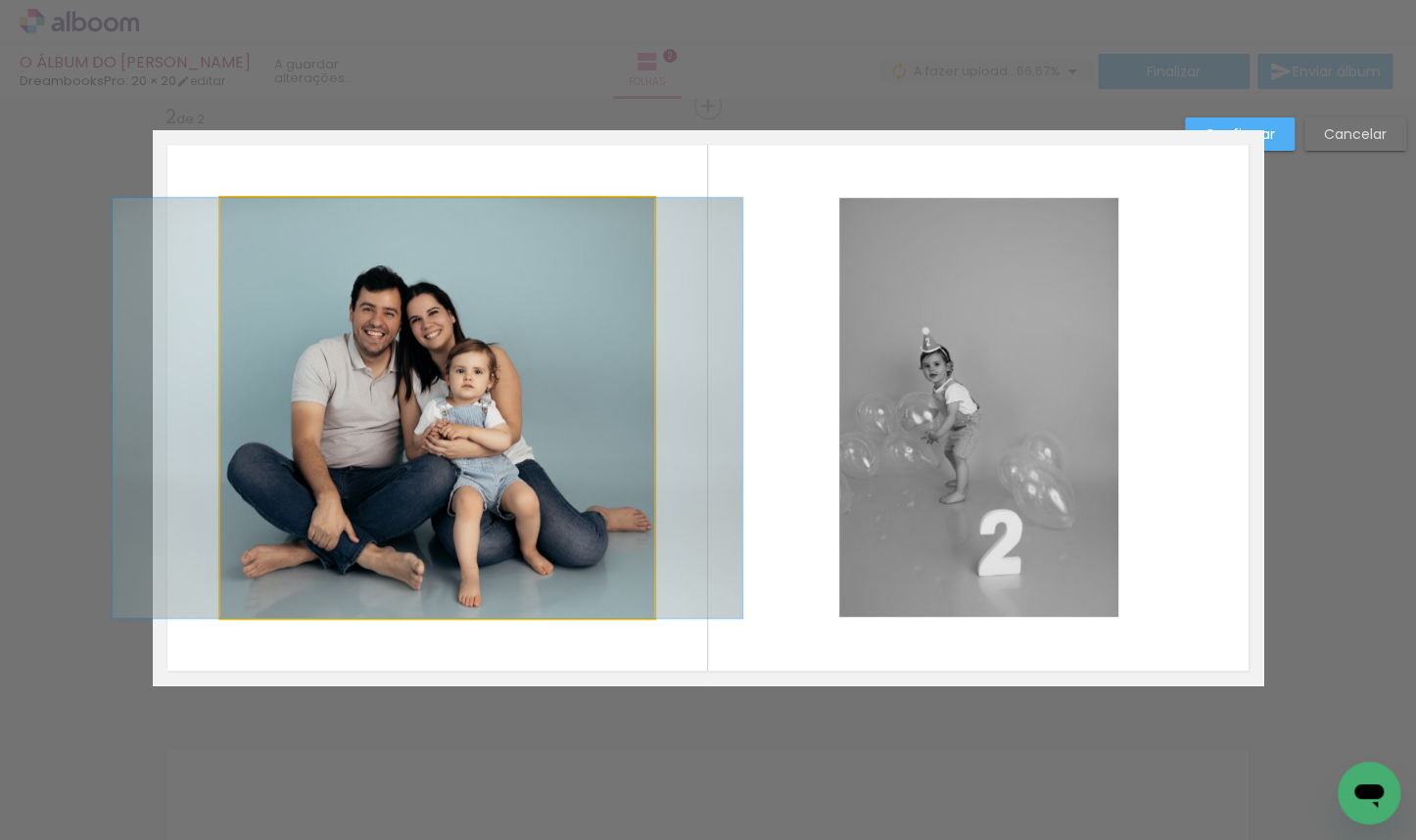 drag, startPoint x: 599, startPoint y: 501, endPoint x: 590, endPoint y: 500, distance: 9.055385 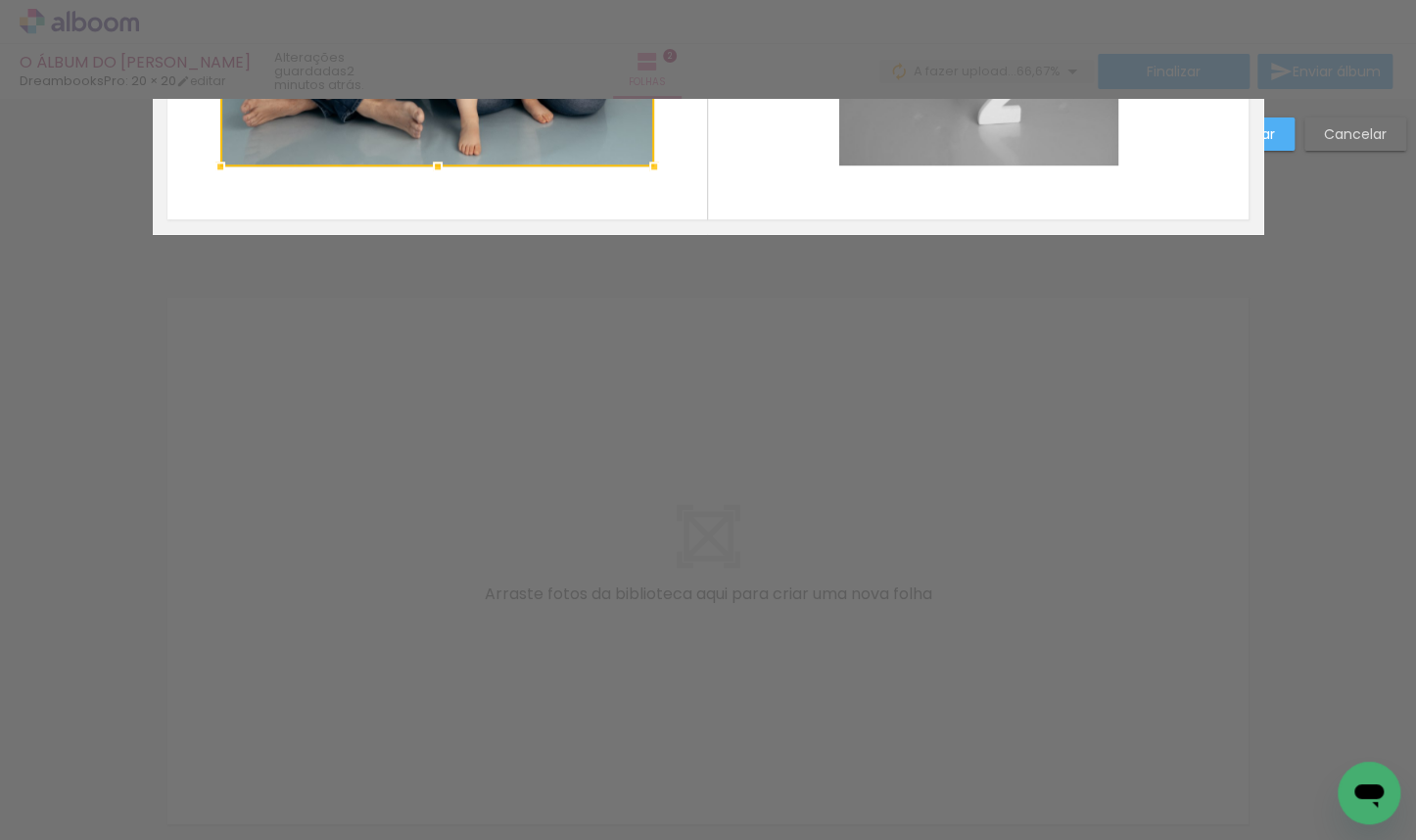 scroll, scrollTop: 1194, scrollLeft: 0, axis: vertical 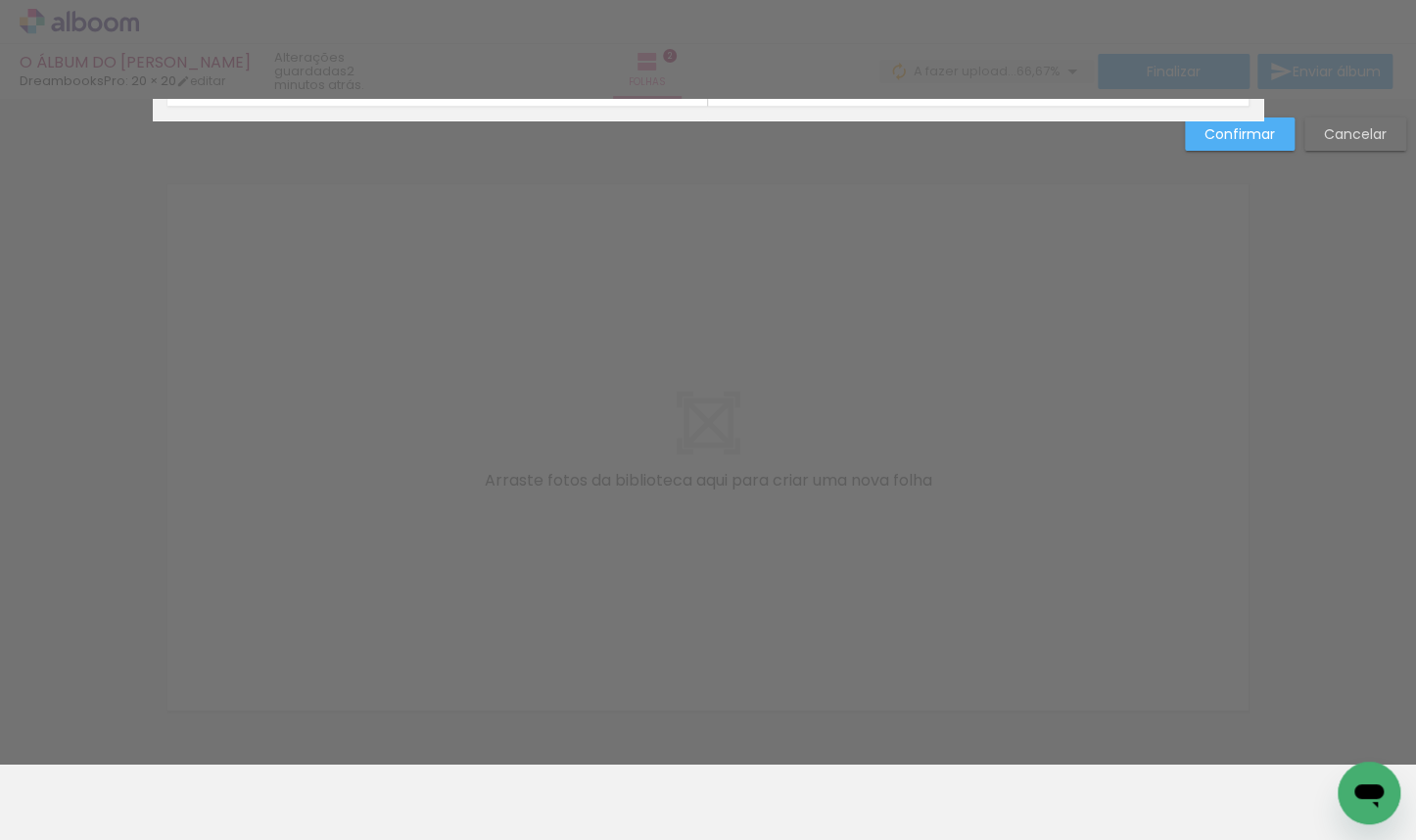 click on "Confirmar Cancelar" at bounding box center (1291, 141) 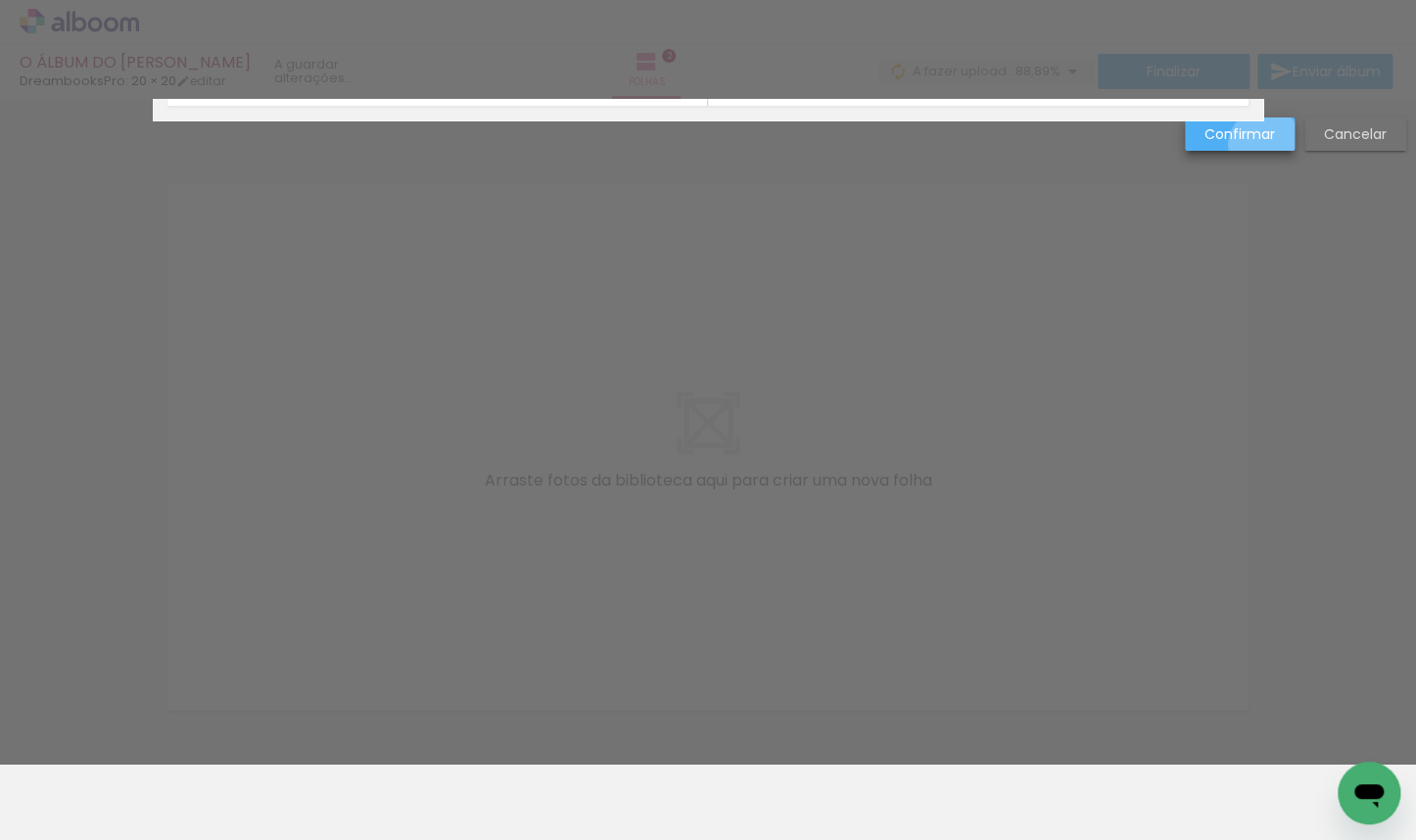 click on "Confirmar" at bounding box center [1240, 134] 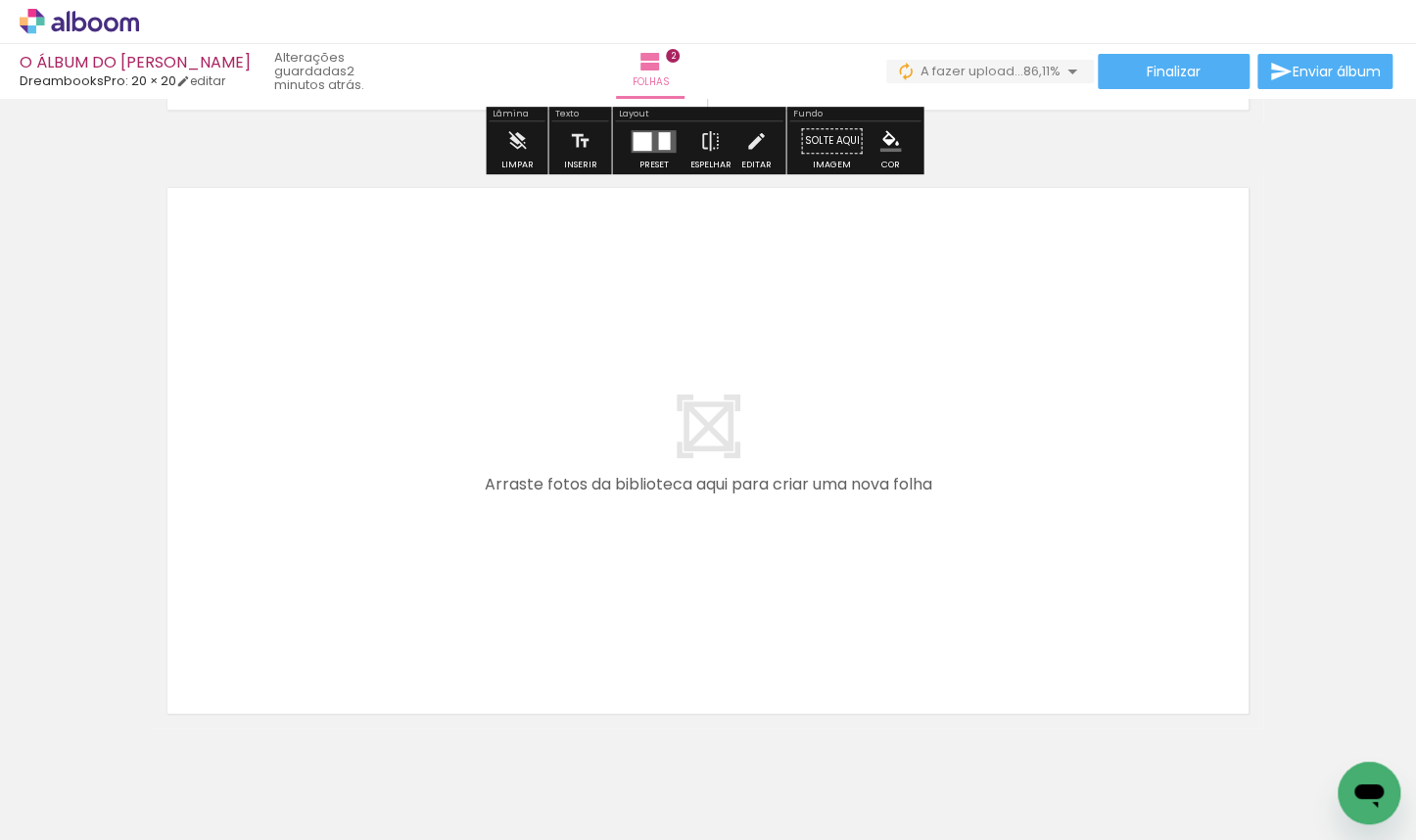 scroll, scrollTop: 1271, scrollLeft: 0, axis: vertical 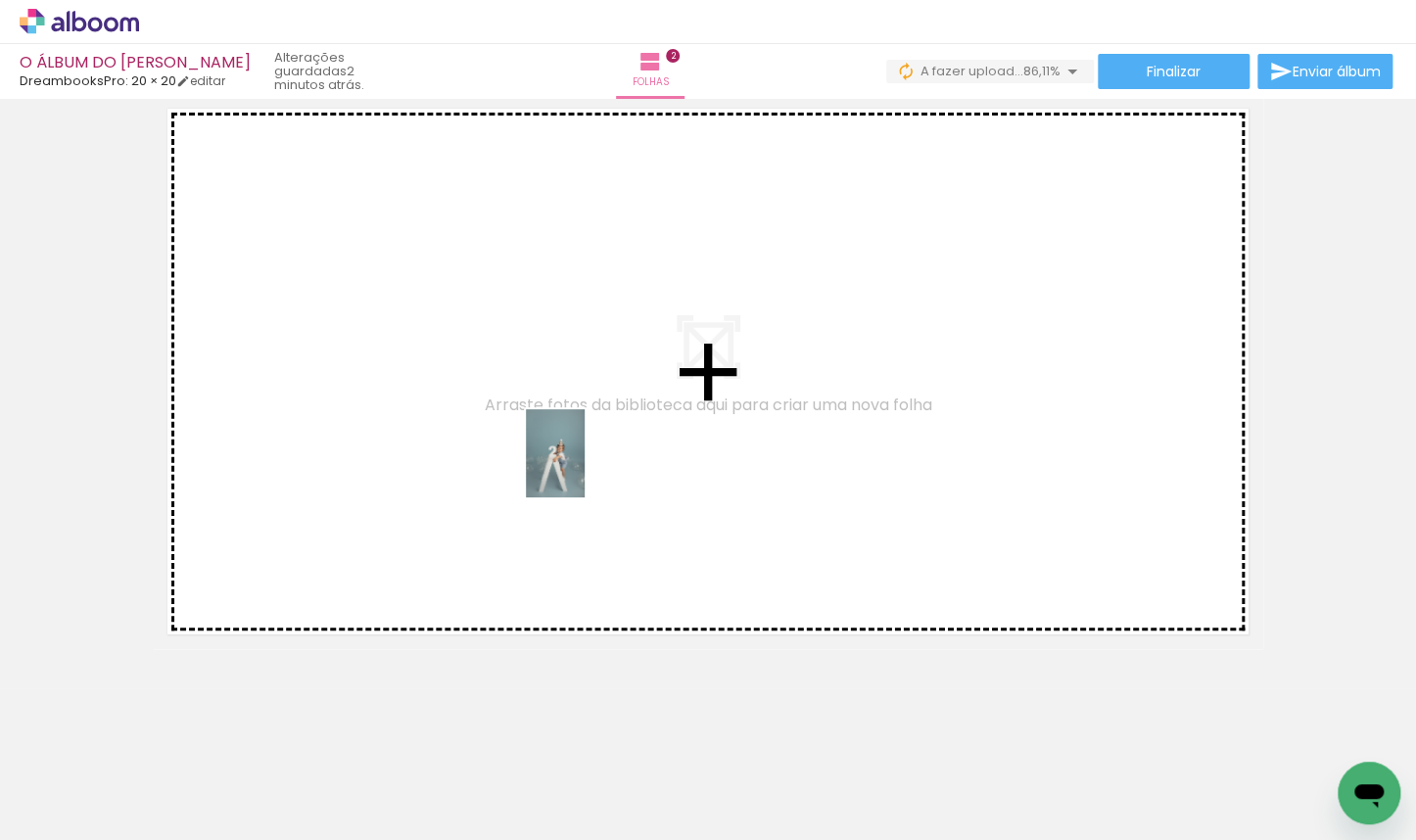drag, startPoint x: 595, startPoint y: 790, endPoint x: 585, endPoint y: 468, distance: 322.15524 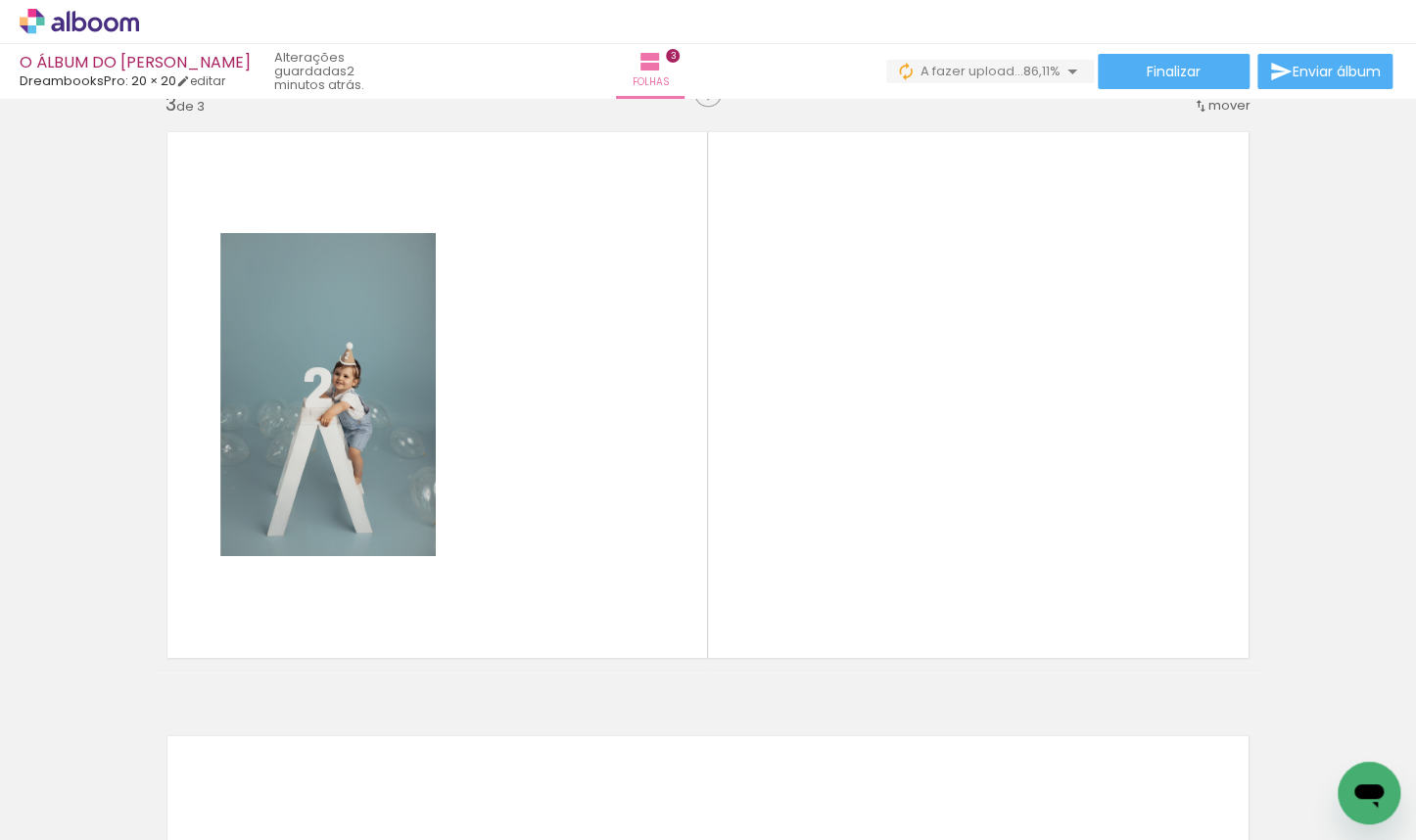 scroll, scrollTop: 1234, scrollLeft: 0, axis: vertical 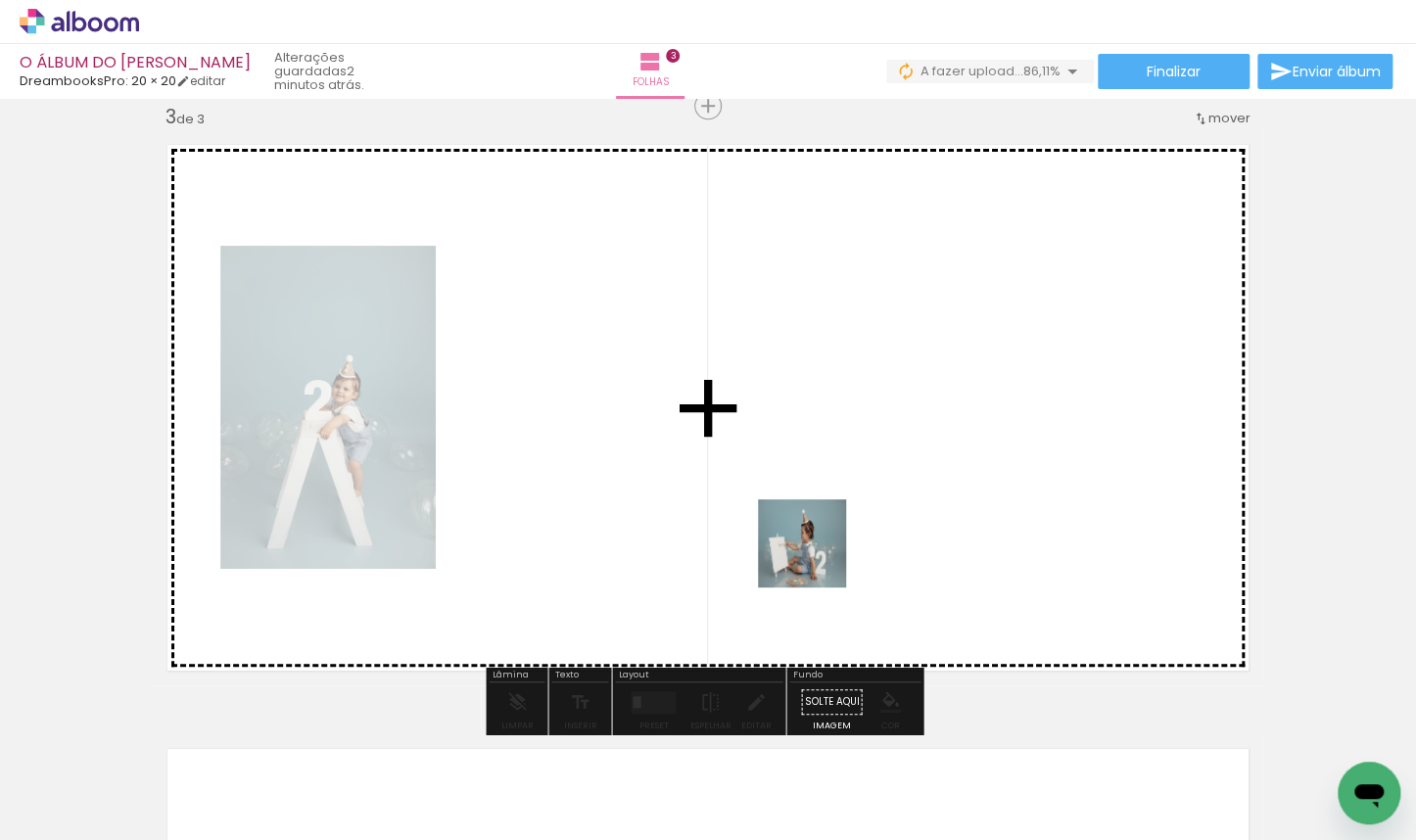 drag, startPoint x: 701, startPoint y: 791, endPoint x: 826, endPoint y: 507, distance: 310.2918 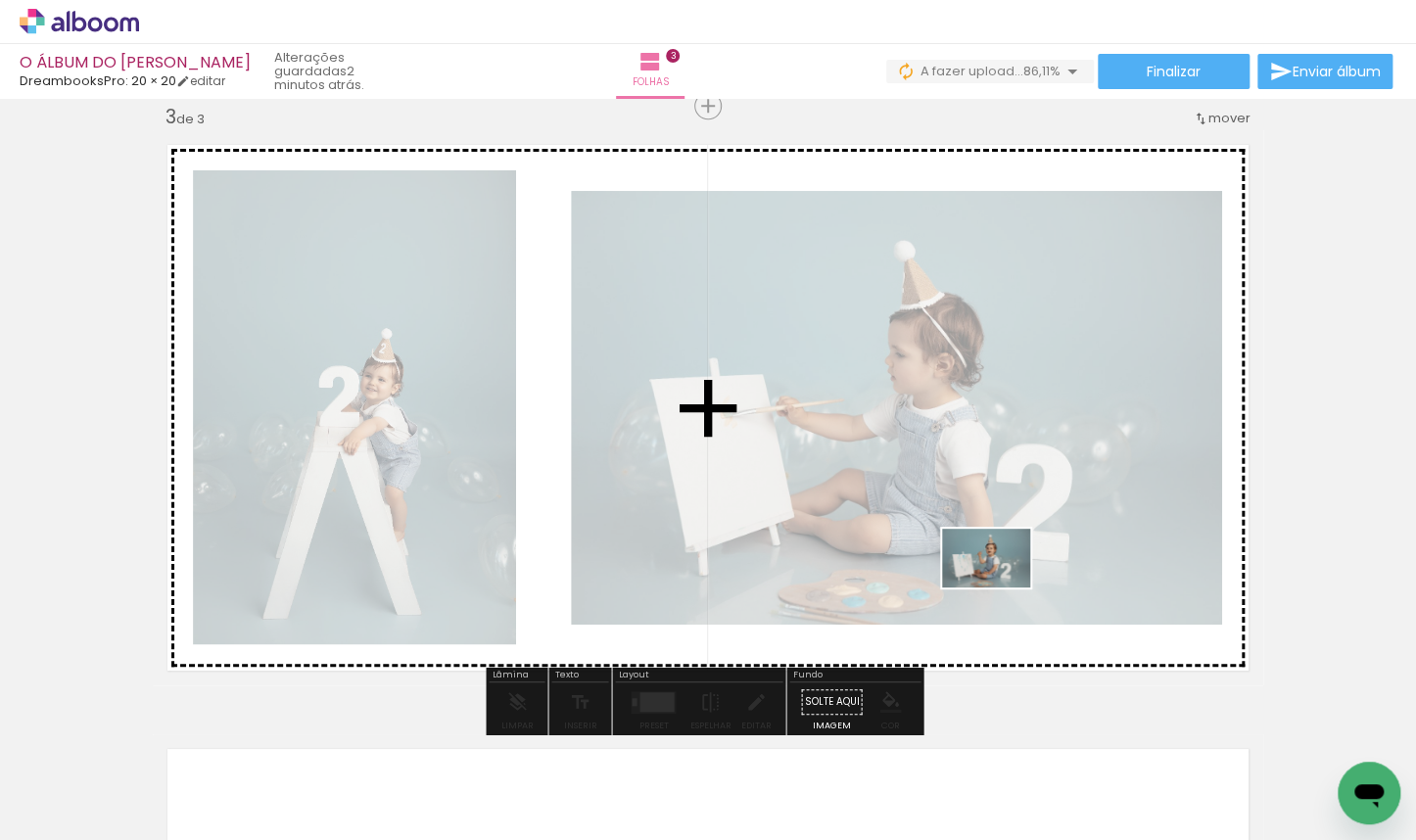 drag, startPoint x: 832, startPoint y: 780, endPoint x: 1002, endPoint y: 586, distance: 257.94573 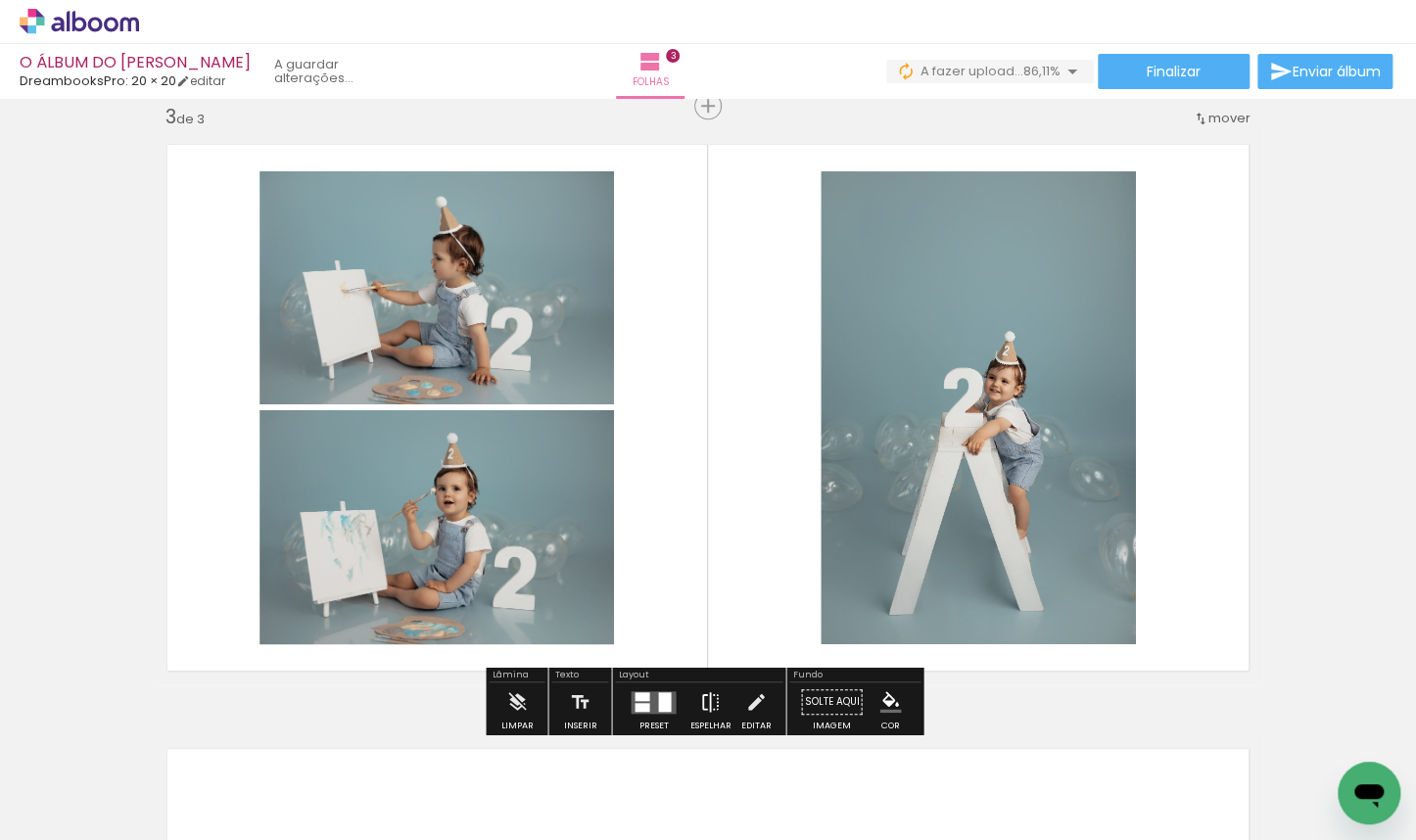 click on "Espelhar" at bounding box center [710, 707] 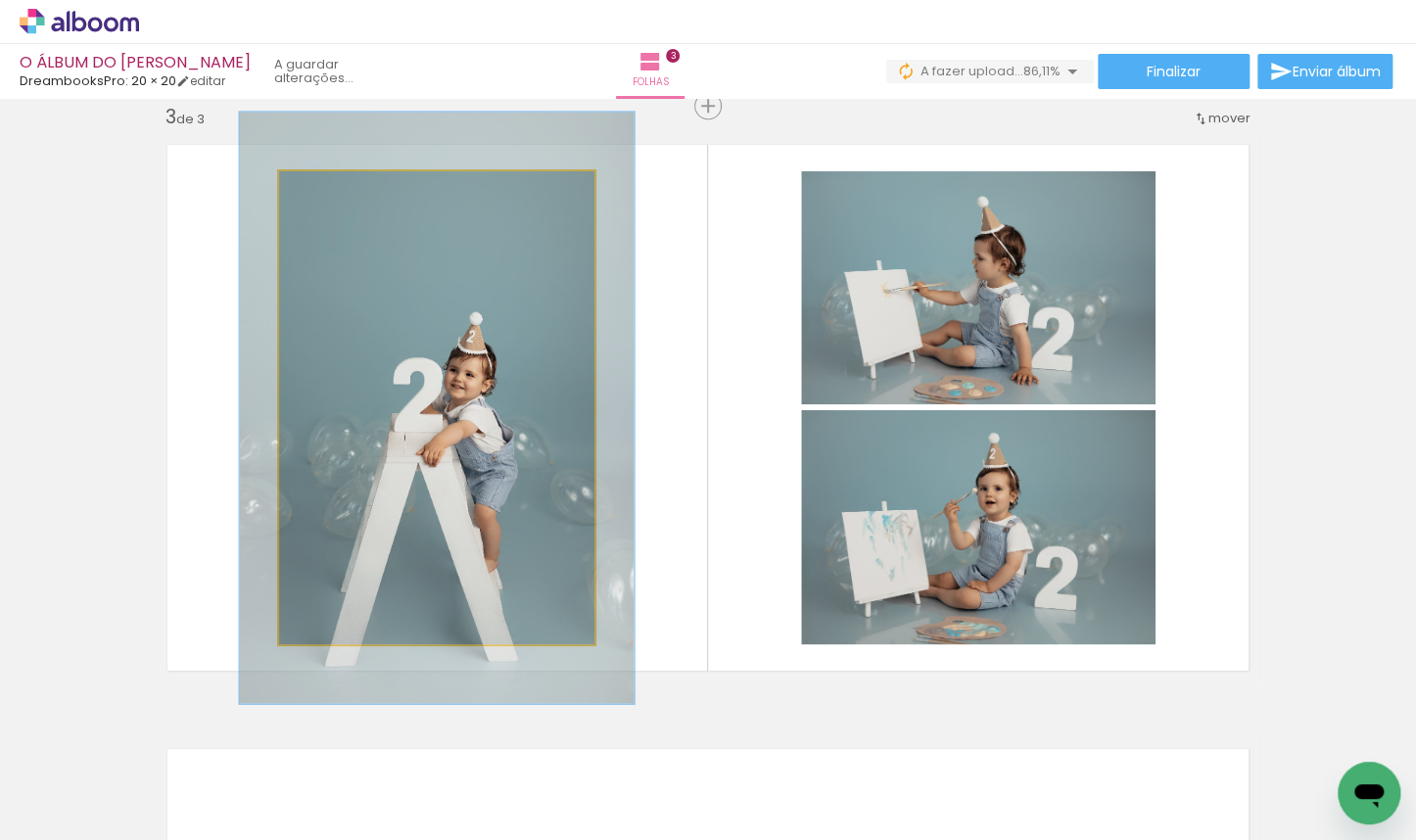 drag, startPoint x: 320, startPoint y: 189, endPoint x: 336, endPoint y: 188, distance: 16.03122 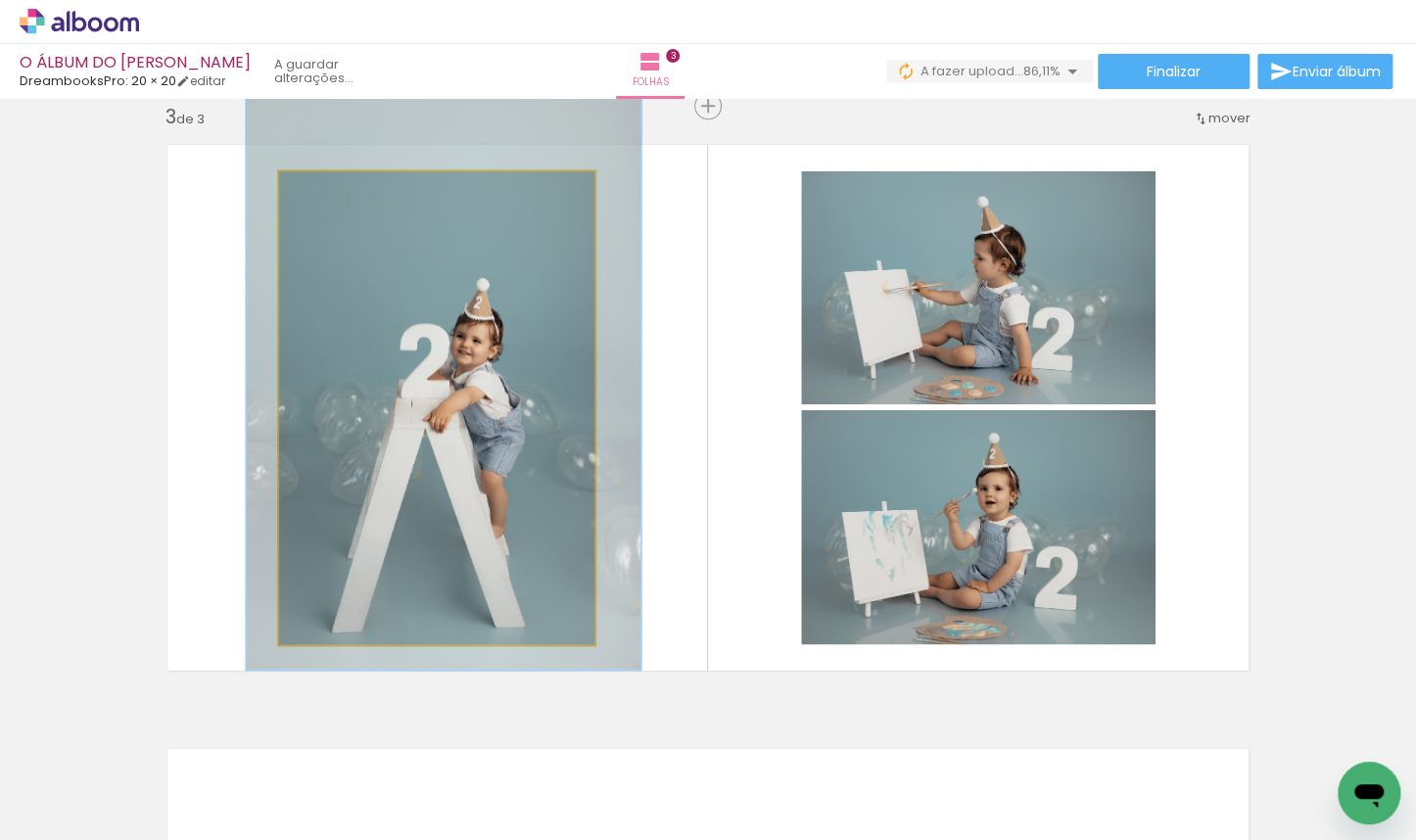 drag, startPoint x: 416, startPoint y: 400, endPoint x: 419, endPoint y: 375, distance: 25.179357 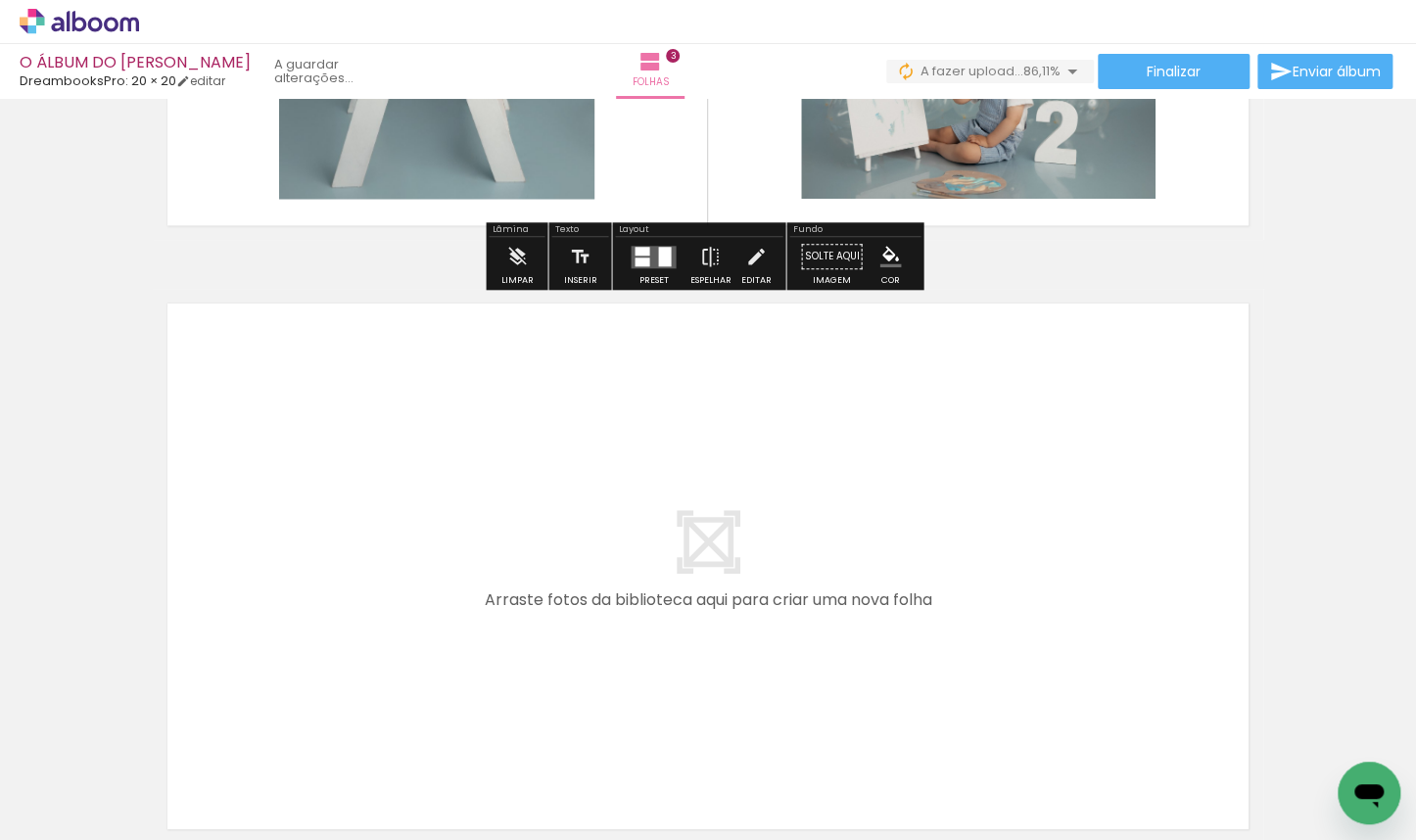scroll, scrollTop: 1875, scrollLeft: 0, axis: vertical 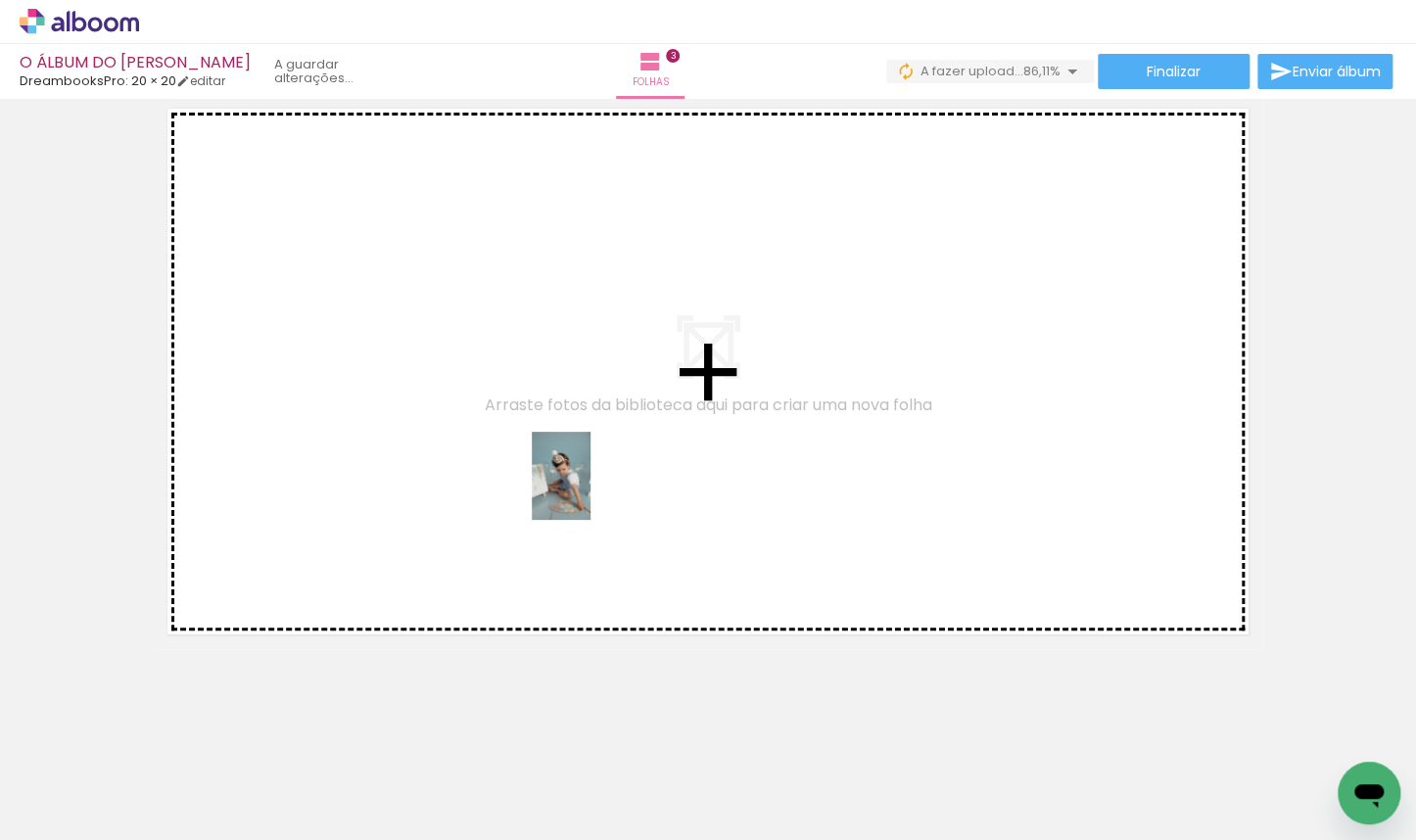 drag, startPoint x: 924, startPoint y: 783, endPoint x: 590, endPoint y: 488, distance: 445.6243 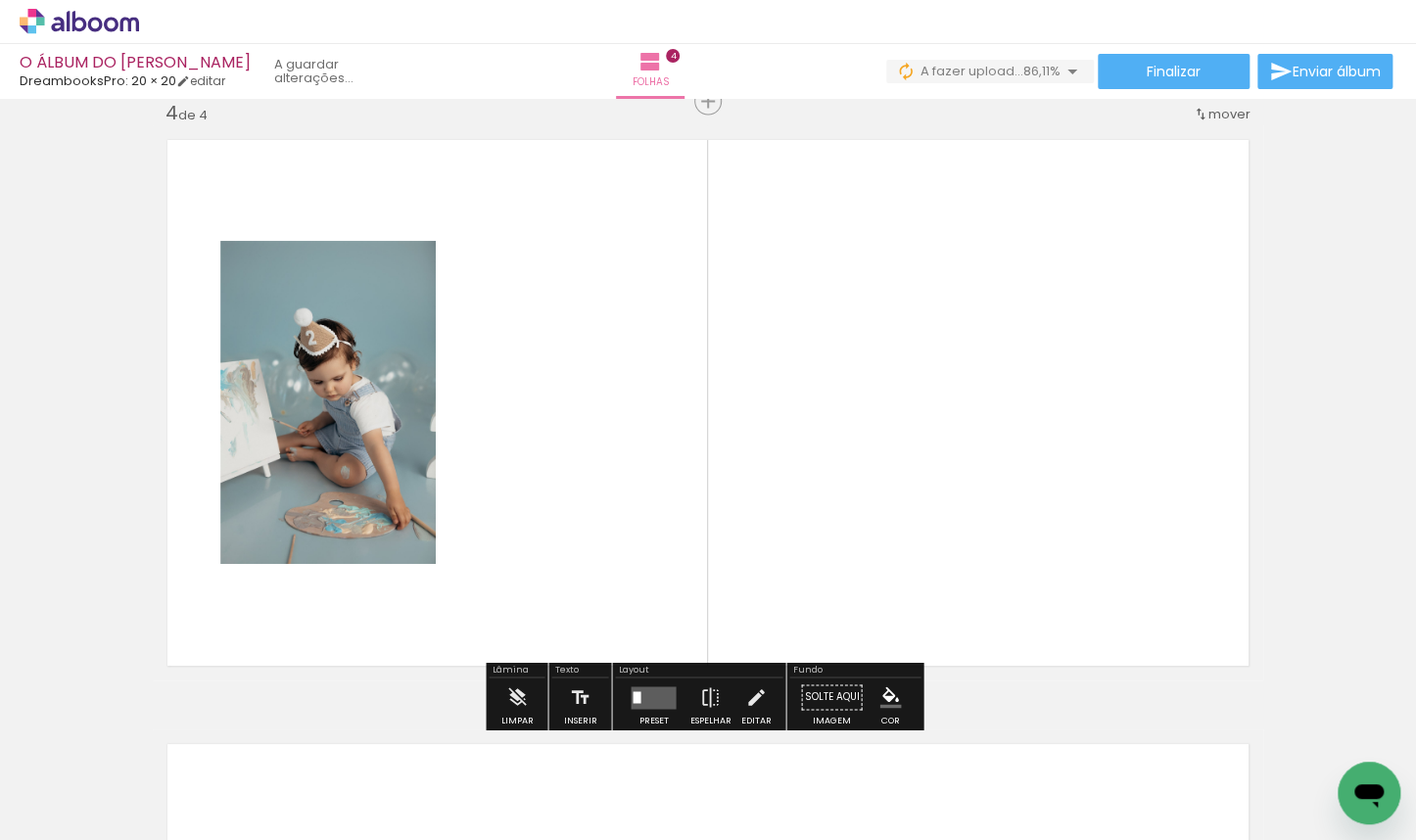 scroll, scrollTop: 1838, scrollLeft: 0, axis: vertical 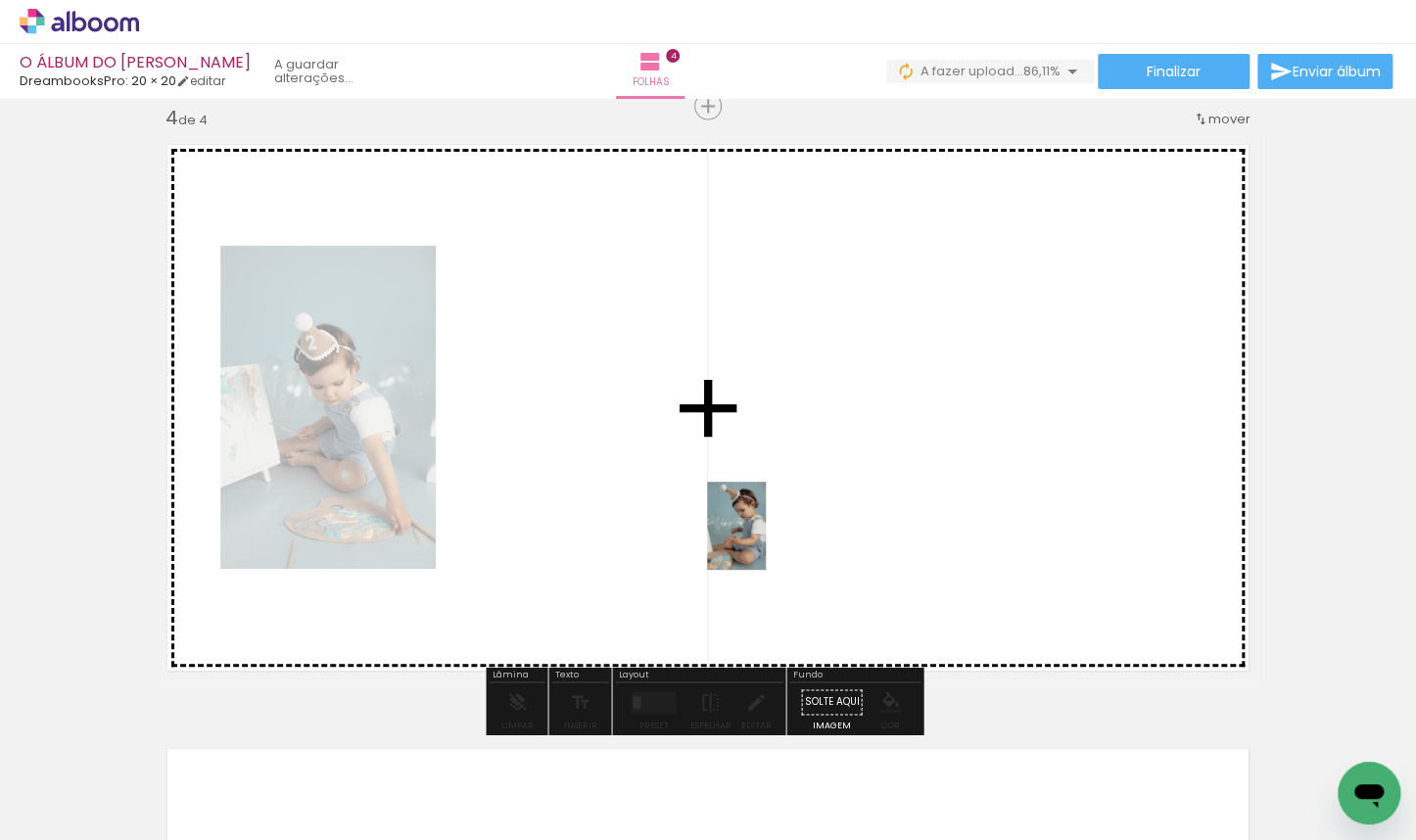 drag, startPoint x: 1020, startPoint y: 776, endPoint x: 766, endPoint y: 540, distance: 346.71602 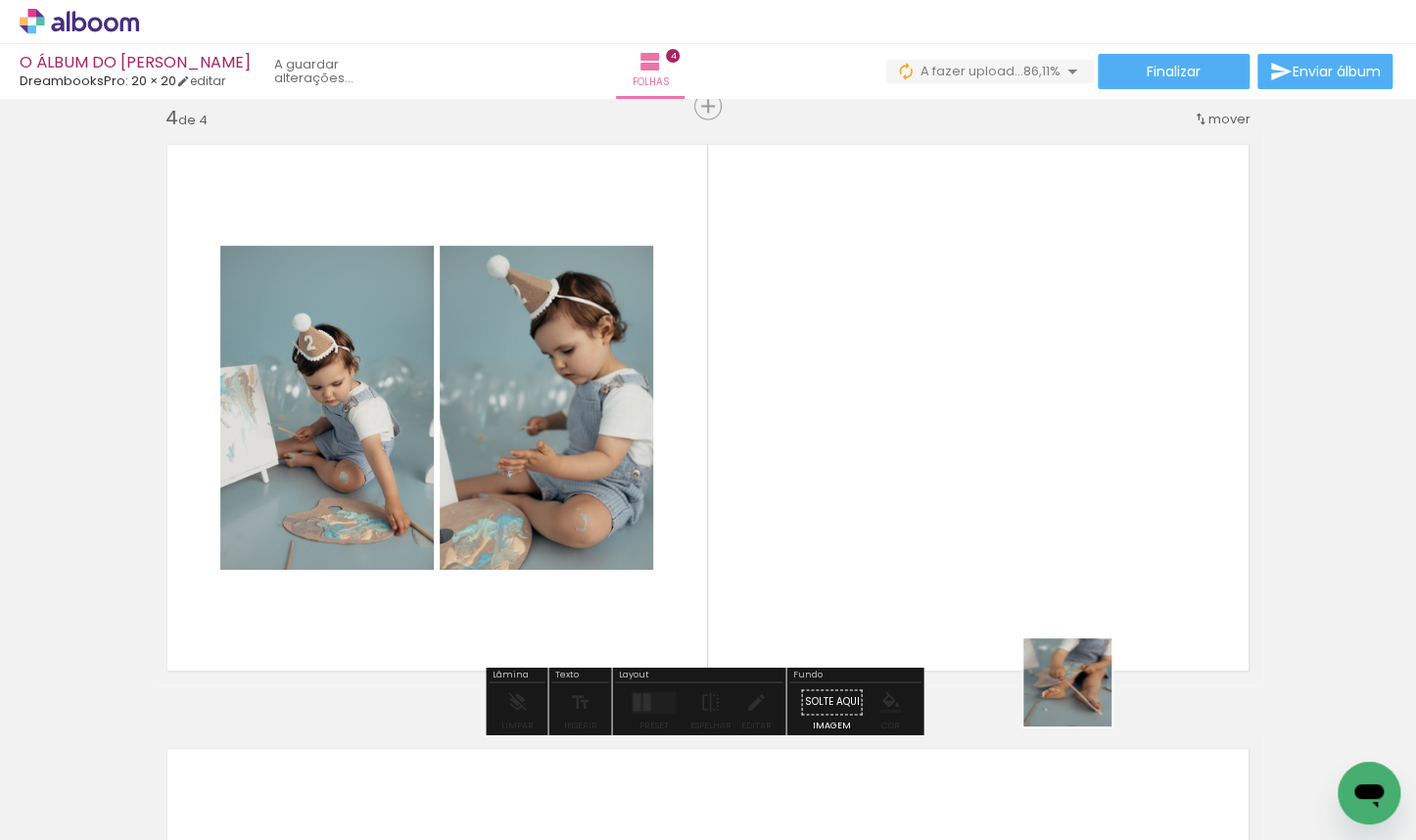 drag, startPoint x: 1135, startPoint y: 769, endPoint x: 899, endPoint y: 535, distance: 332.3432 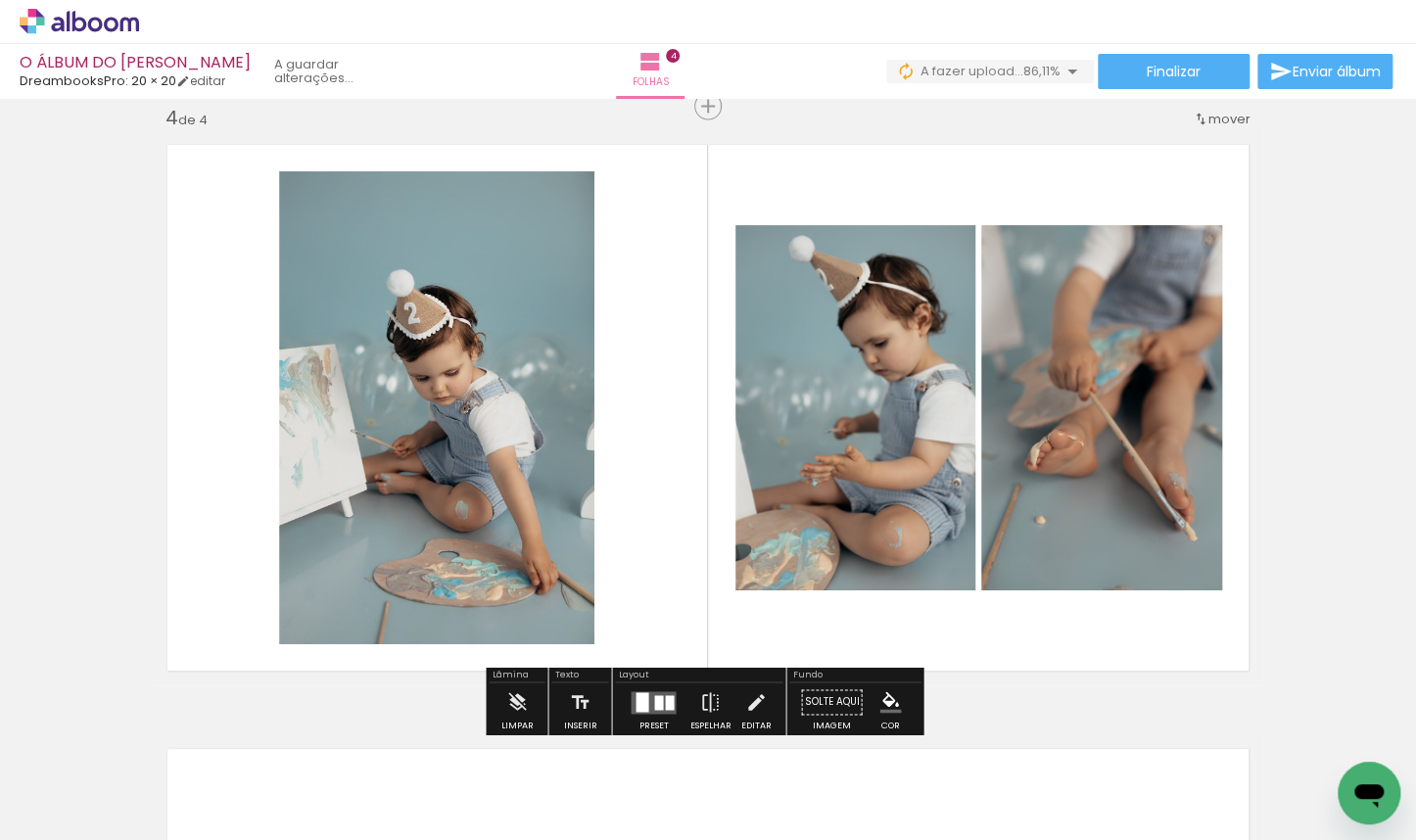 click at bounding box center (669, 701) 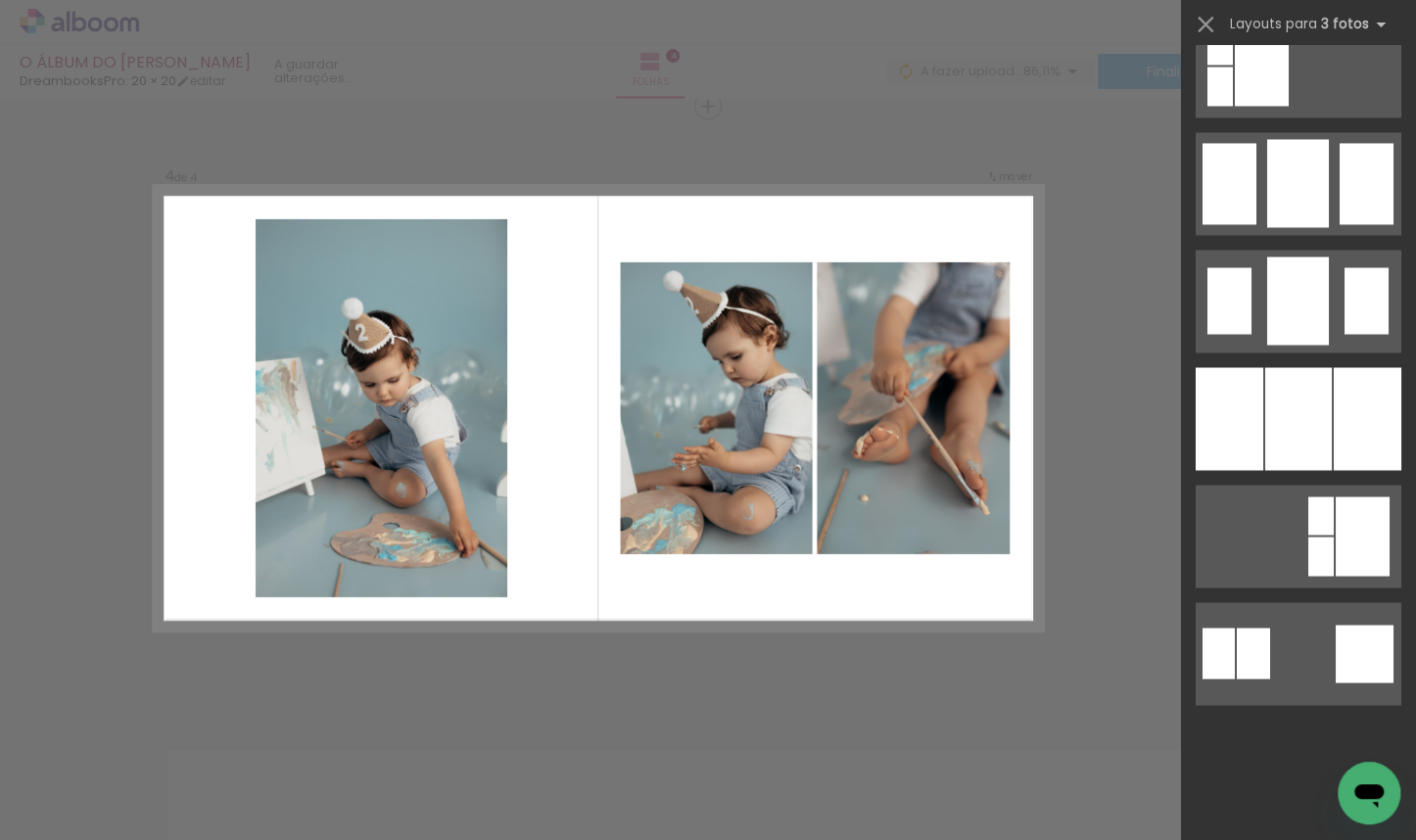 scroll, scrollTop: 0, scrollLeft: 0, axis: both 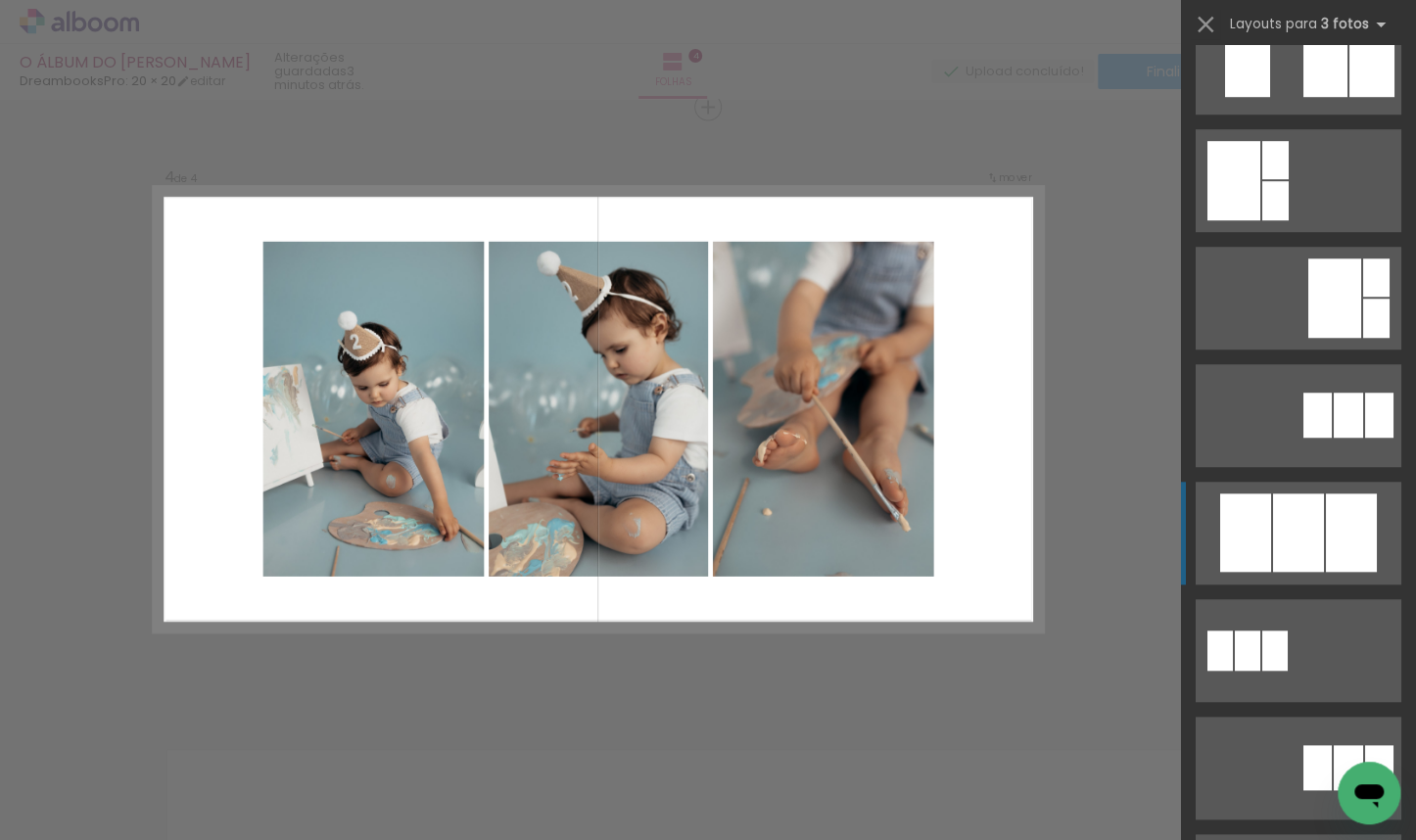 click at bounding box center [1298, 533] 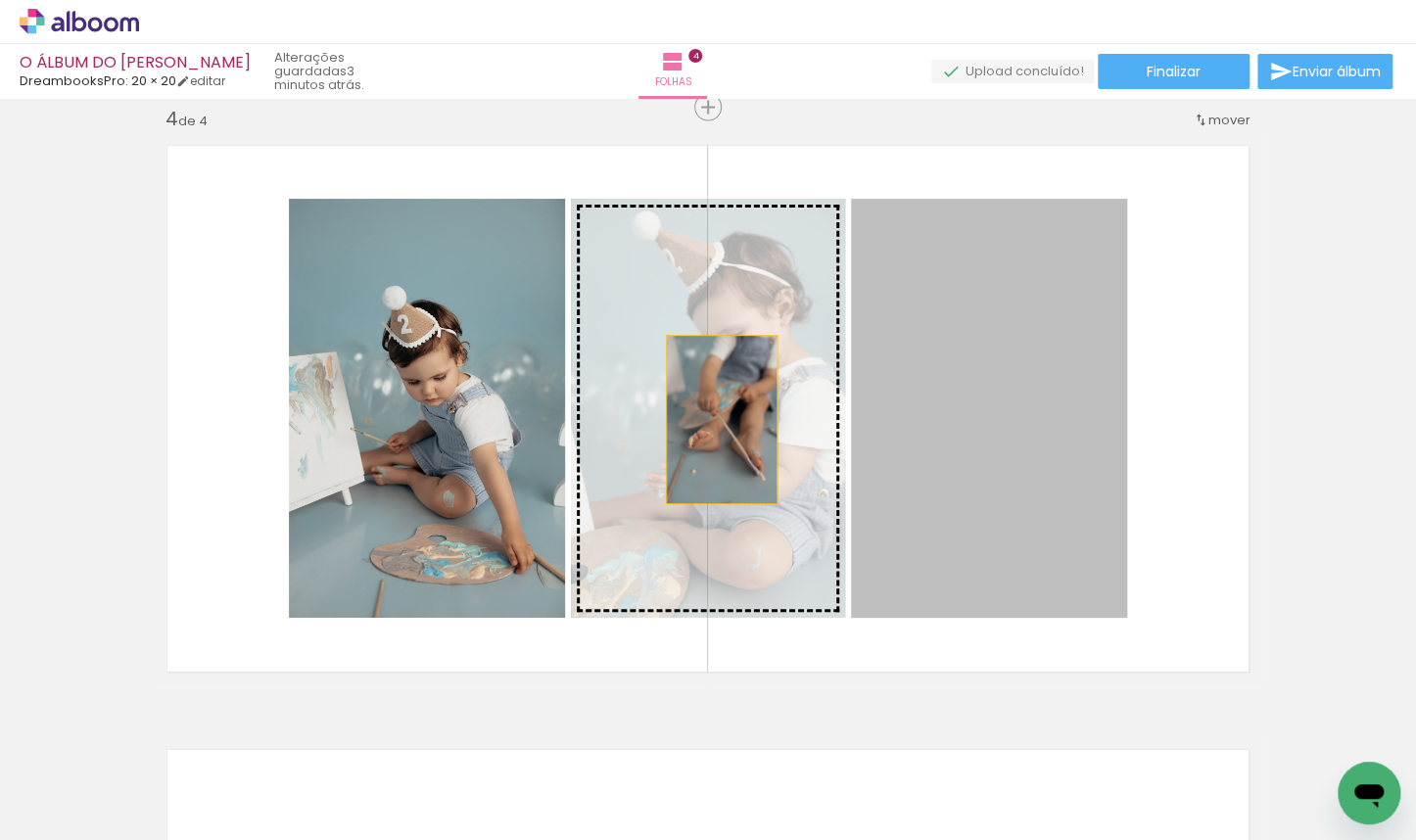 drag, startPoint x: 977, startPoint y: 451, endPoint x: 716, endPoint y: 419, distance: 262.9544 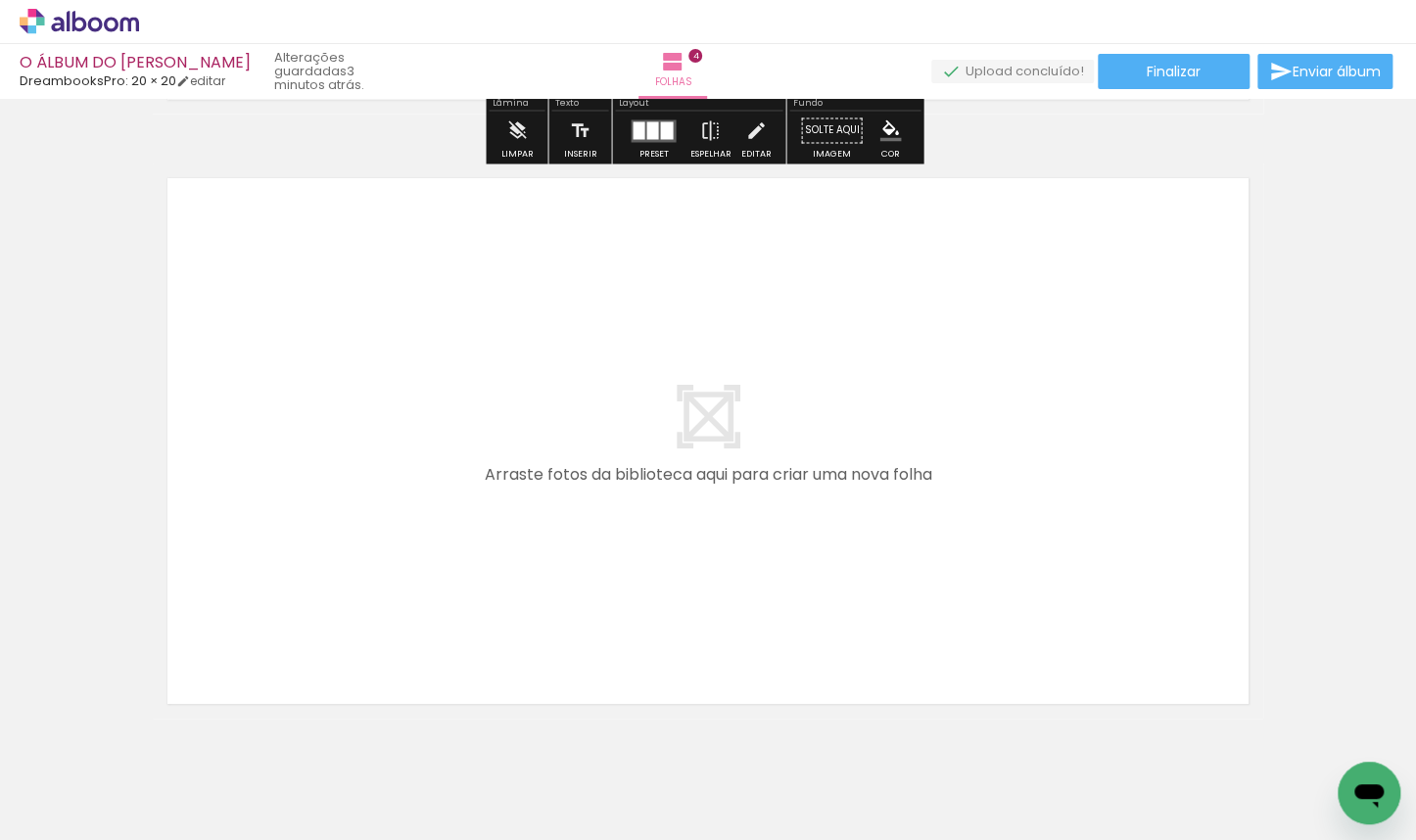 scroll, scrollTop: 2479, scrollLeft: 0, axis: vertical 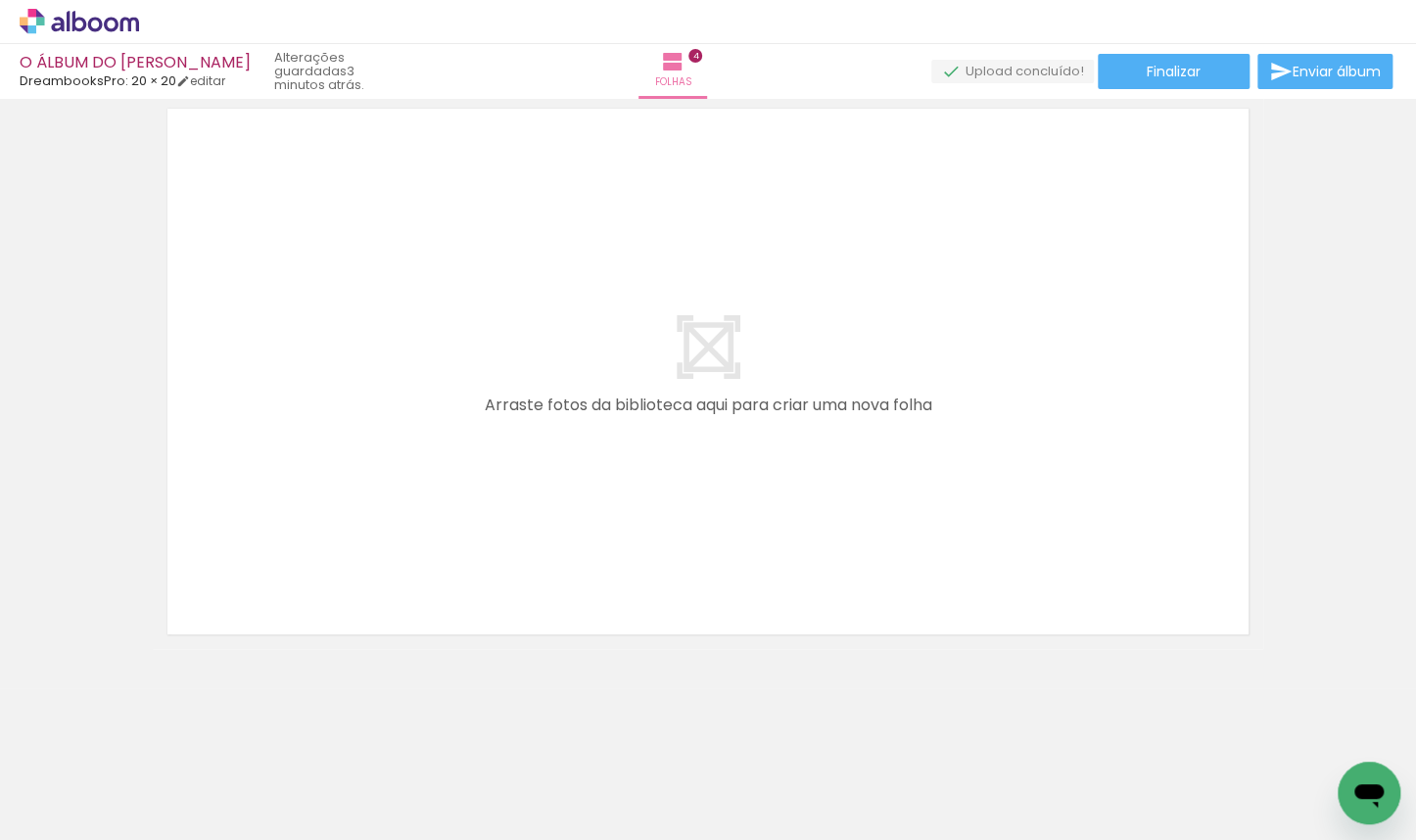 drag, startPoint x: 732, startPoint y: 835, endPoint x: 899, endPoint y: 830, distance: 167.07483 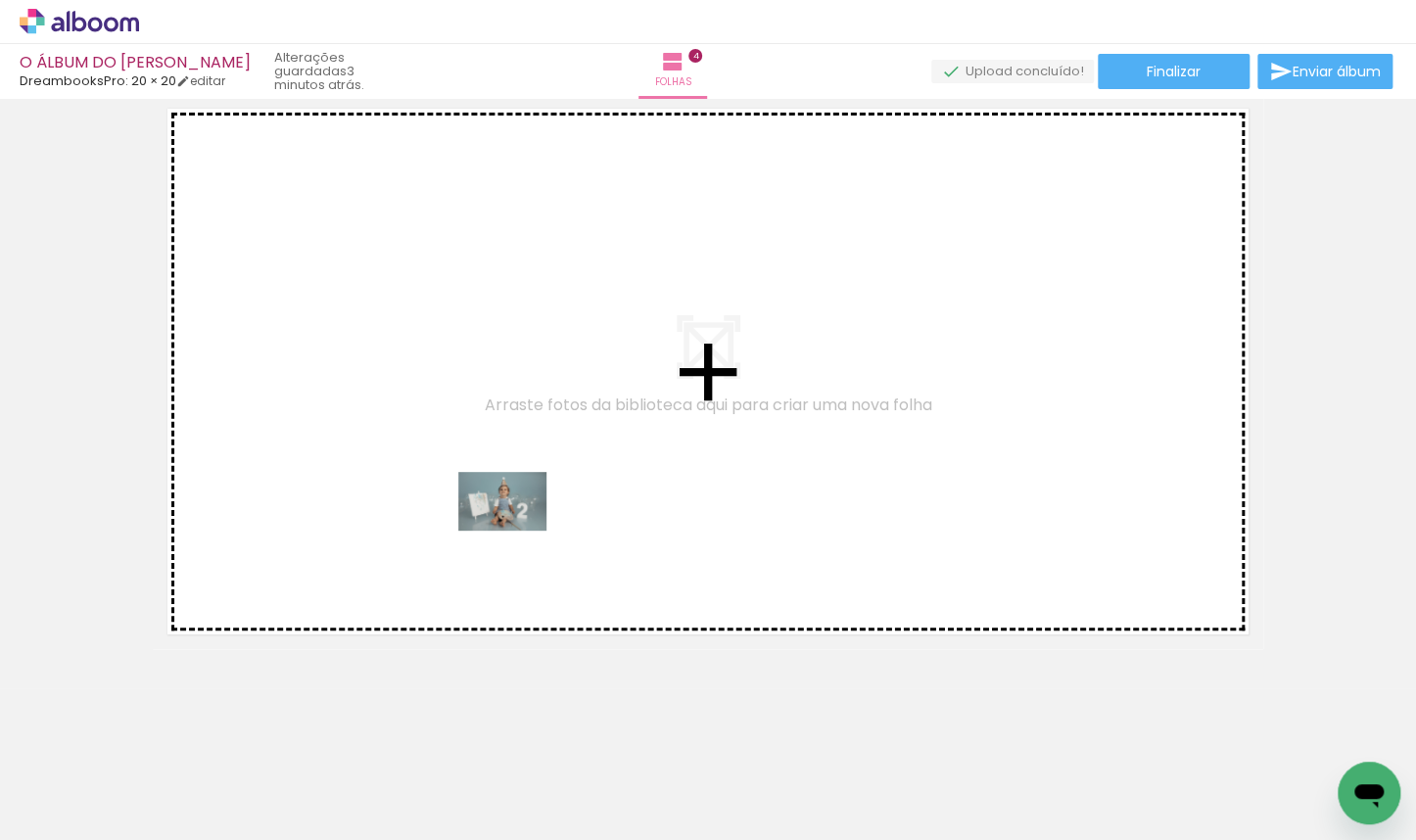 drag, startPoint x: 509, startPoint y: 787, endPoint x: 517, endPoint y: 529, distance: 258.124 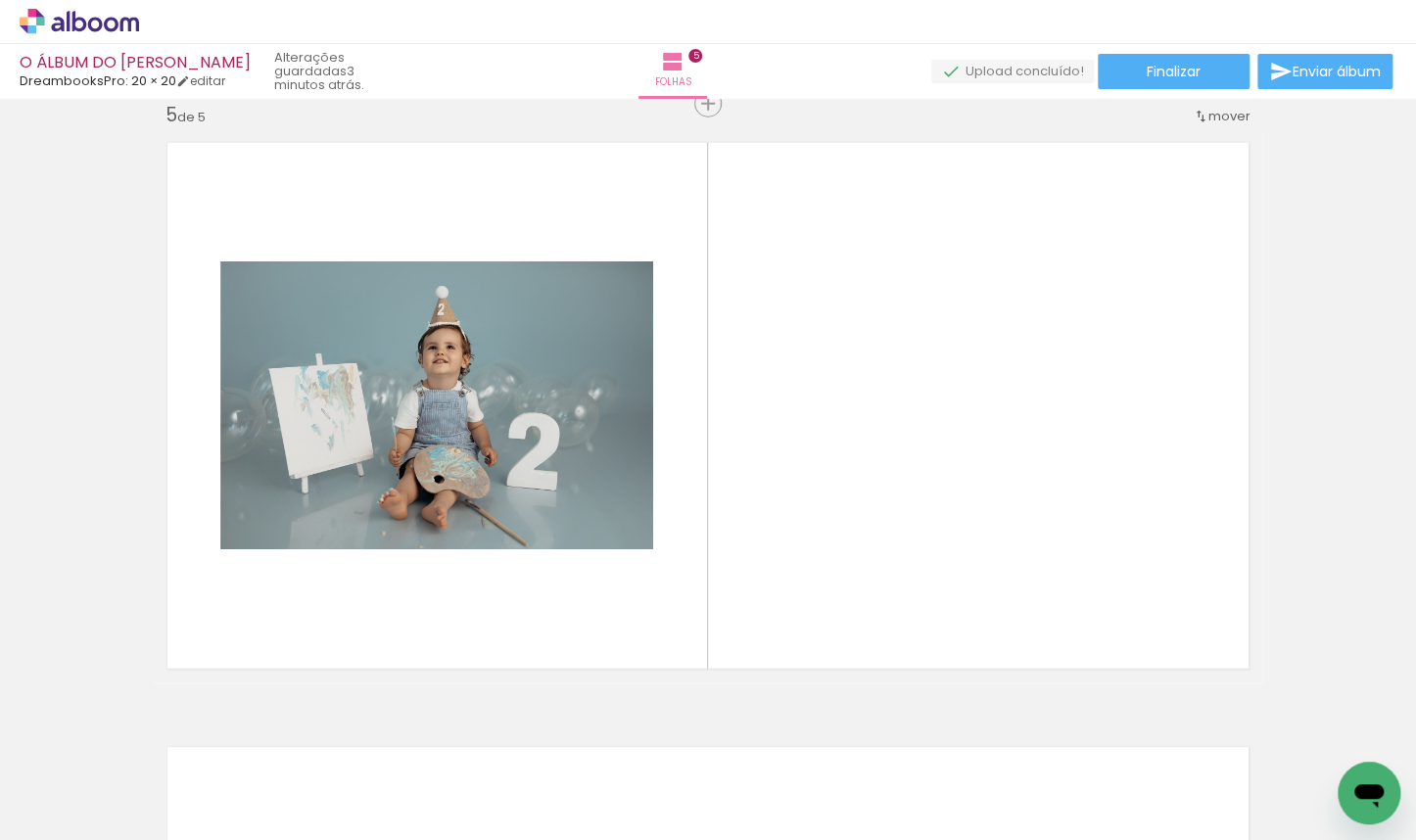 scroll, scrollTop: 2442, scrollLeft: 0, axis: vertical 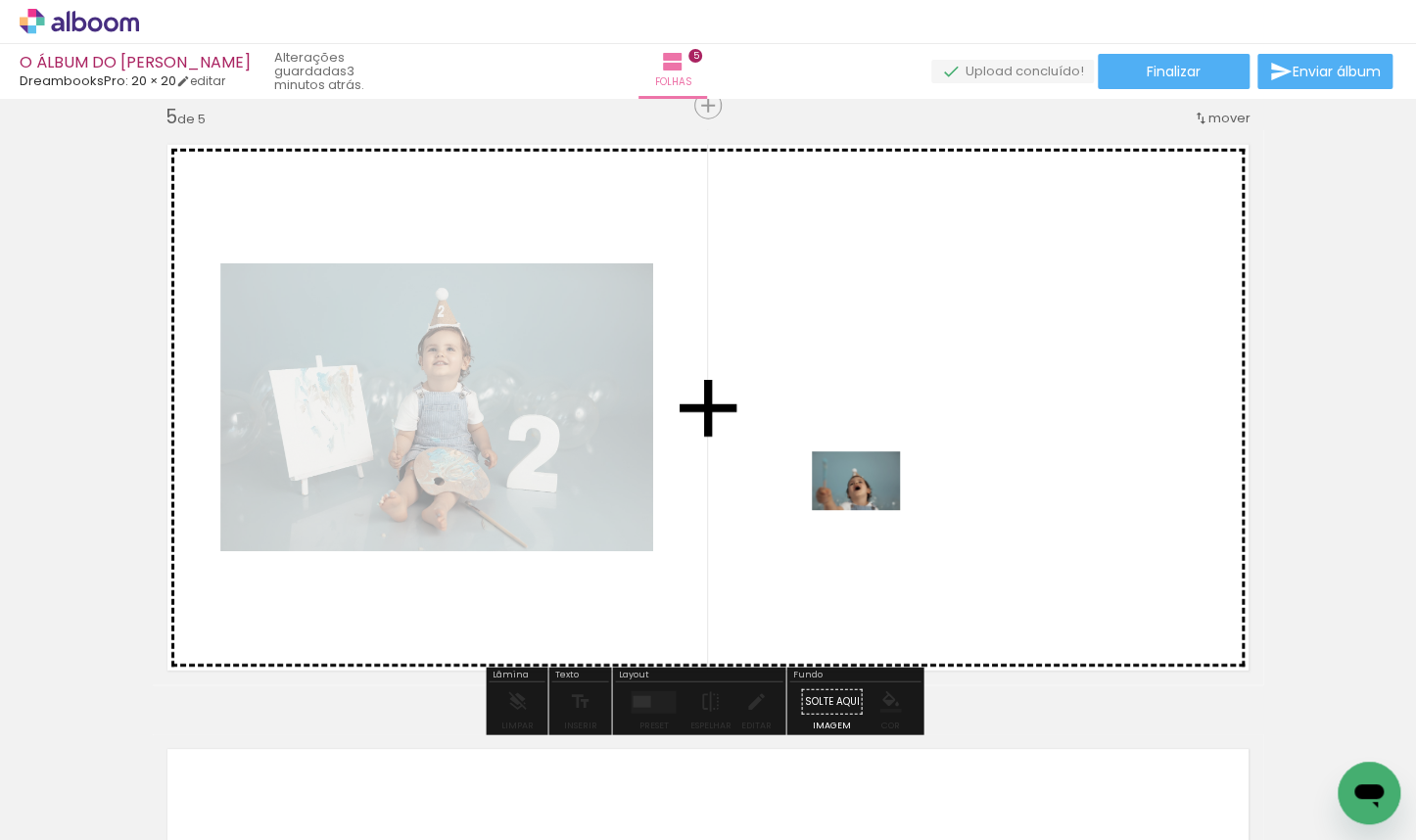 drag, startPoint x: 838, startPoint y: 795, endPoint x: 870, endPoint y: 490, distance: 306.67409 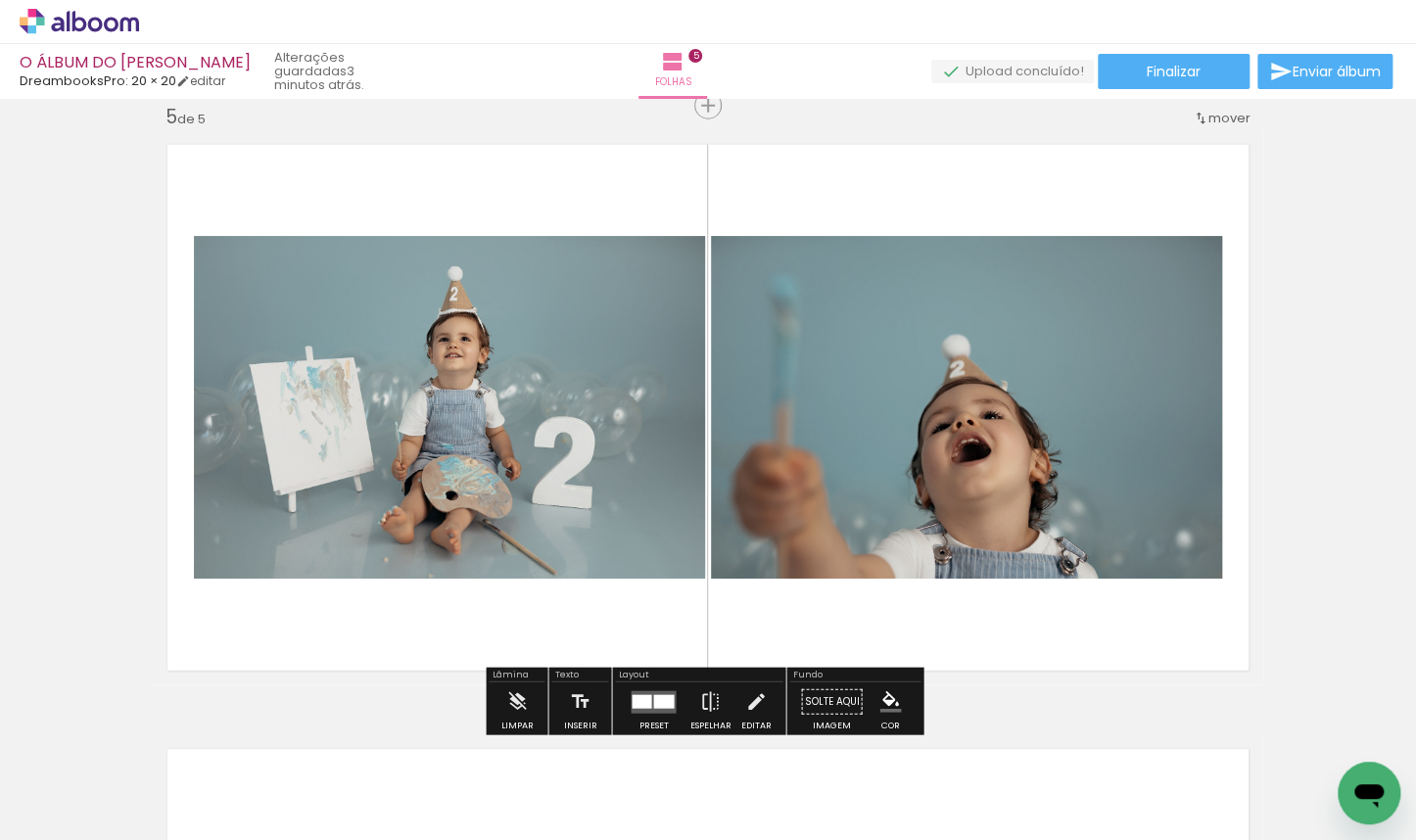 scroll, scrollTop: 0, scrollLeft: 1622, axis: horizontal 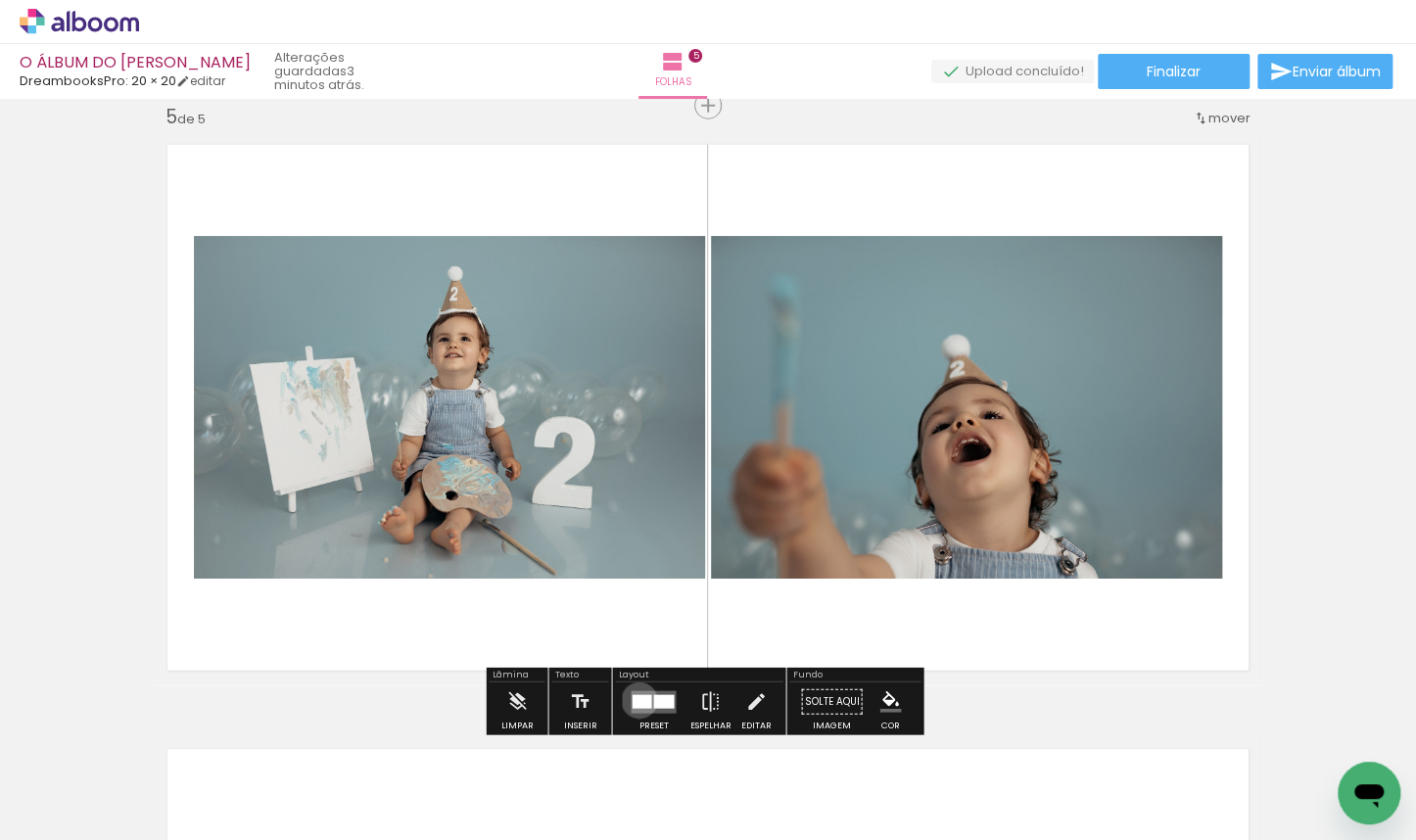 click at bounding box center (641, 701) 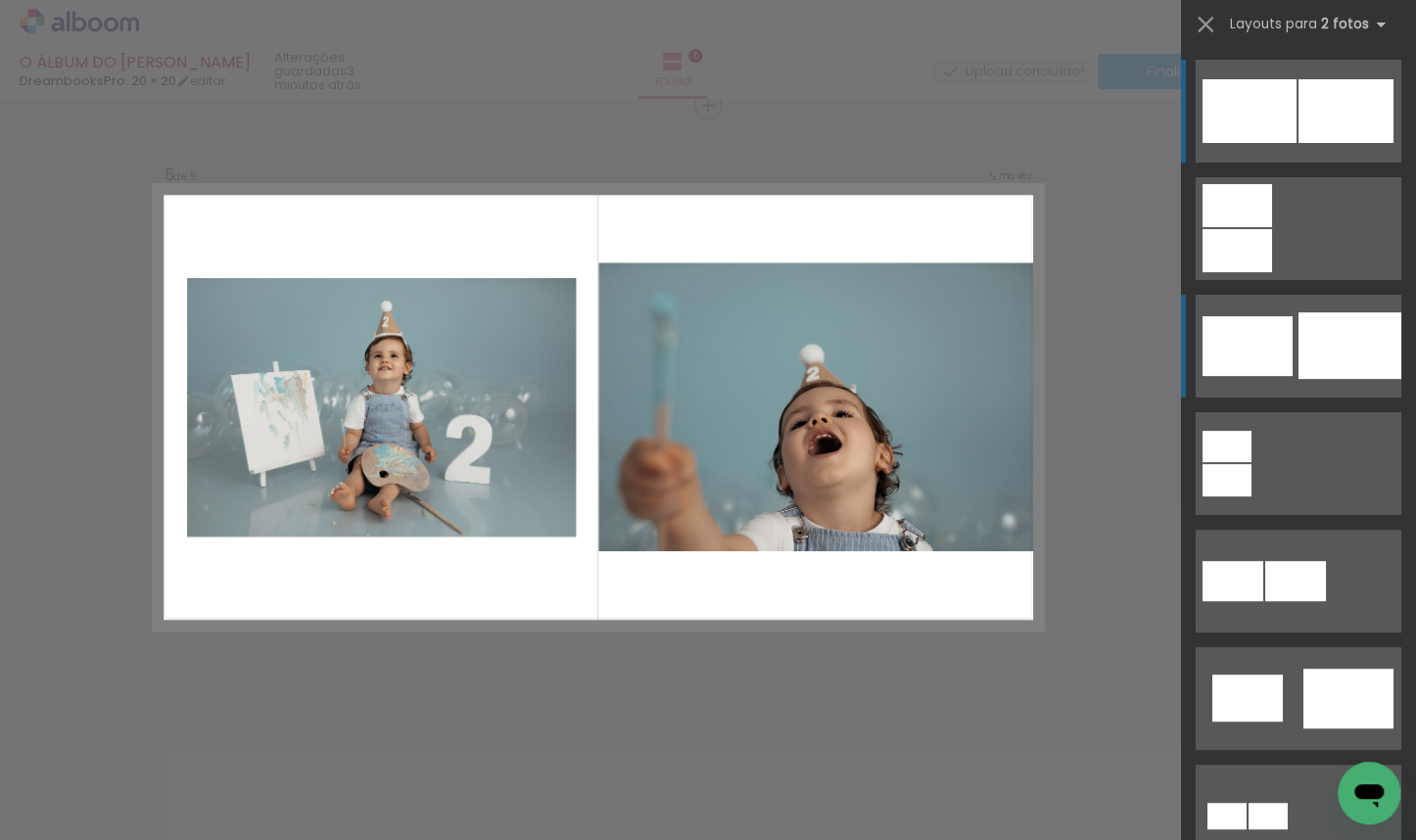 scroll, scrollTop: 458, scrollLeft: 0, axis: vertical 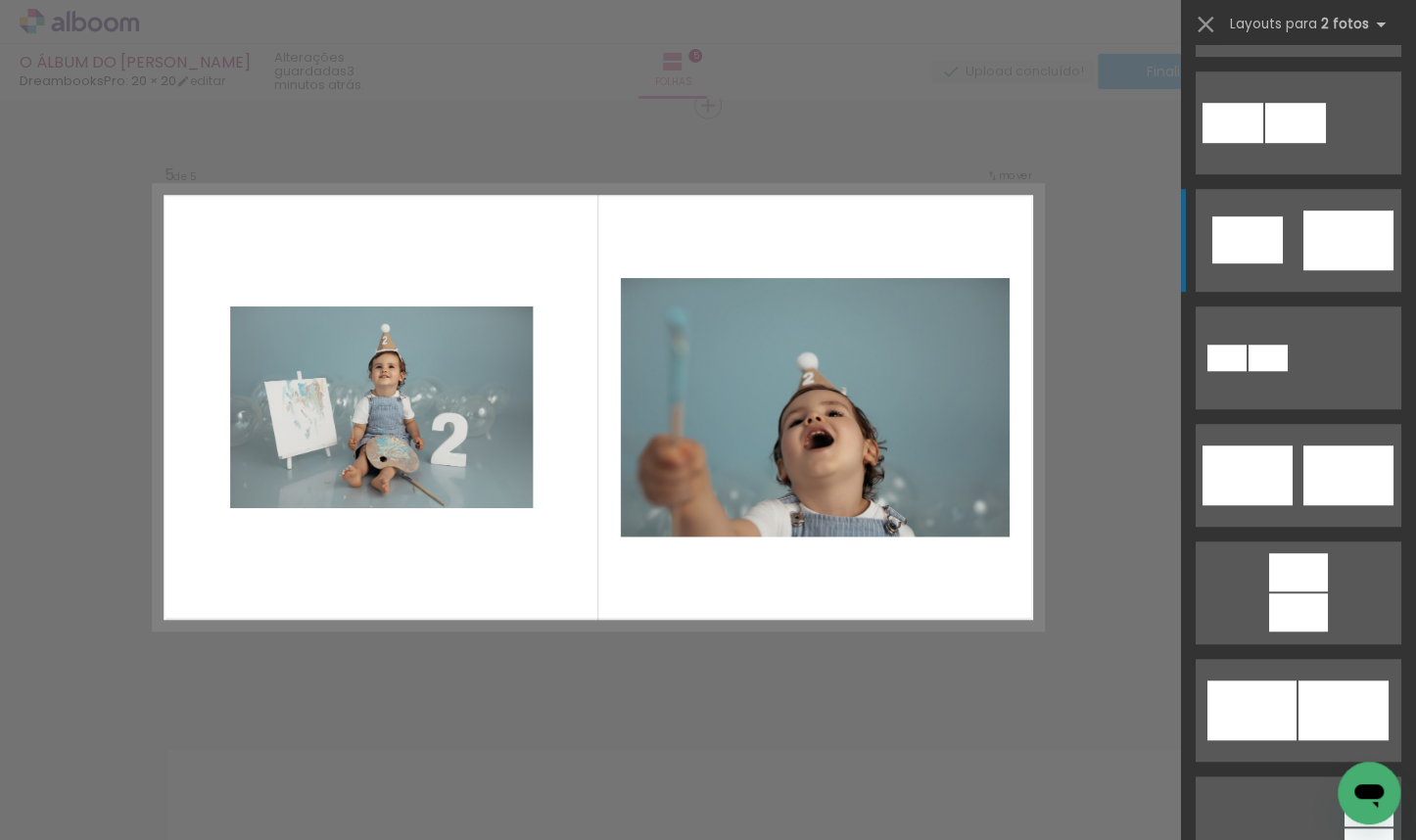 click at bounding box center (1345, -348) 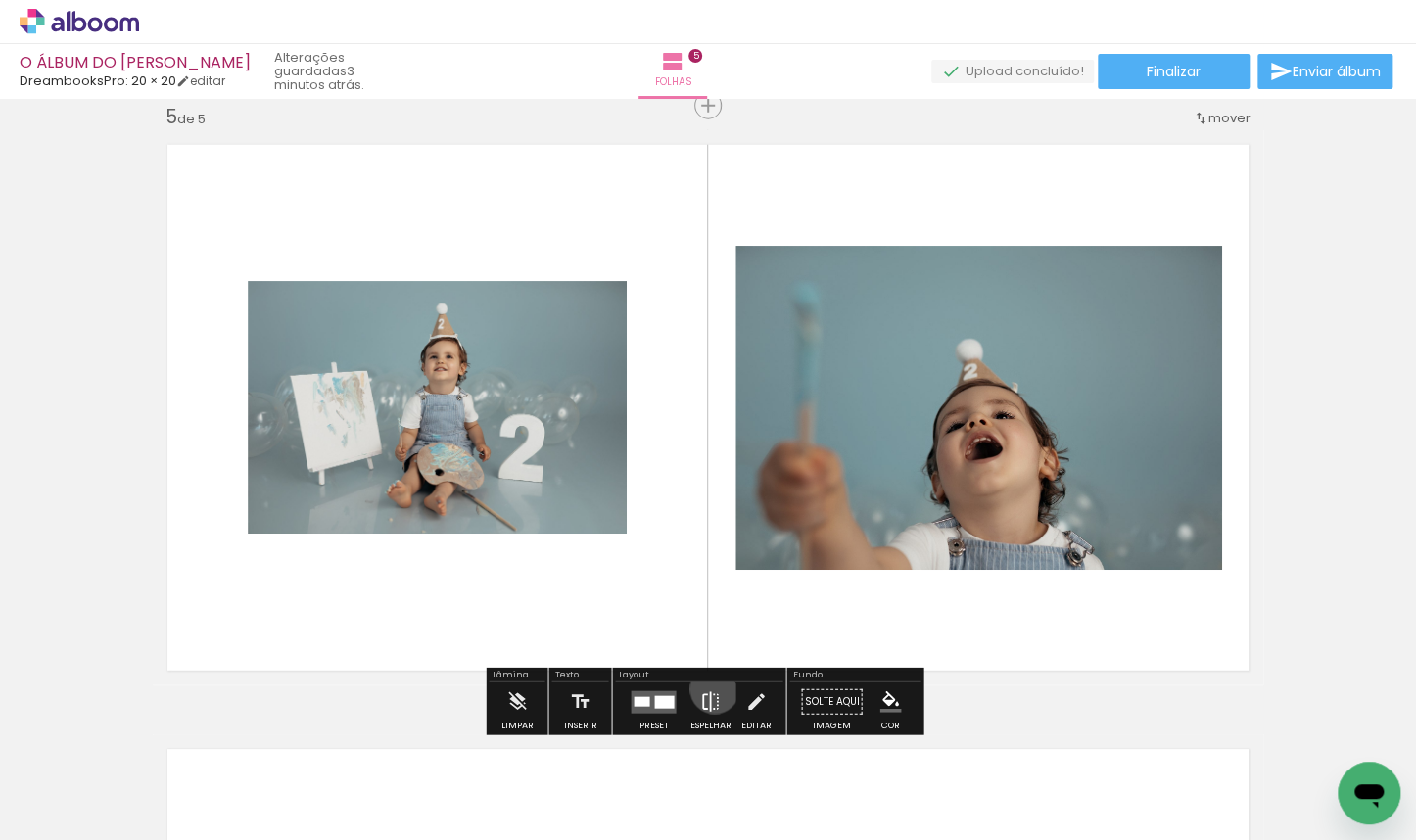 click at bounding box center (710, 702) 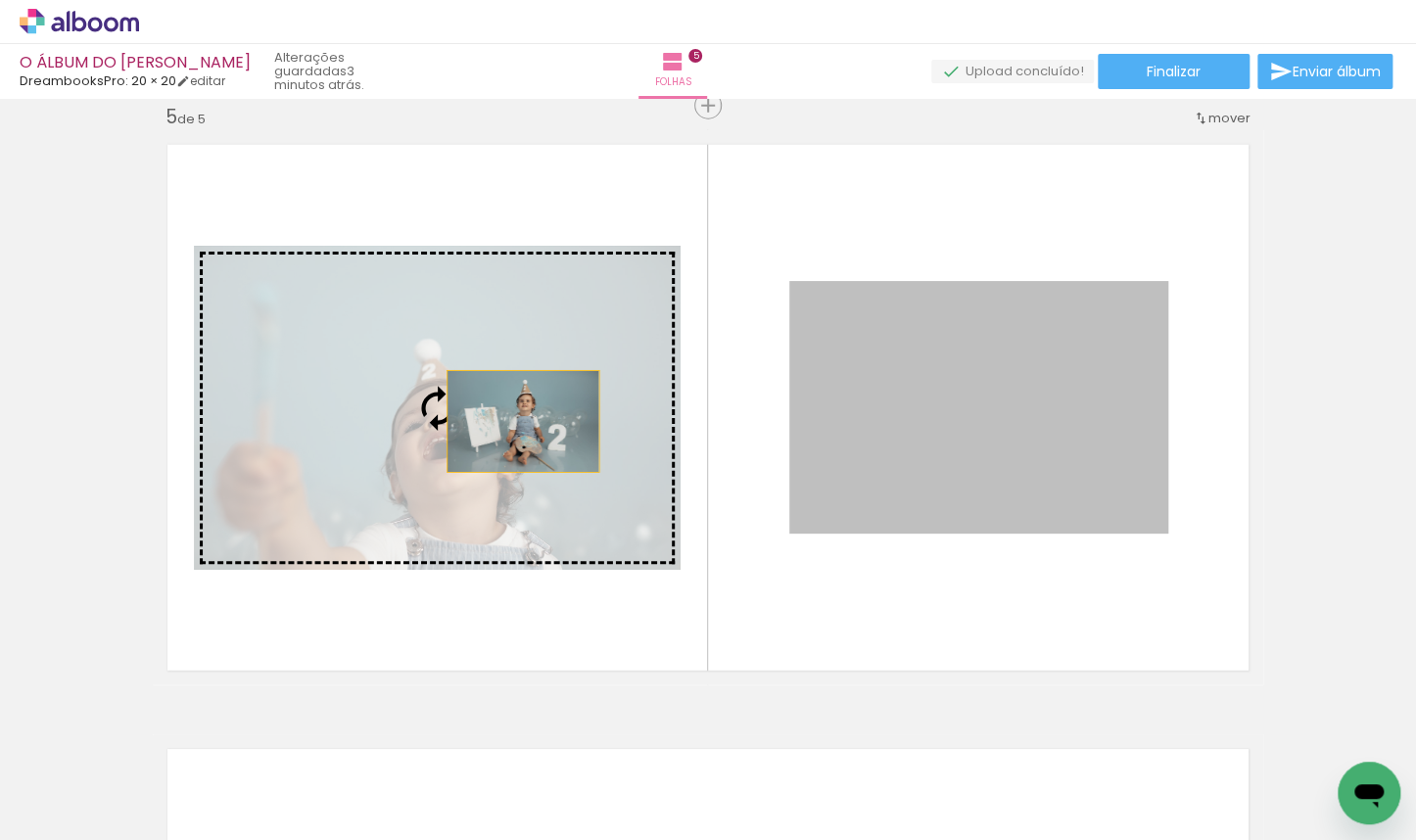 drag, startPoint x: 925, startPoint y: 443, endPoint x: 517, endPoint y: 422, distance: 408.54008 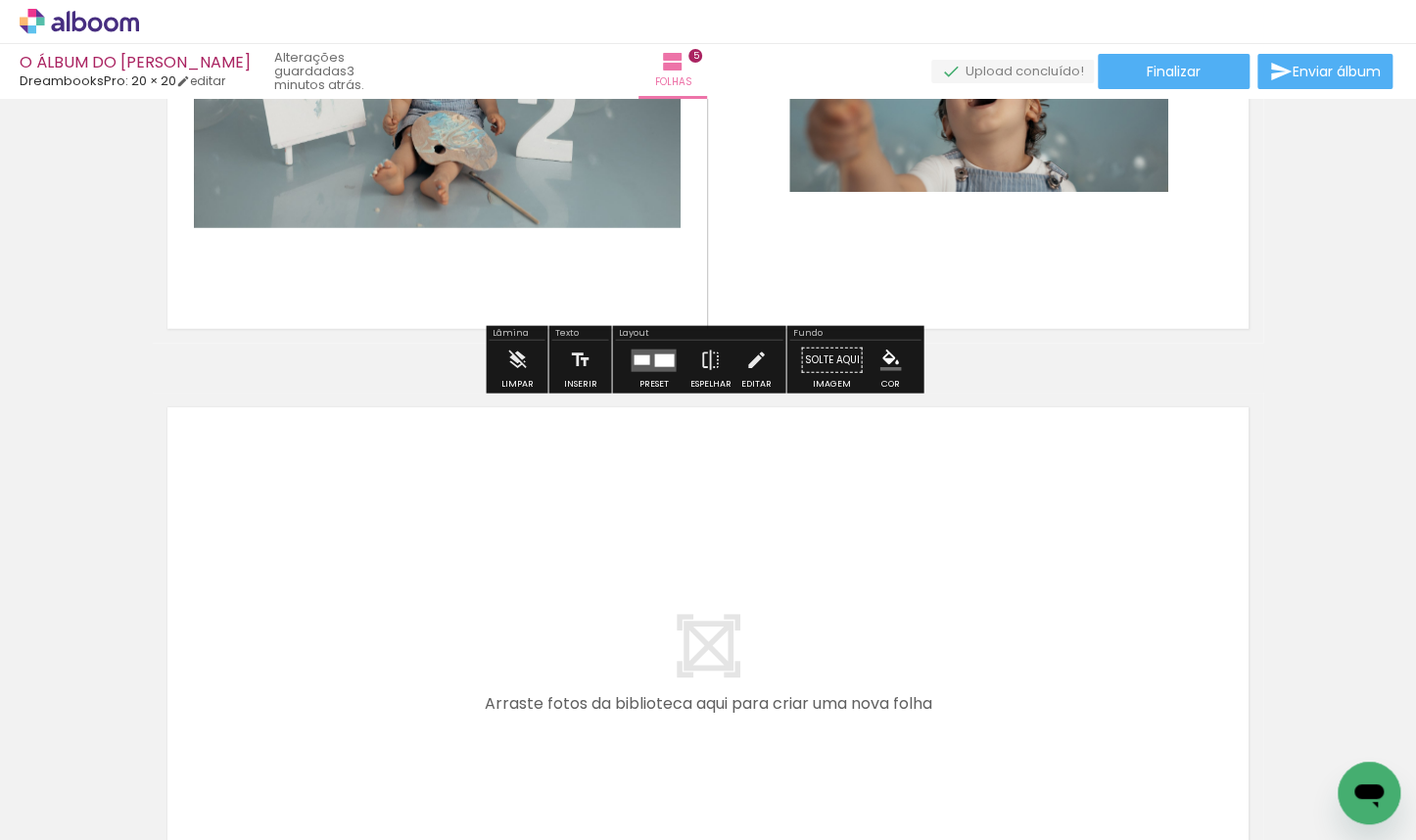 scroll, scrollTop: 2786, scrollLeft: 0, axis: vertical 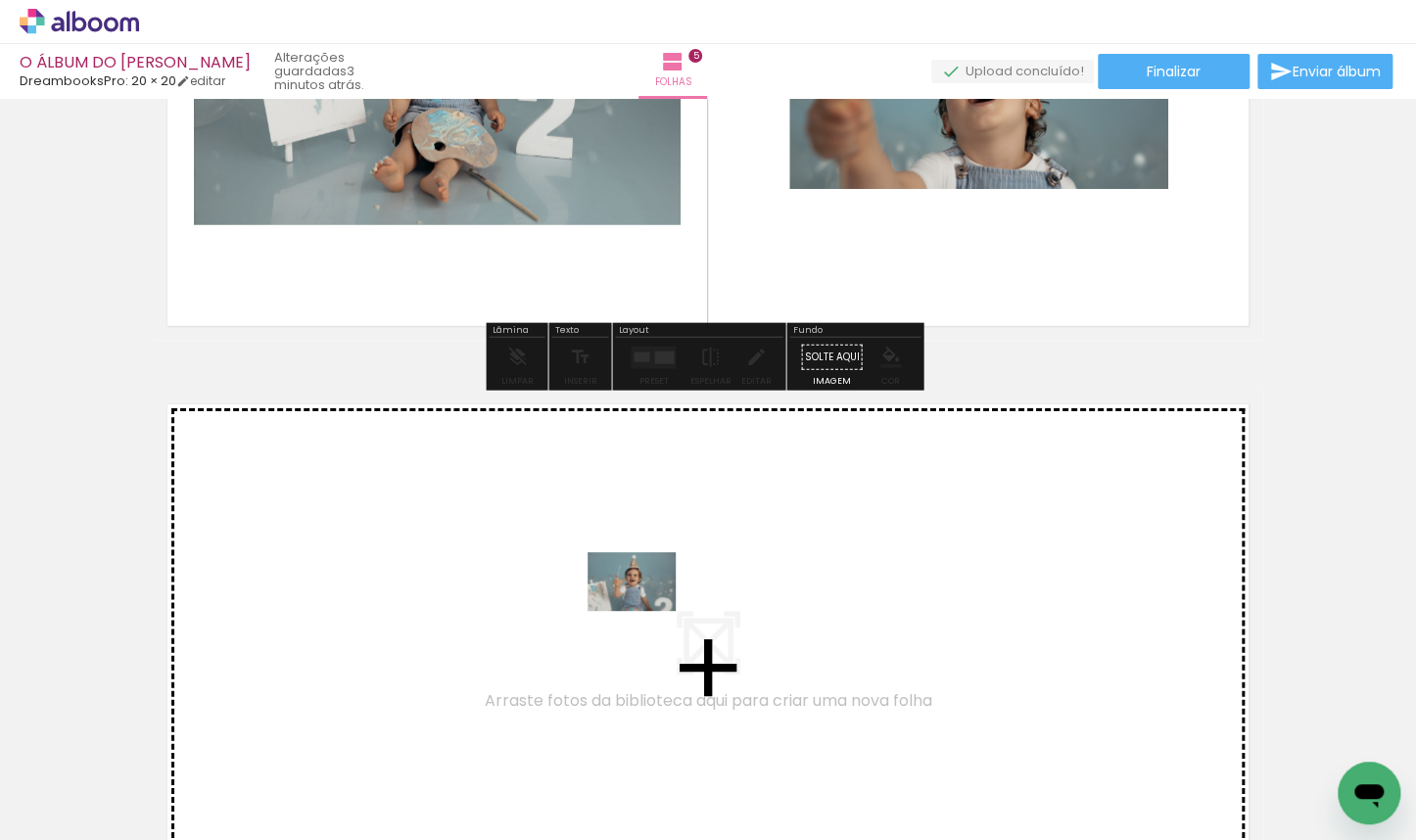 drag, startPoint x: 425, startPoint y: 778, endPoint x: 646, endPoint y: 611, distance: 277.00181 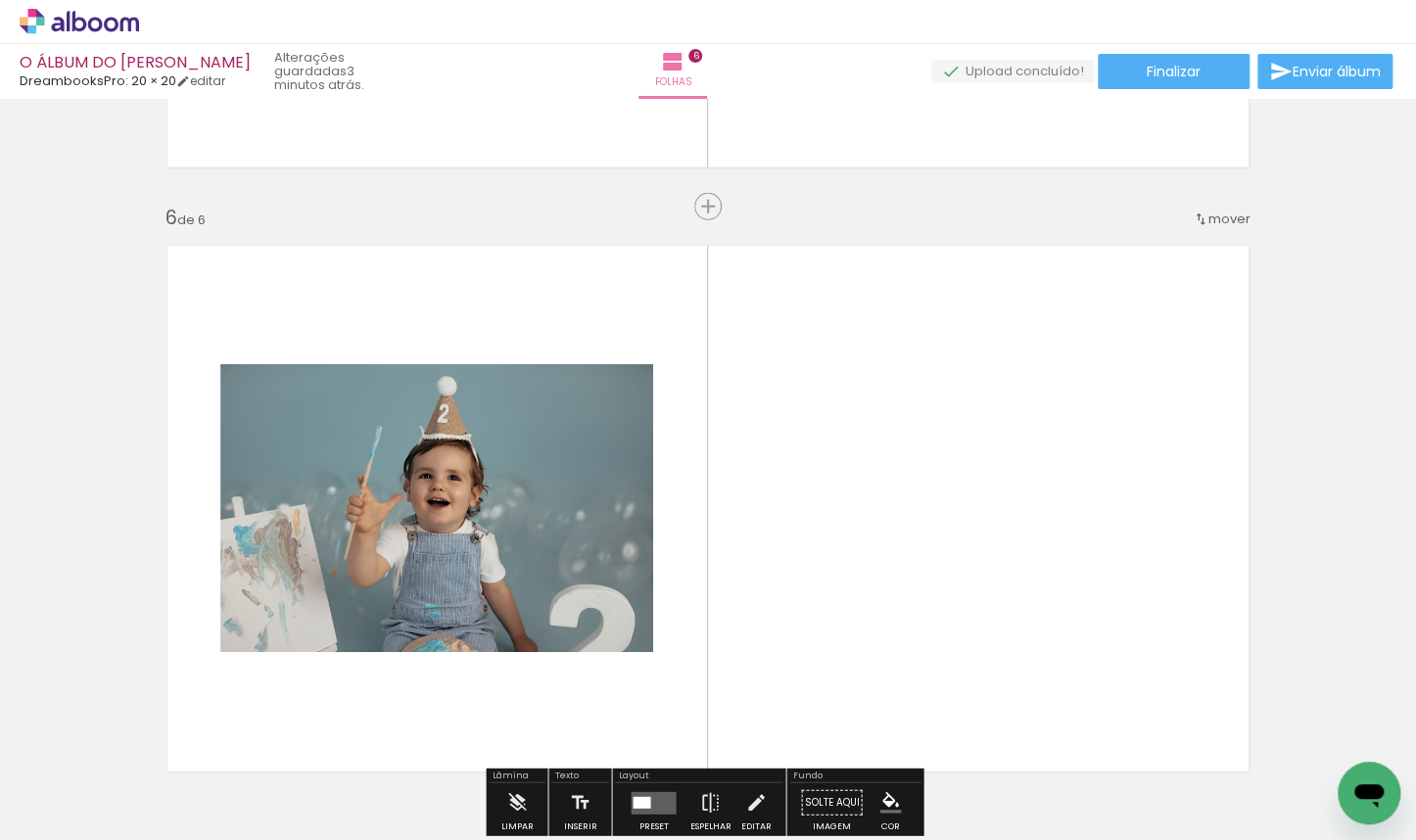scroll, scrollTop: 3046, scrollLeft: 0, axis: vertical 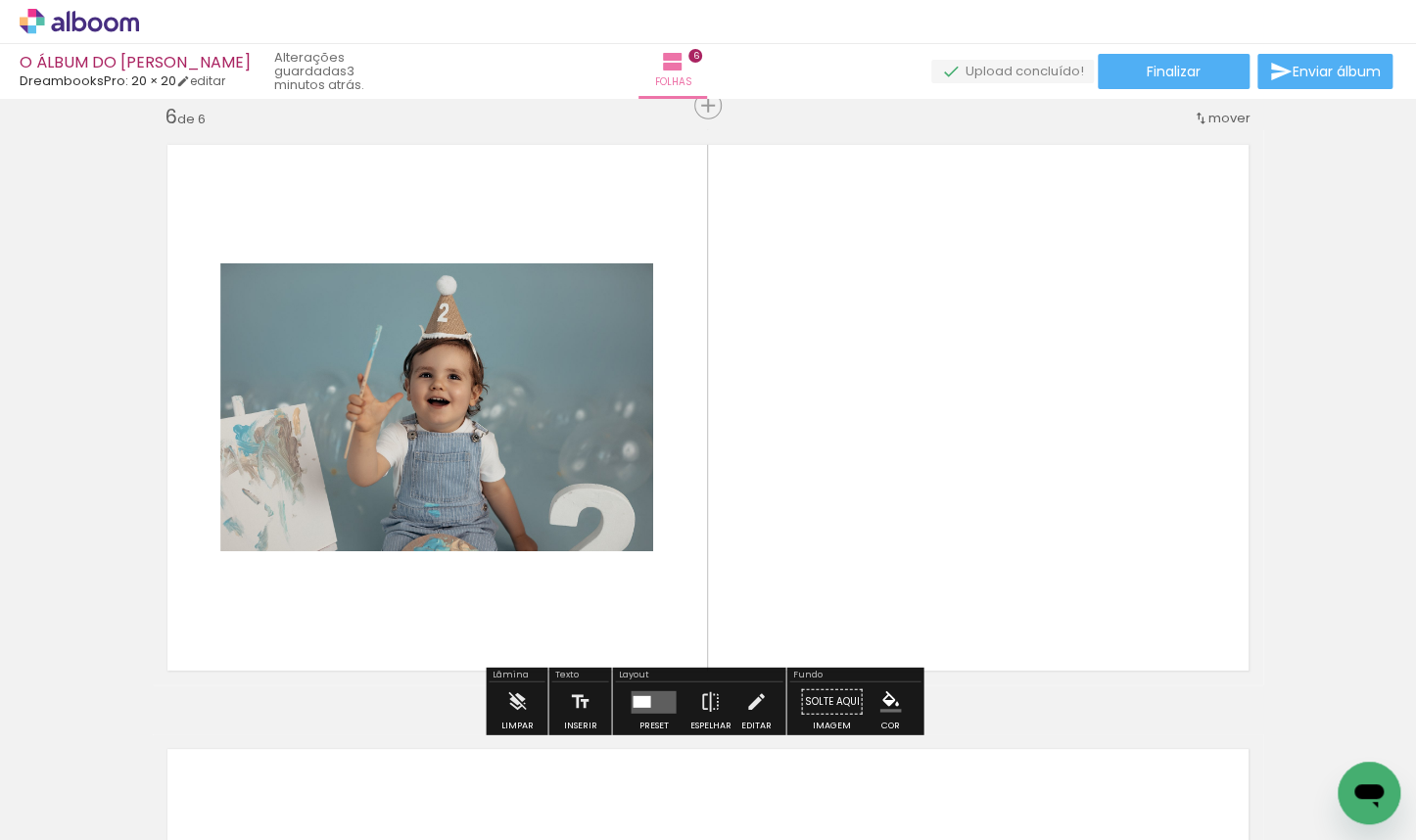 click at bounding box center (653, 701) 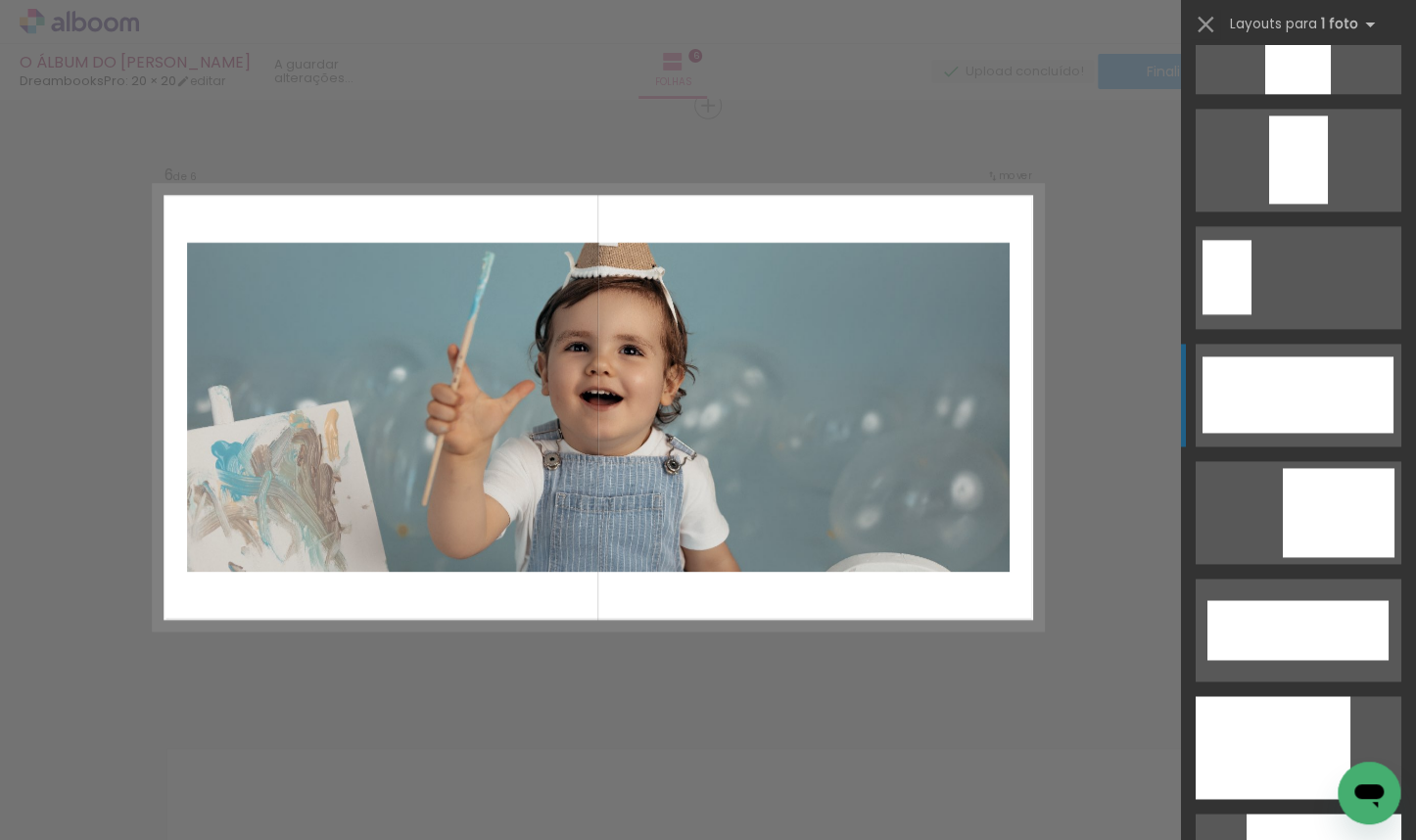 scroll, scrollTop: 5016, scrollLeft: 0, axis: vertical 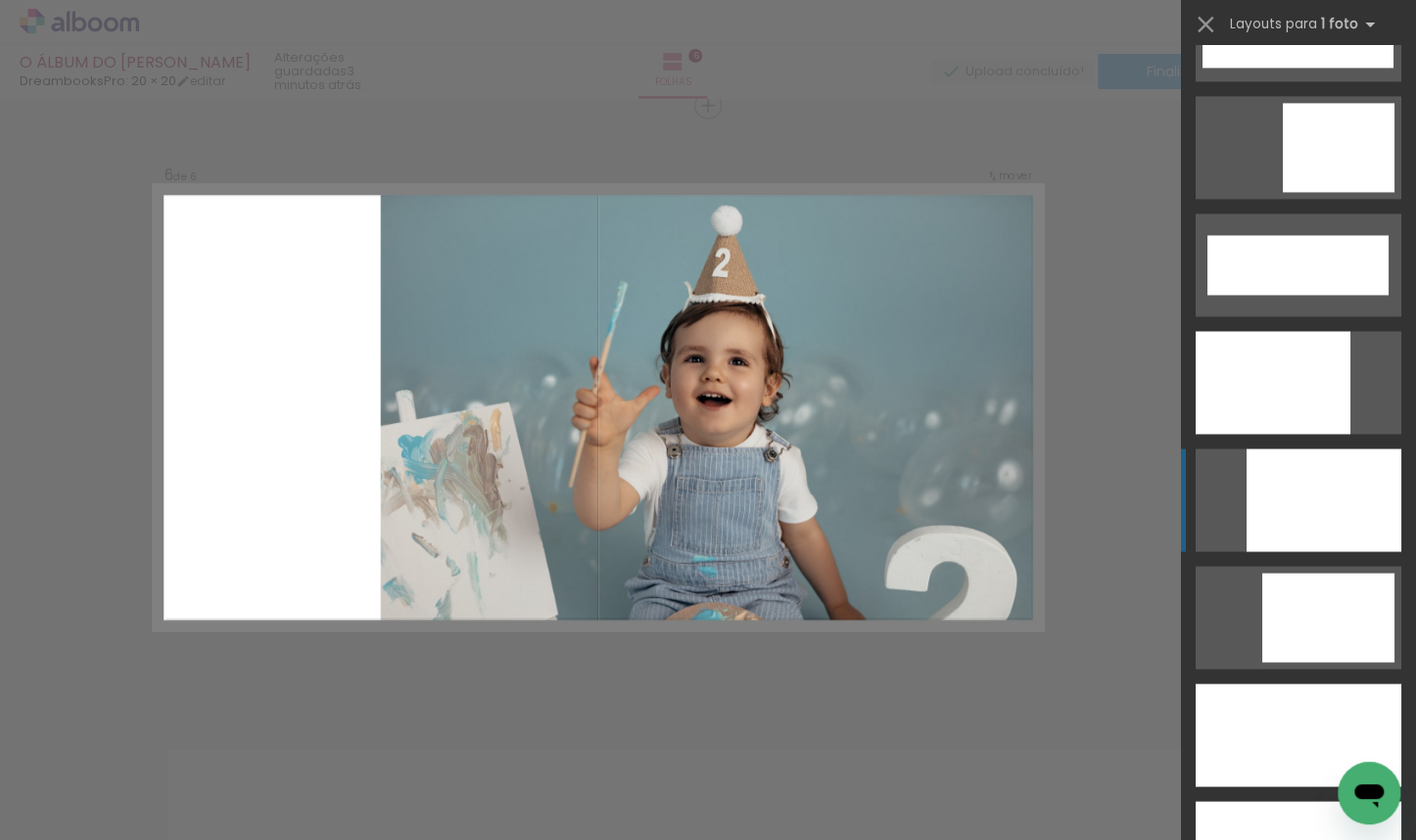 click at bounding box center (1298, -323) 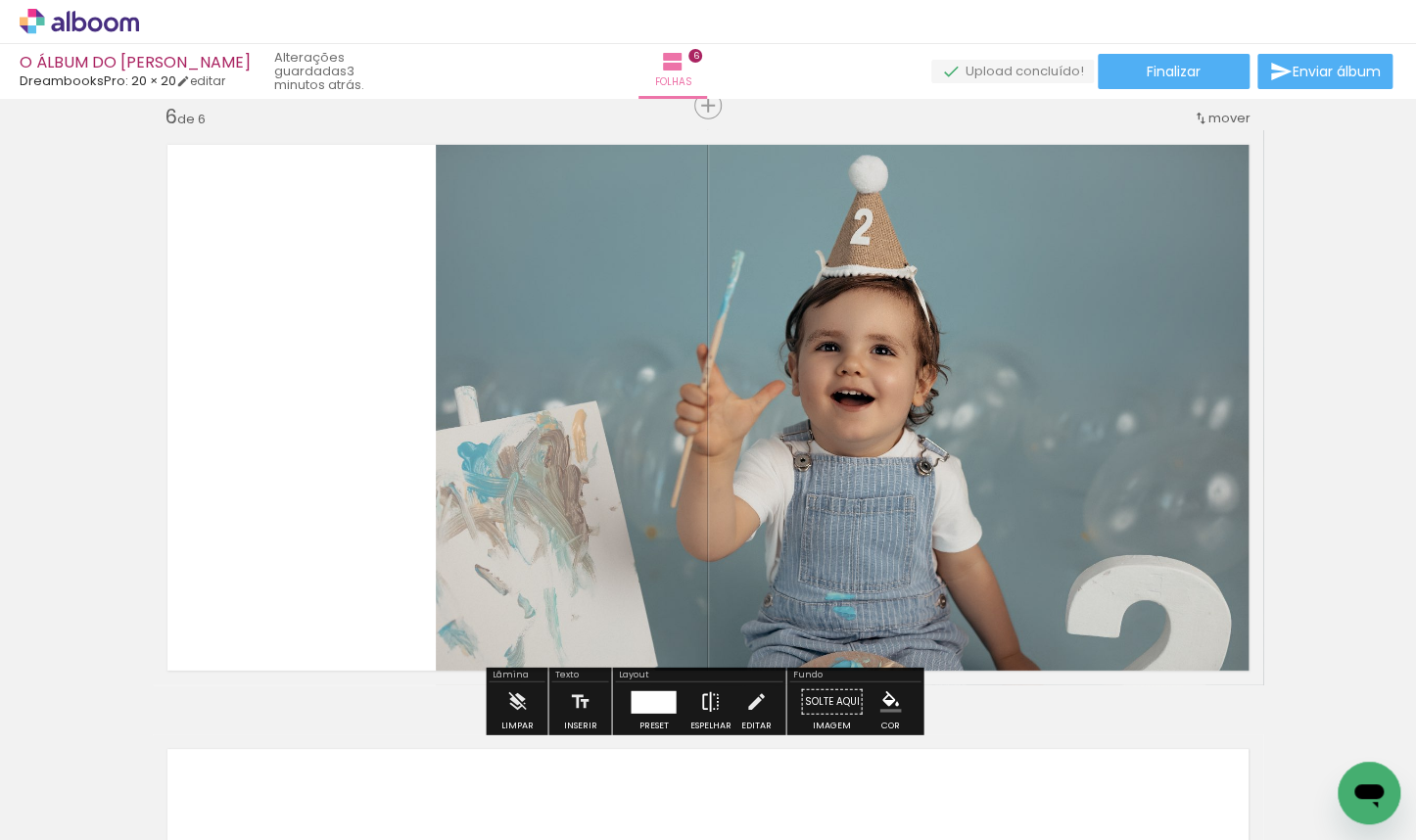 click at bounding box center (710, 702) 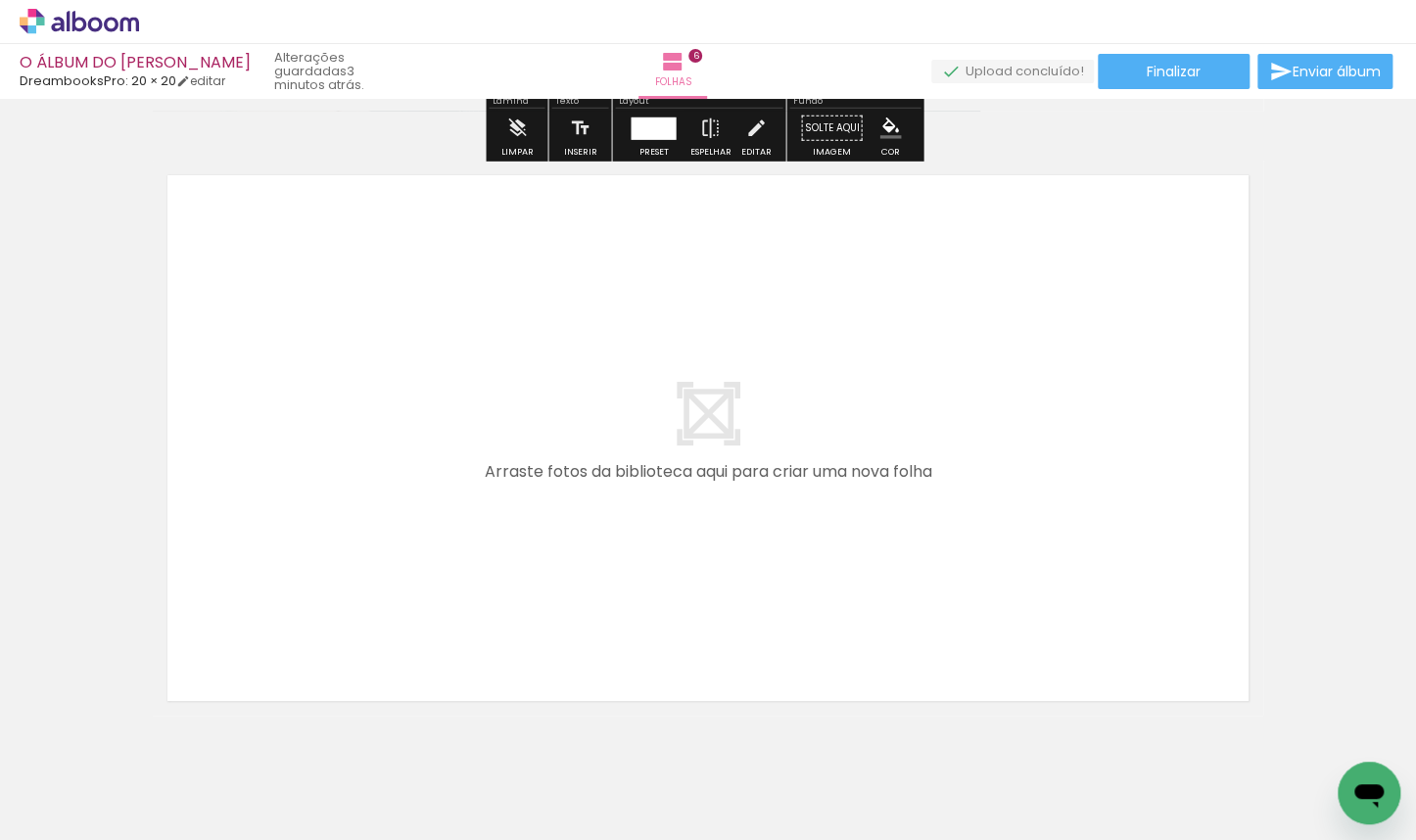 scroll, scrollTop: 3687, scrollLeft: 0, axis: vertical 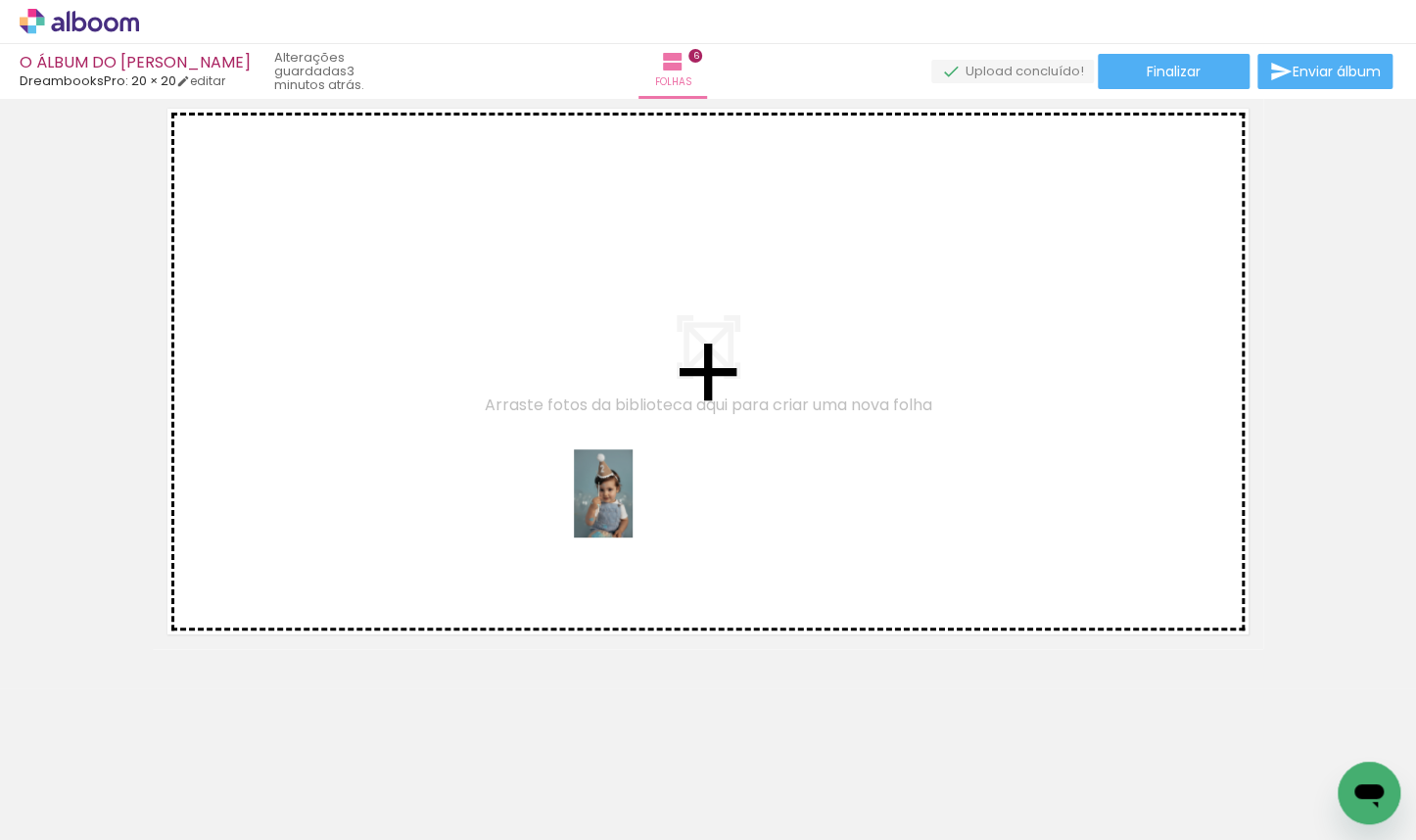 drag, startPoint x: 747, startPoint y: 752, endPoint x: 631, endPoint y: 501, distance: 276.50859 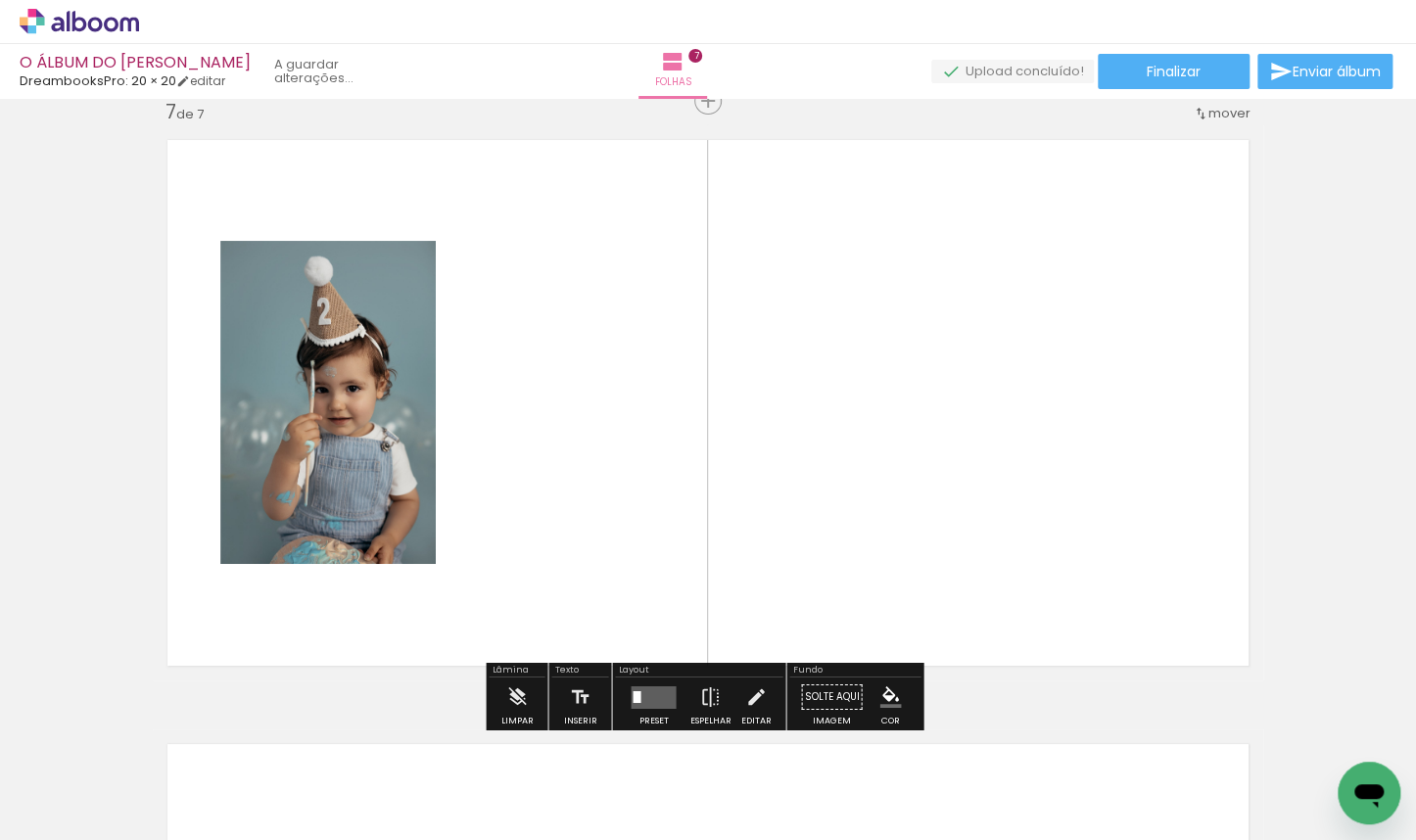 scroll, scrollTop: 3650, scrollLeft: 0, axis: vertical 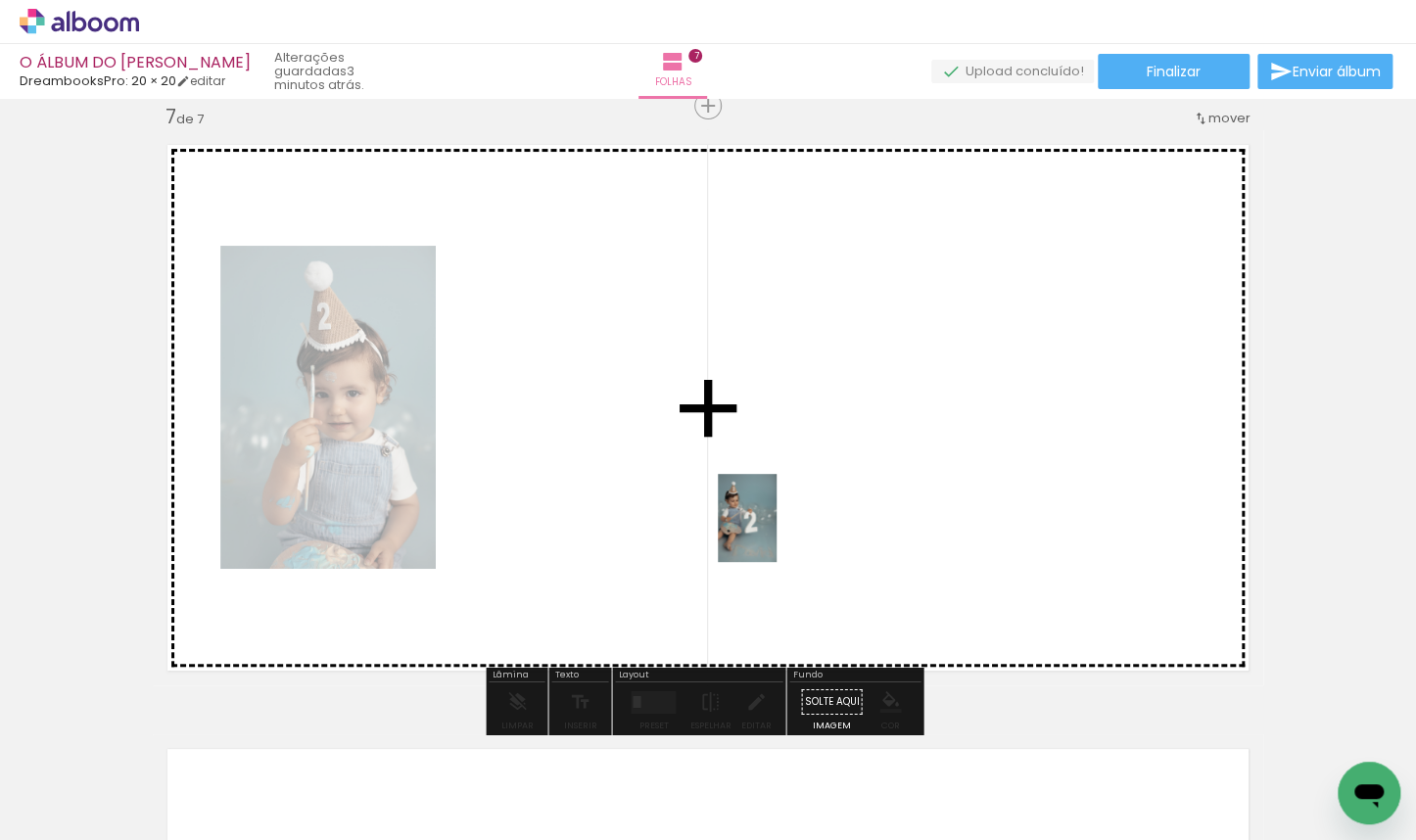 drag, startPoint x: 858, startPoint y: 776, endPoint x: 777, endPoint y: 533, distance: 256.14449 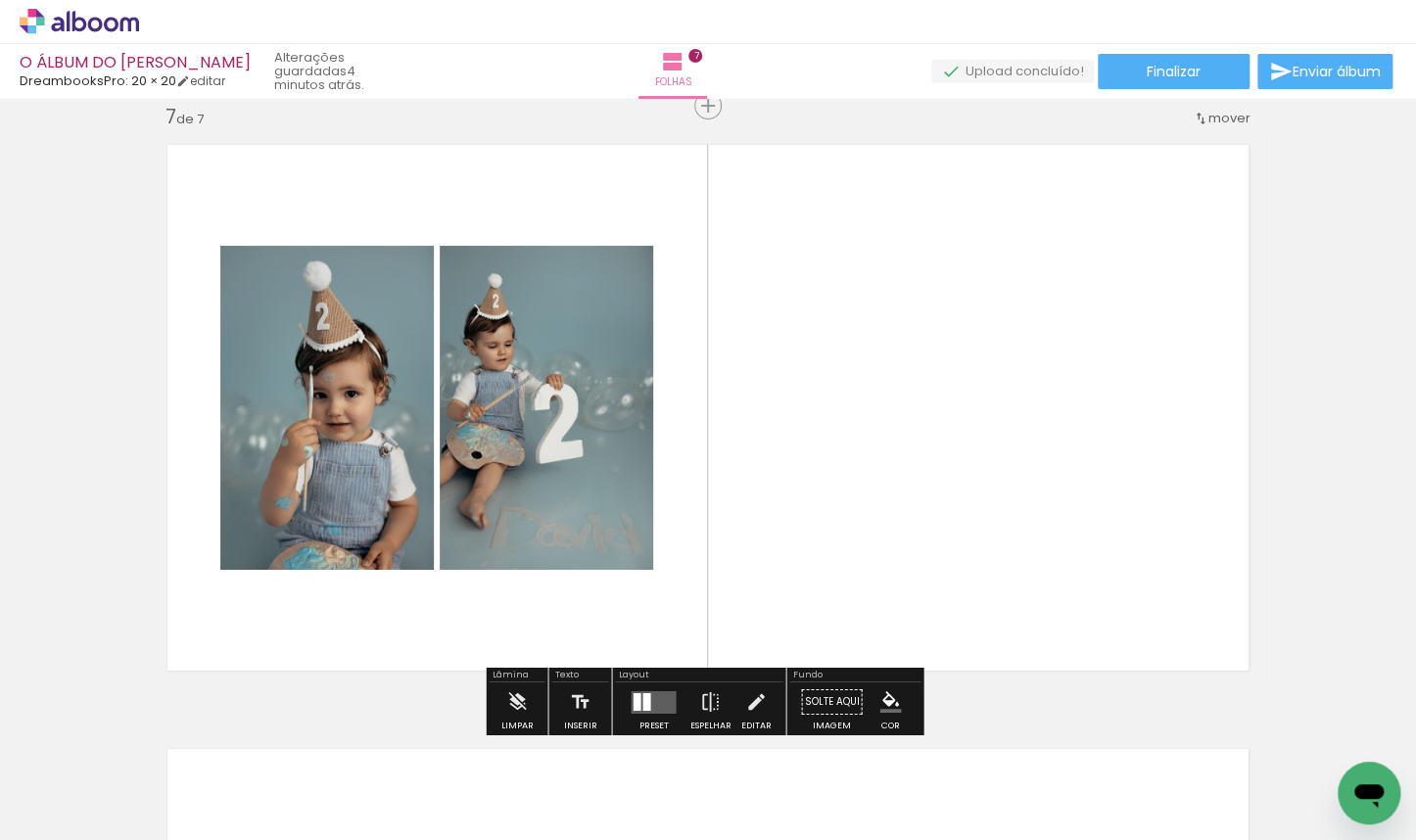 click at bounding box center [653, 701] 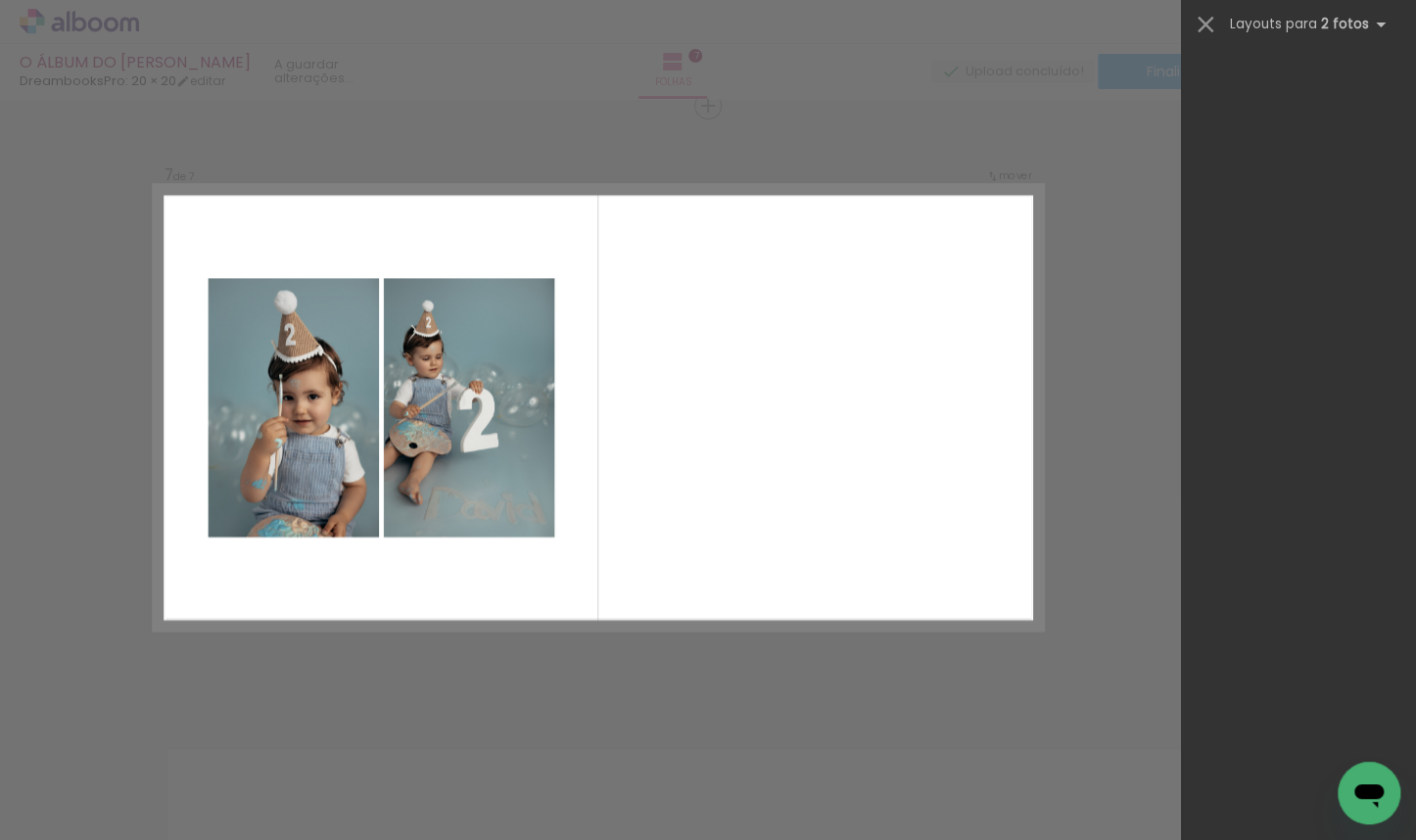 scroll, scrollTop: 0, scrollLeft: 0, axis: both 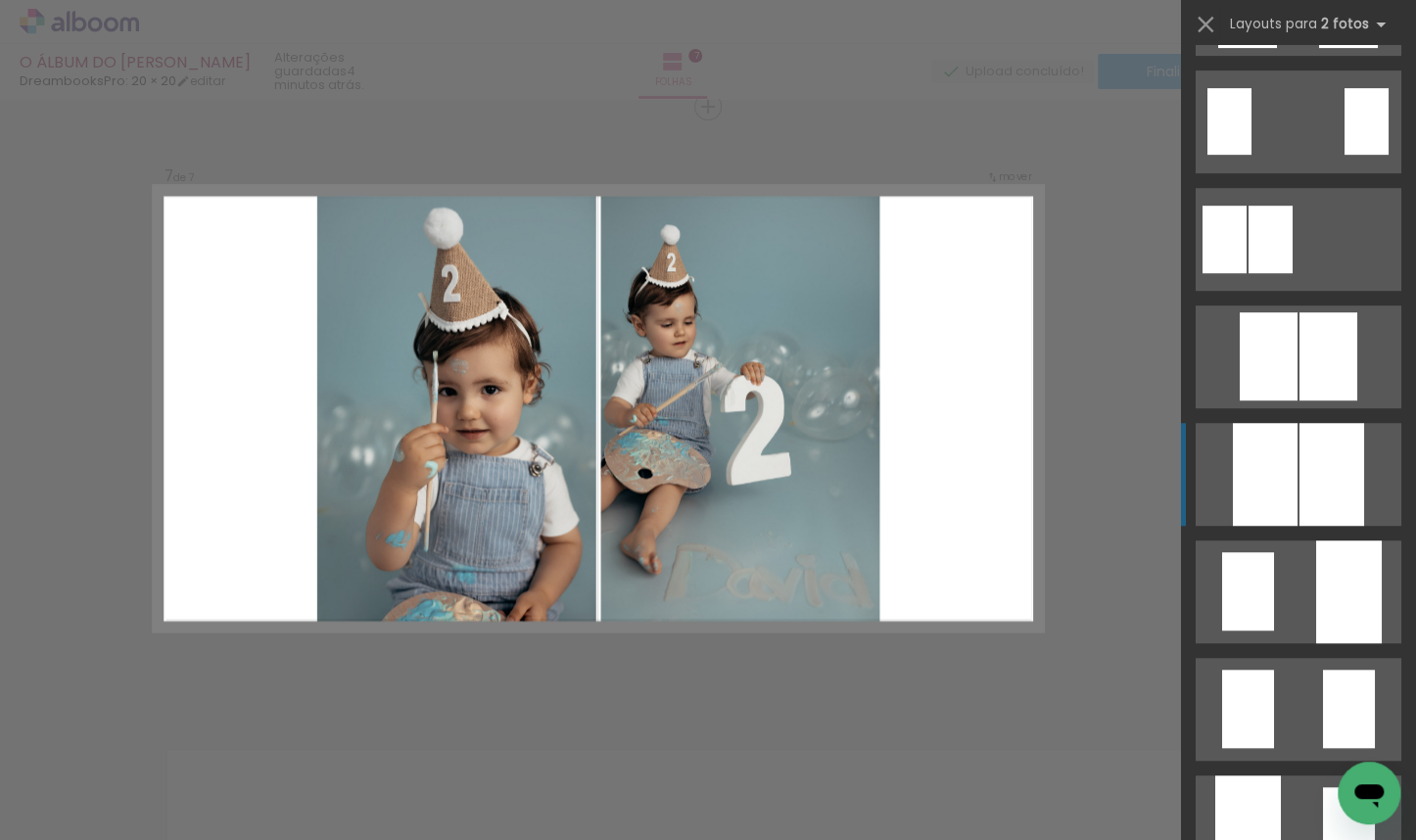 click at bounding box center (1348, -114) 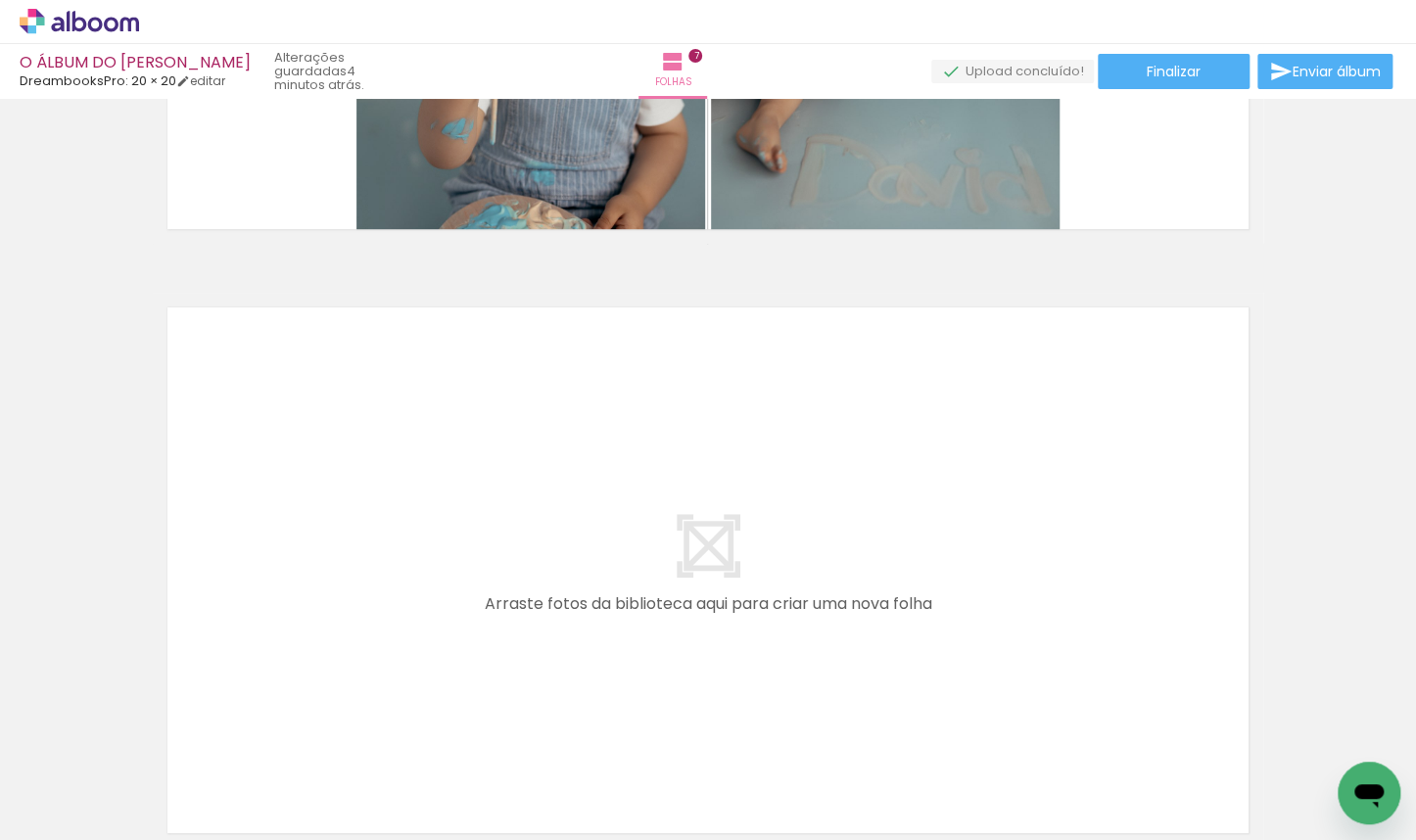 scroll, scrollTop: 4291, scrollLeft: 0, axis: vertical 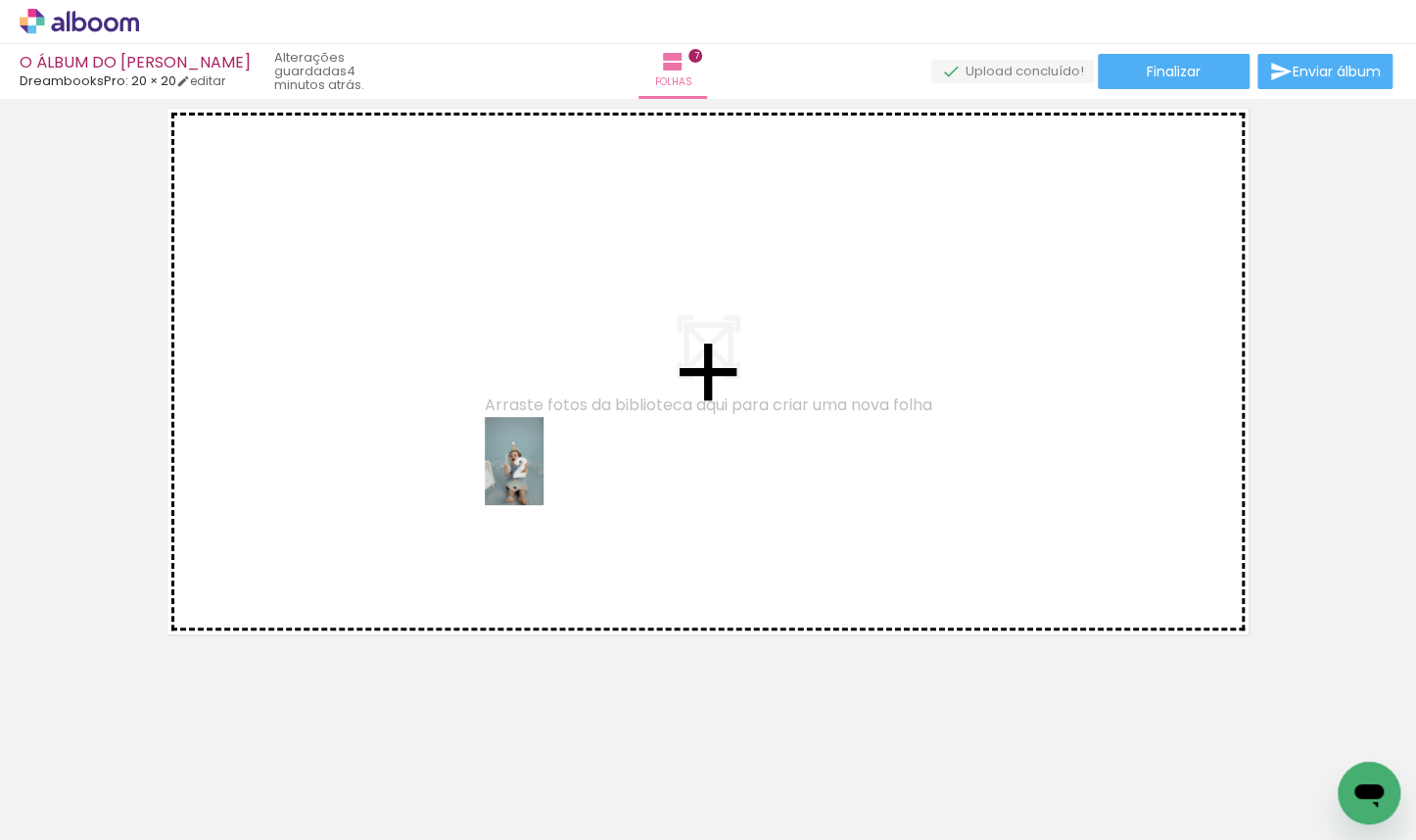 drag, startPoint x: 619, startPoint y: 788, endPoint x: 541, endPoint y: 463, distance: 334.22896 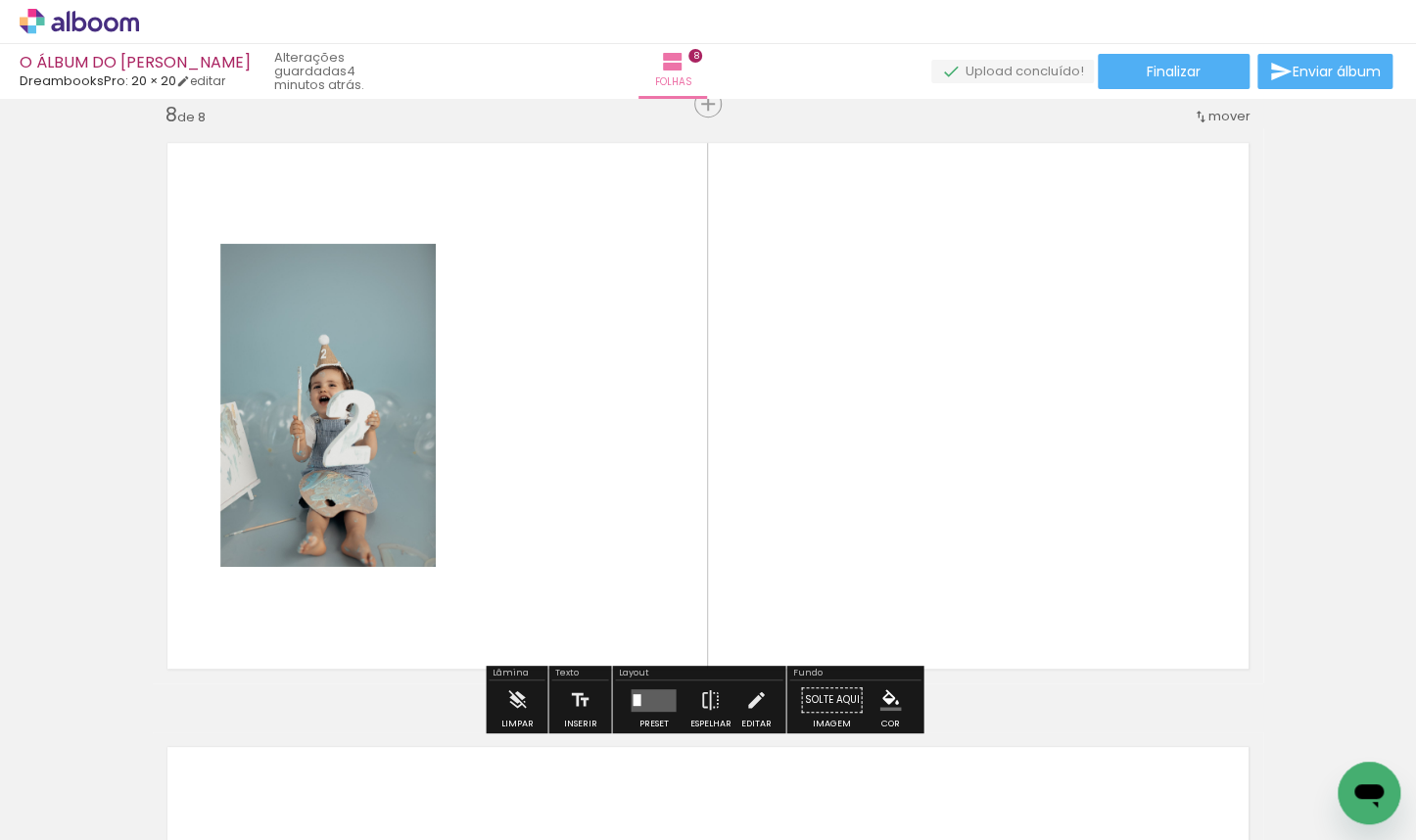 scroll, scrollTop: 4254, scrollLeft: 0, axis: vertical 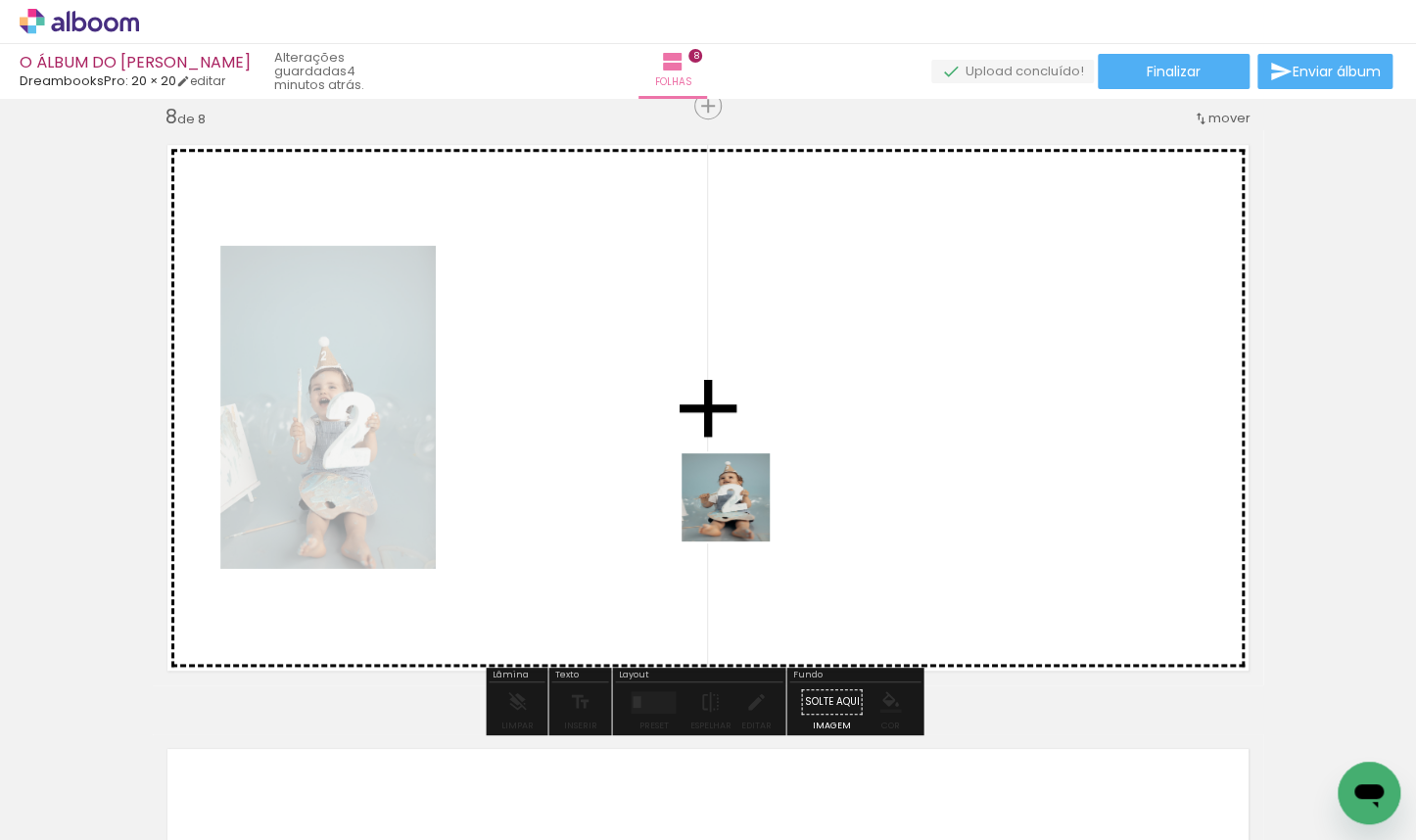 drag, startPoint x: 733, startPoint y: 783, endPoint x: 740, endPoint y: 488, distance: 295.08304 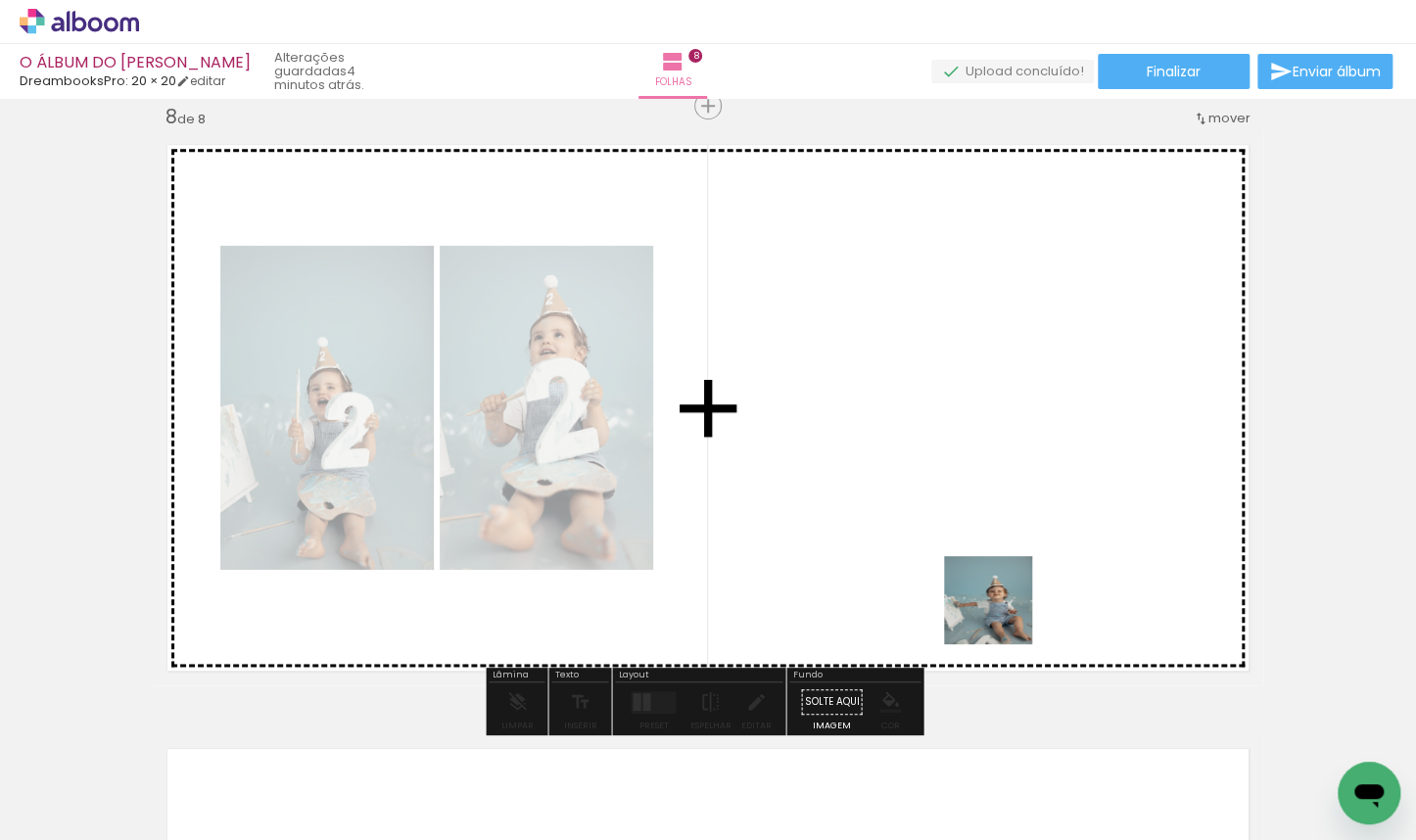 drag, startPoint x: 947, startPoint y: 770, endPoint x: 1042, endPoint y: 493, distance: 292.83784 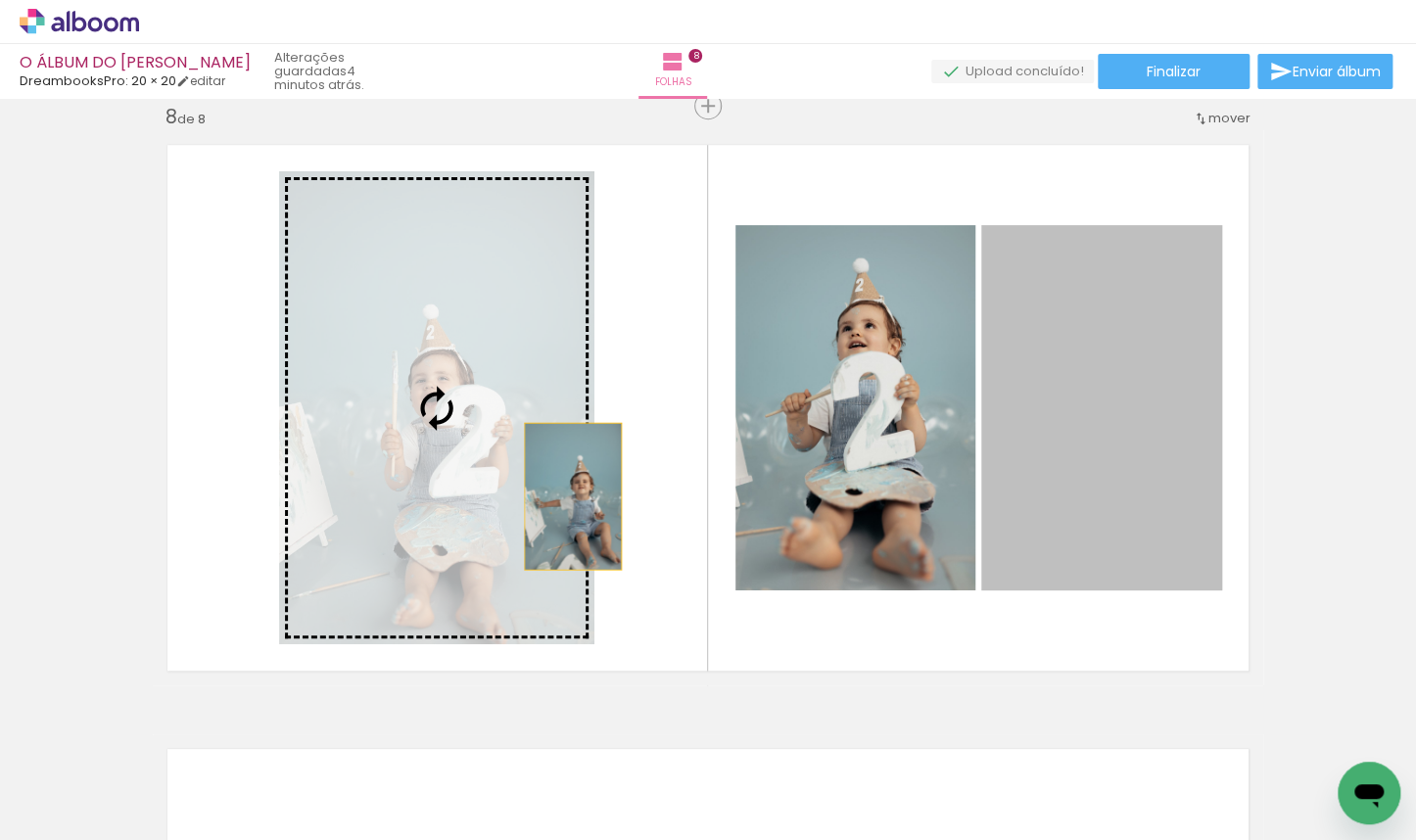 drag, startPoint x: 1083, startPoint y: 454, endPoint x: 542, endPoint y: 497, distance: 542.7062 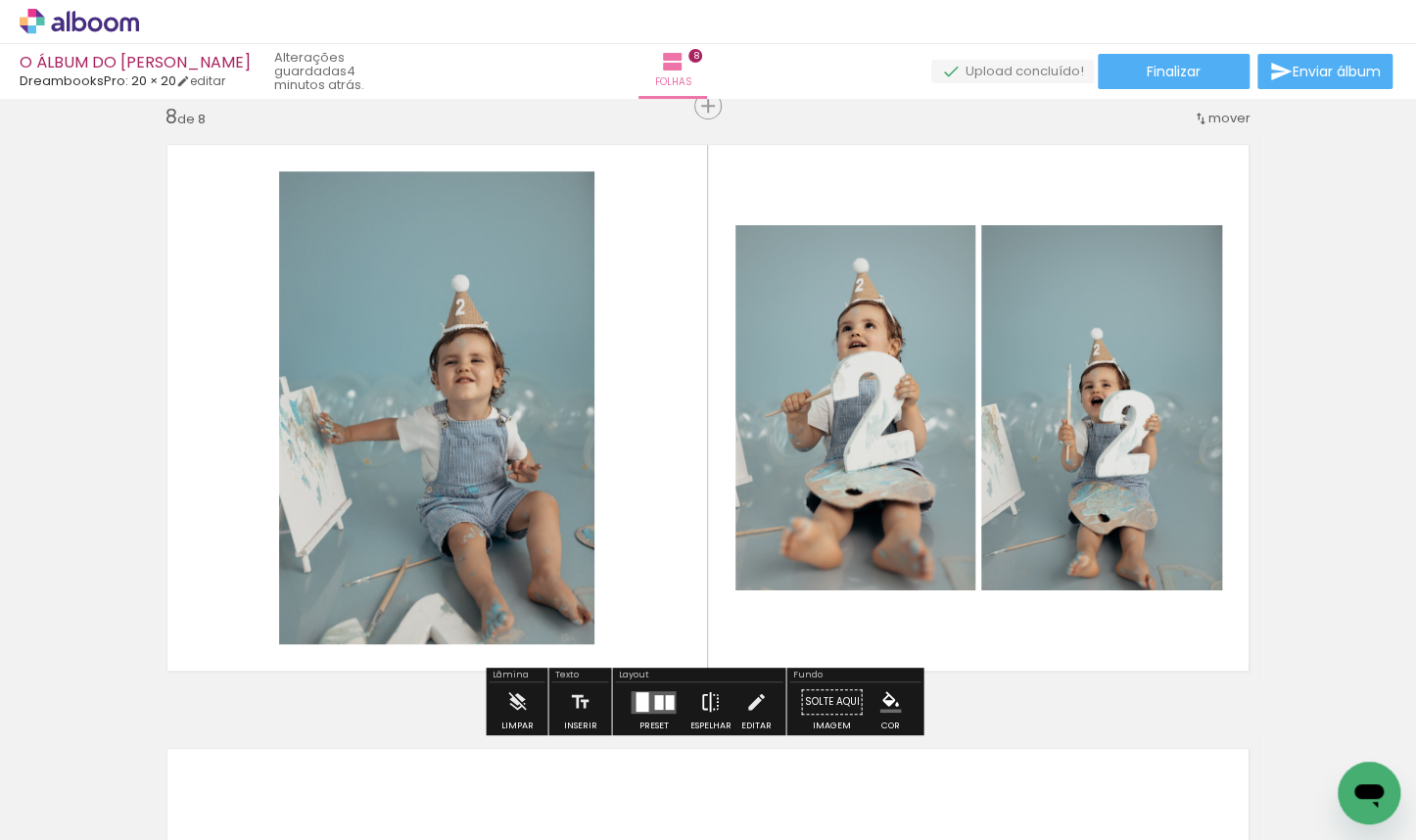 click at bounding box center (710, 702) 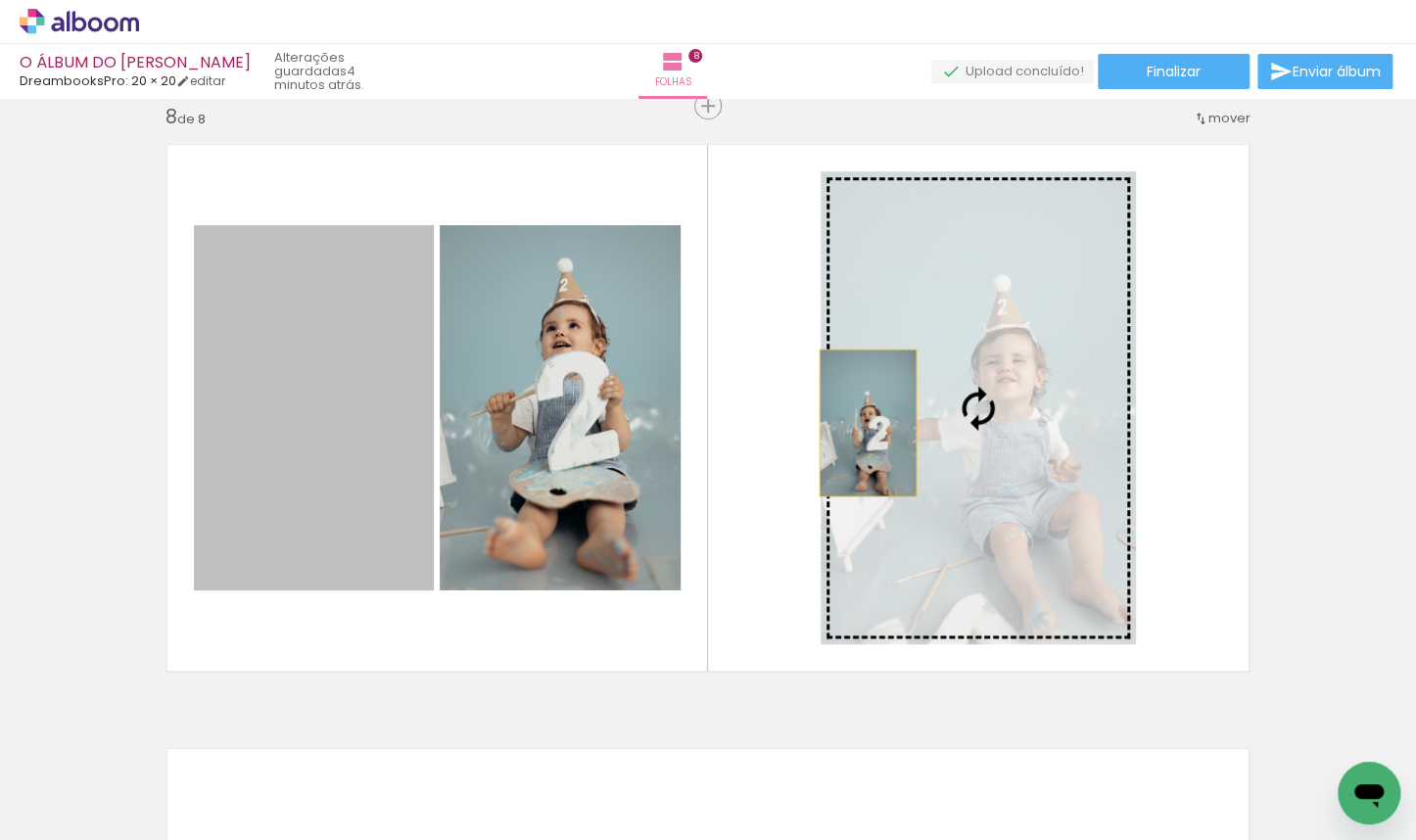 drag, startPoint x: 256, startPoint y: 454, endPoint x: 862, endPoint y: 423, distance: 606.7924 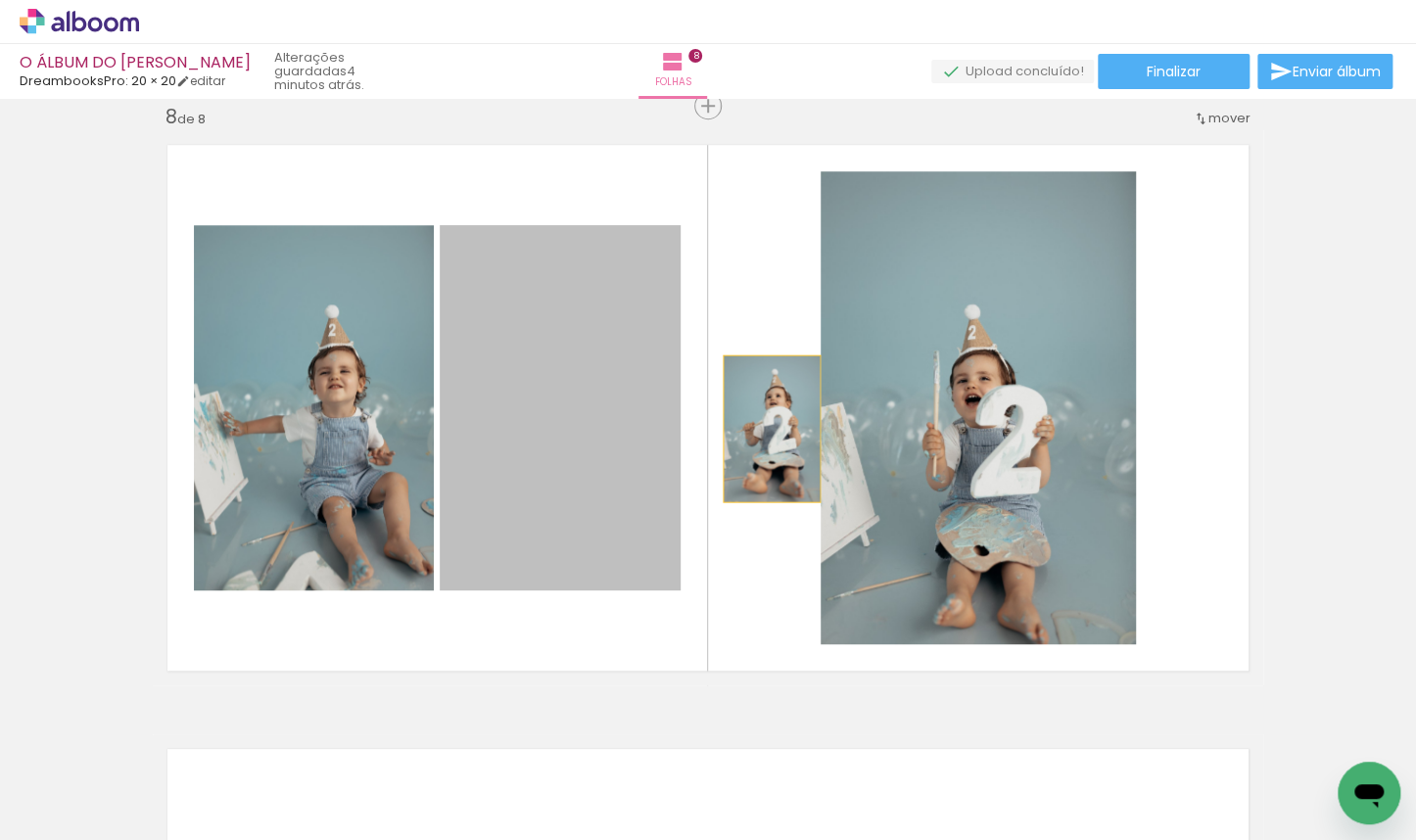 drag, startPoint x: 531, startPoint y: 450, endPoint x: 969, endPoint y: 466, distance: 438.2921 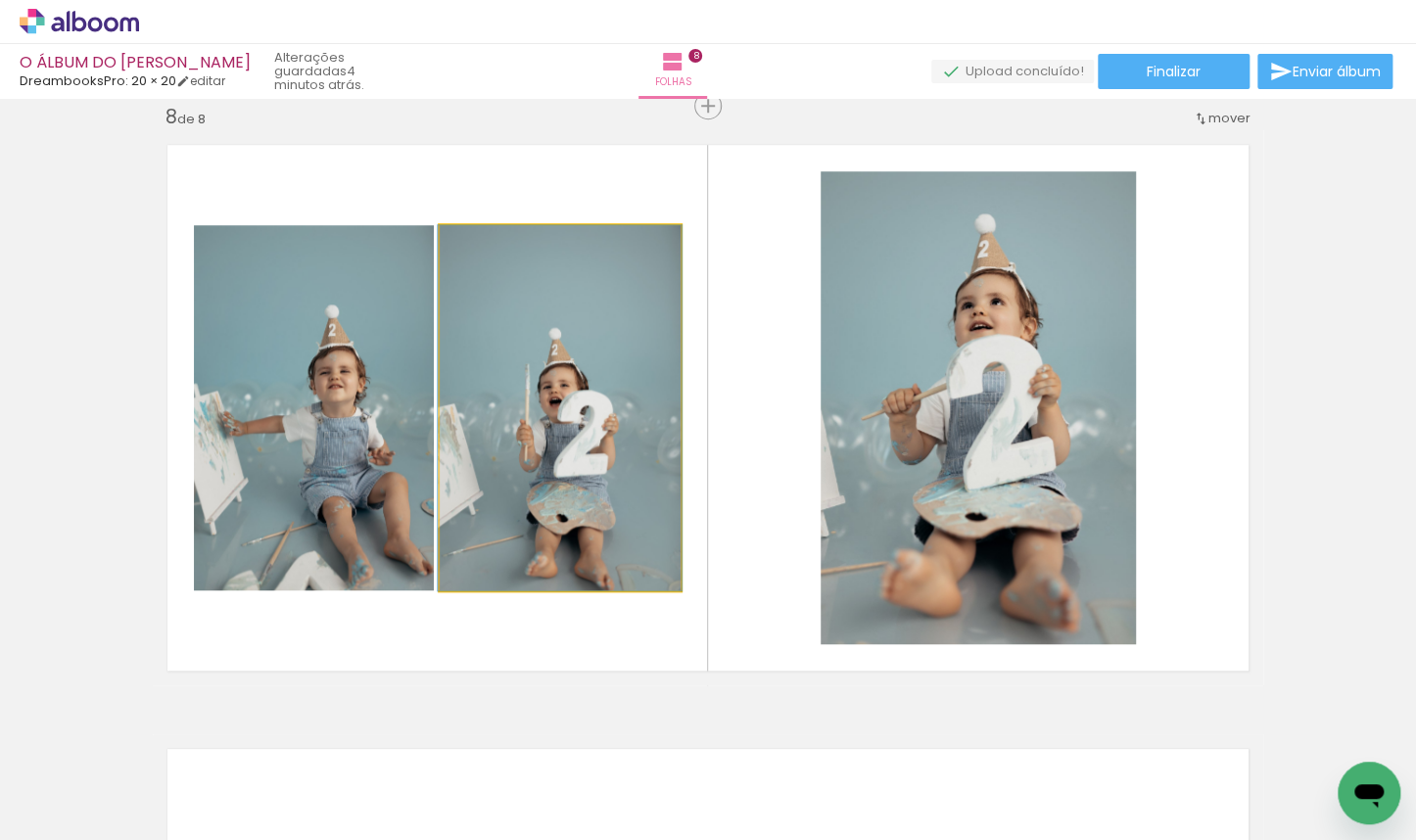 click at bounding box center (486, 246) 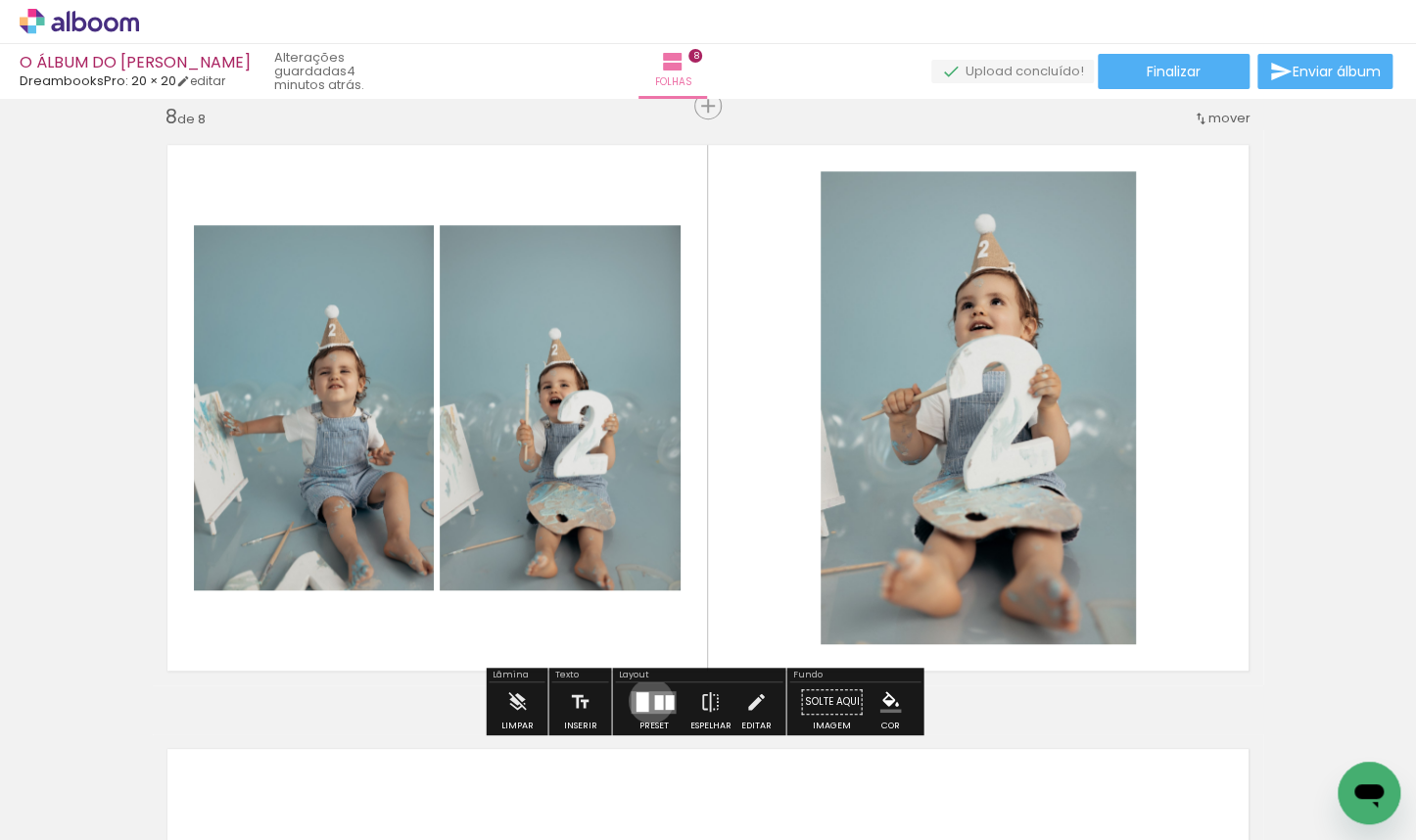 click at bounding box center (653, 701) 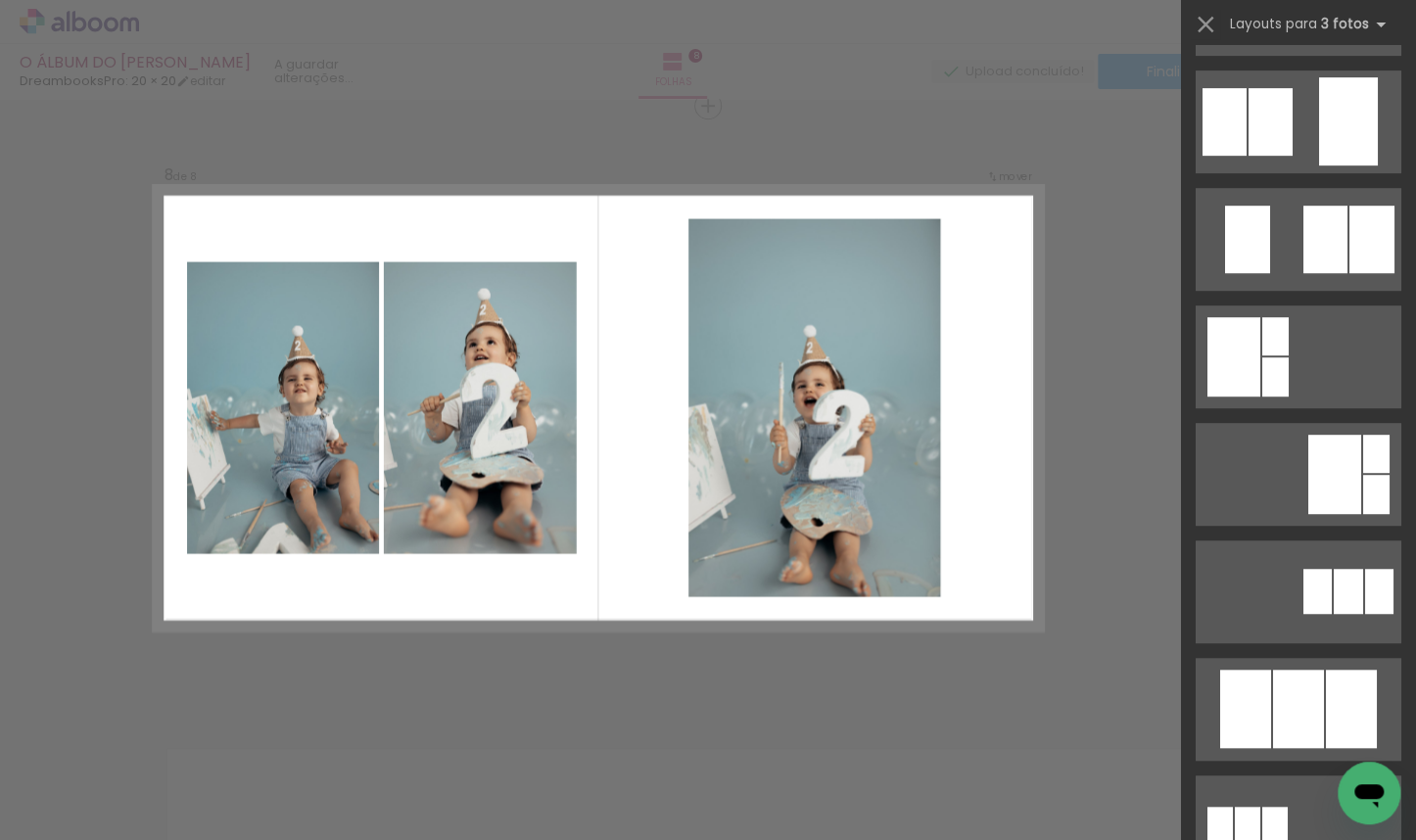 scroll, scrollTop: 0, scrollLeft: 0, axis: both 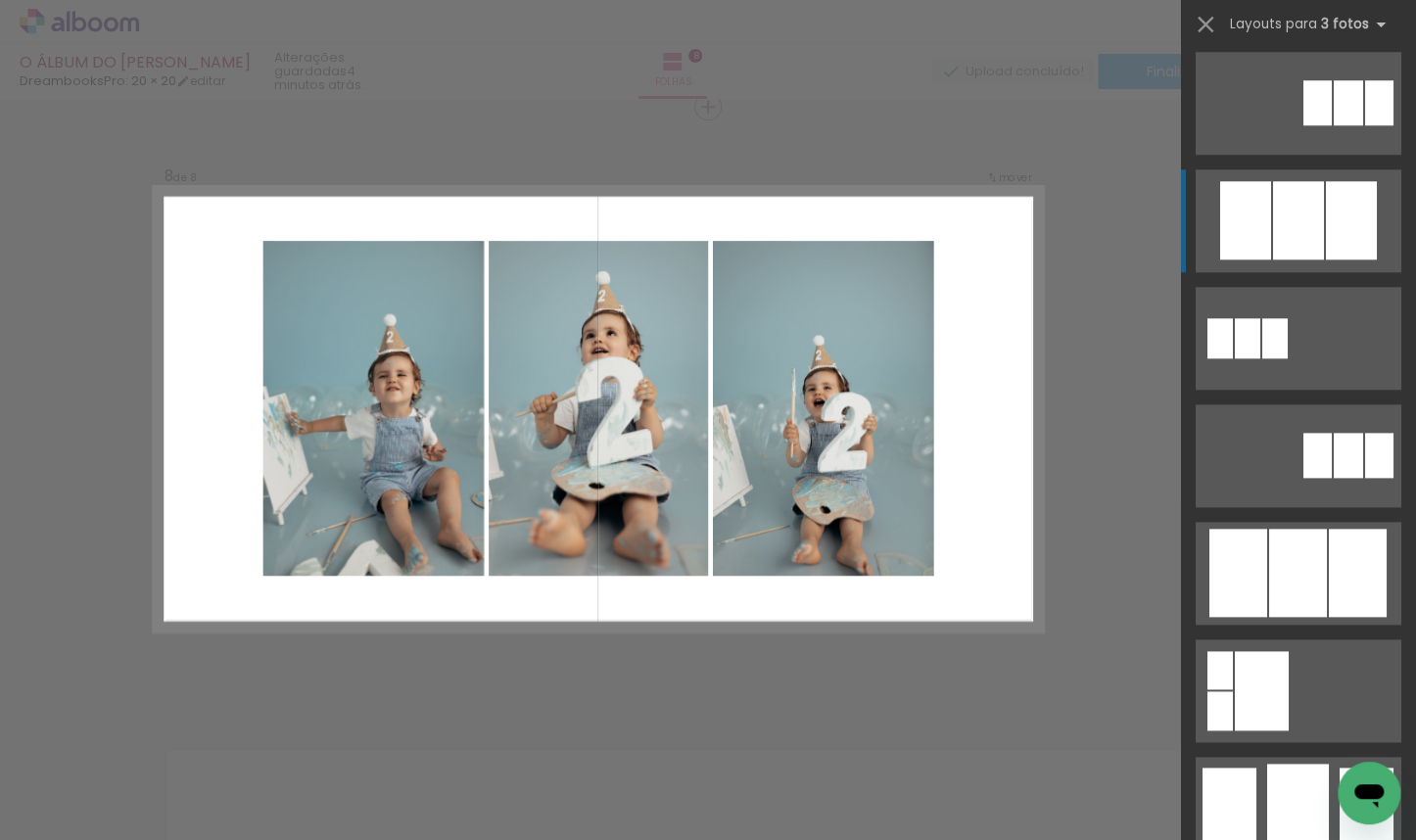 click at bounding box center [1298, 220] 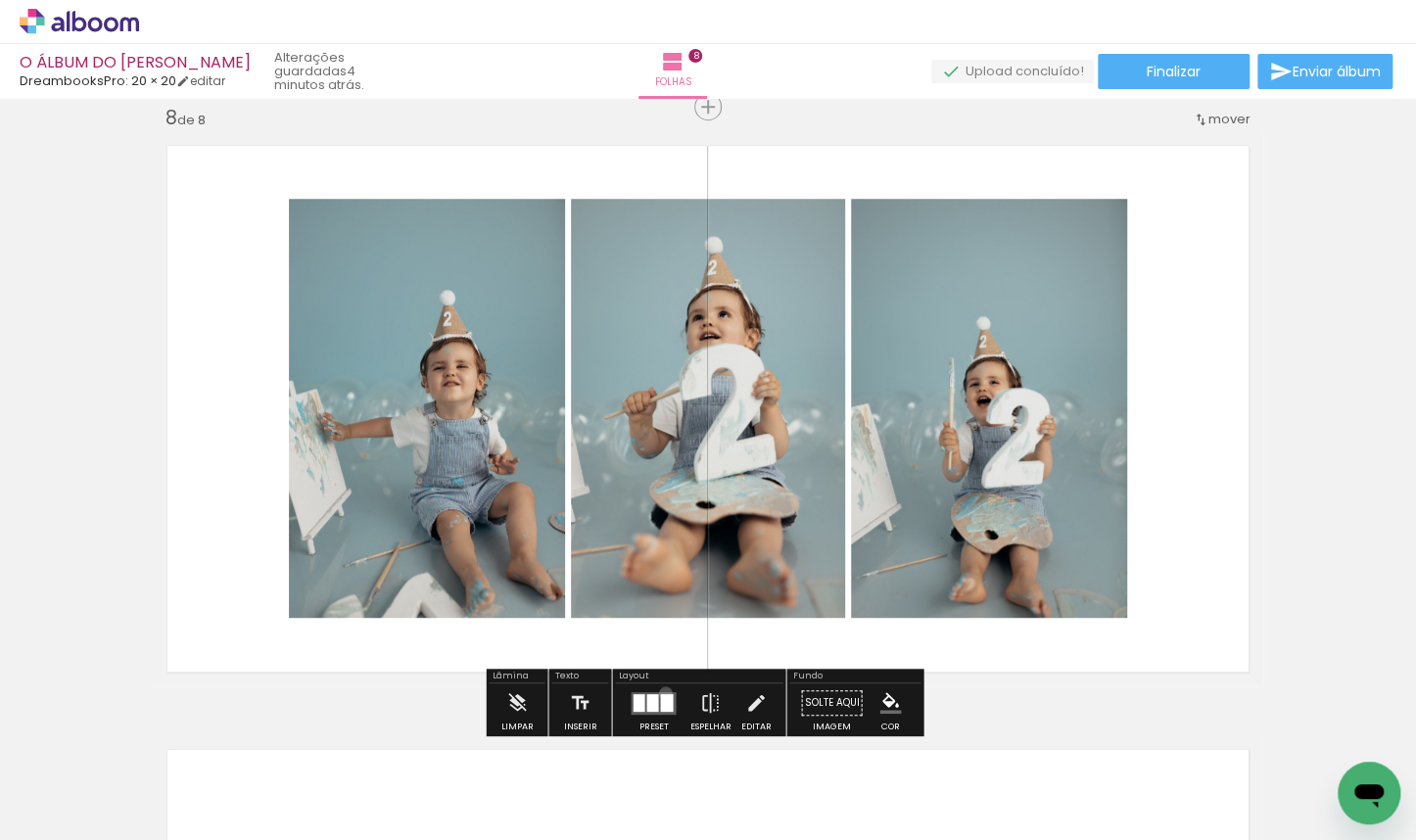 click at bounding box center [666, 702] 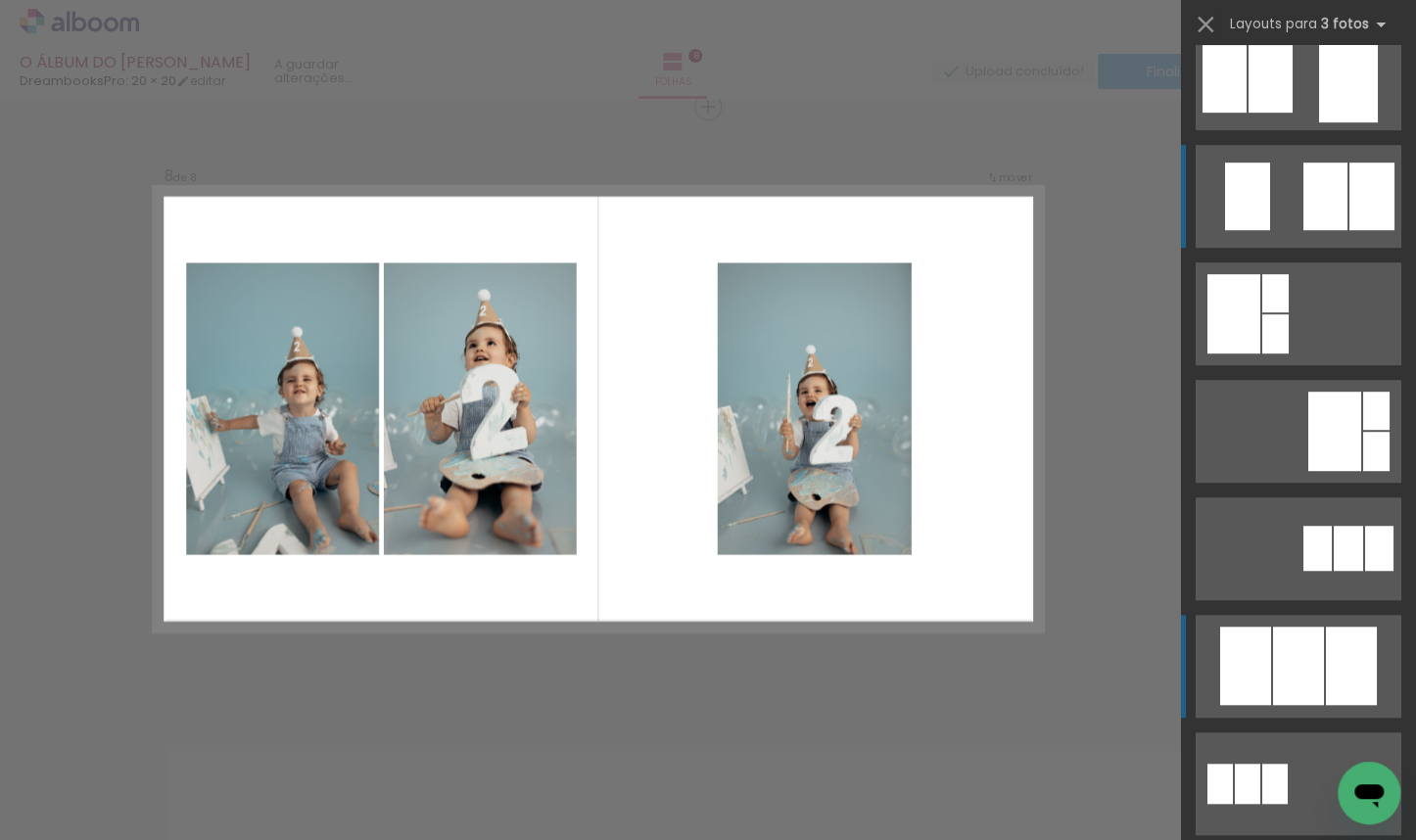 scroll, scrollTop: 194, scrollLeft: 0, axis: vertical 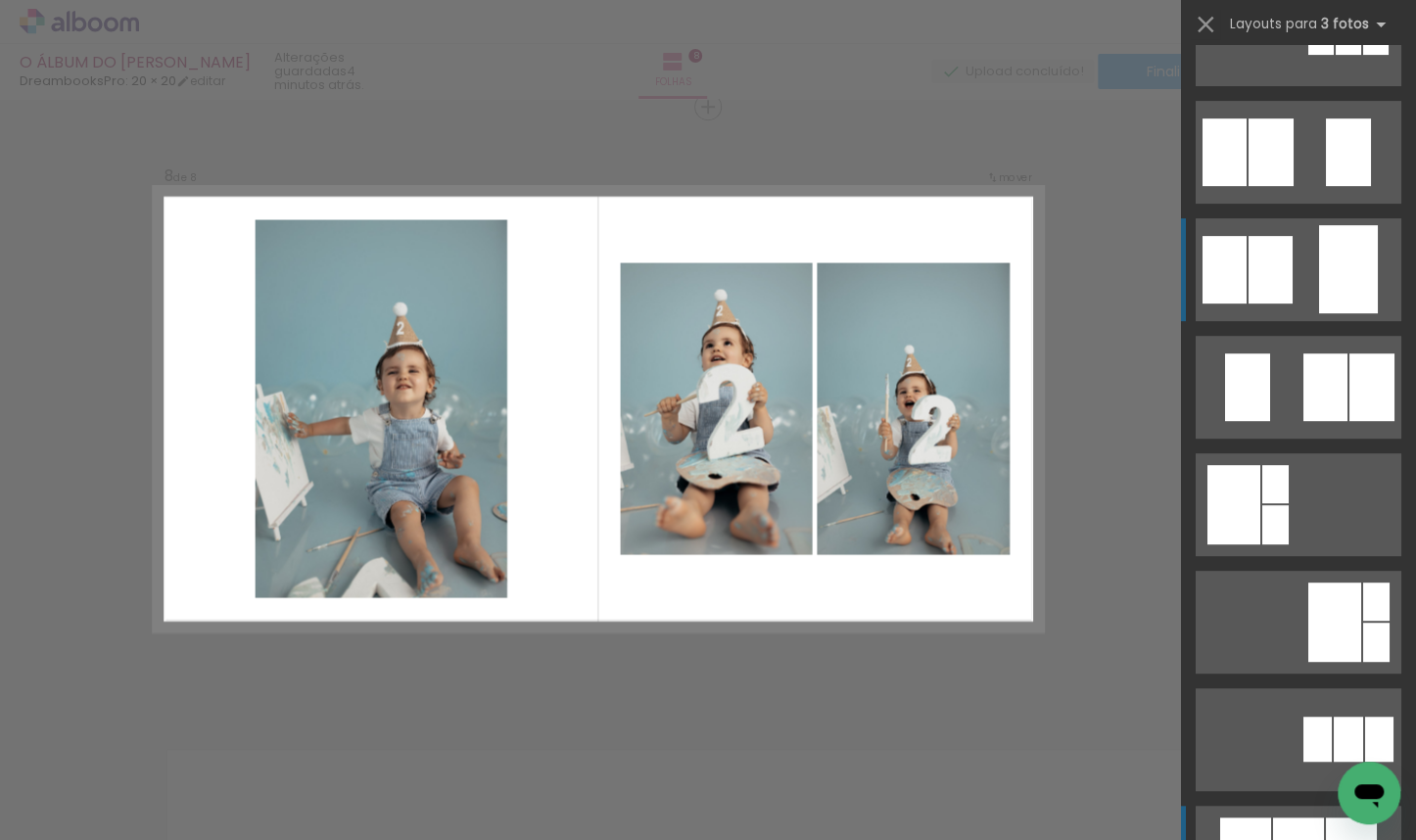 click at bounding box center (1376, 34) 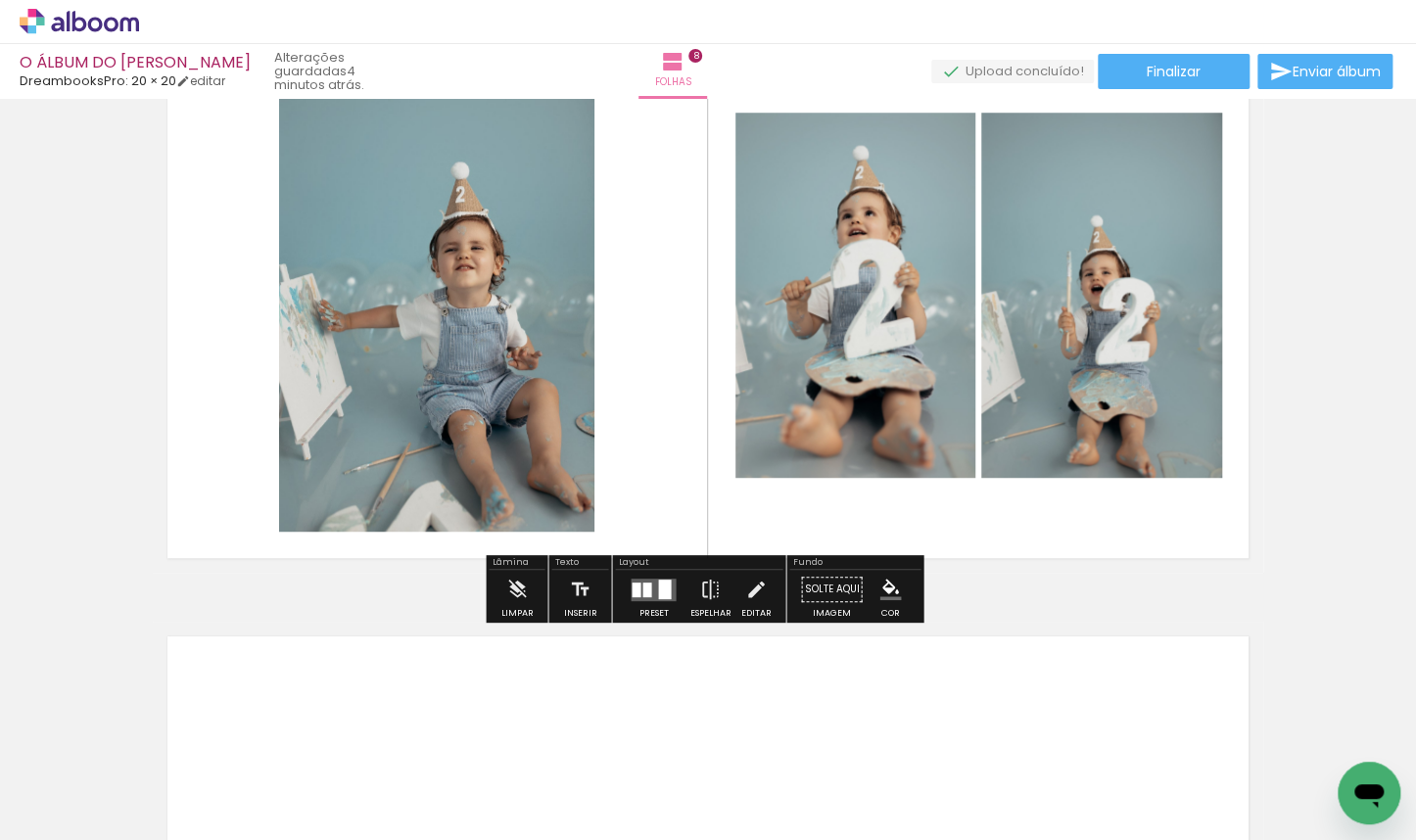 scroll, scrollTop: 4428, scrollLeft: 0, axis: vertical 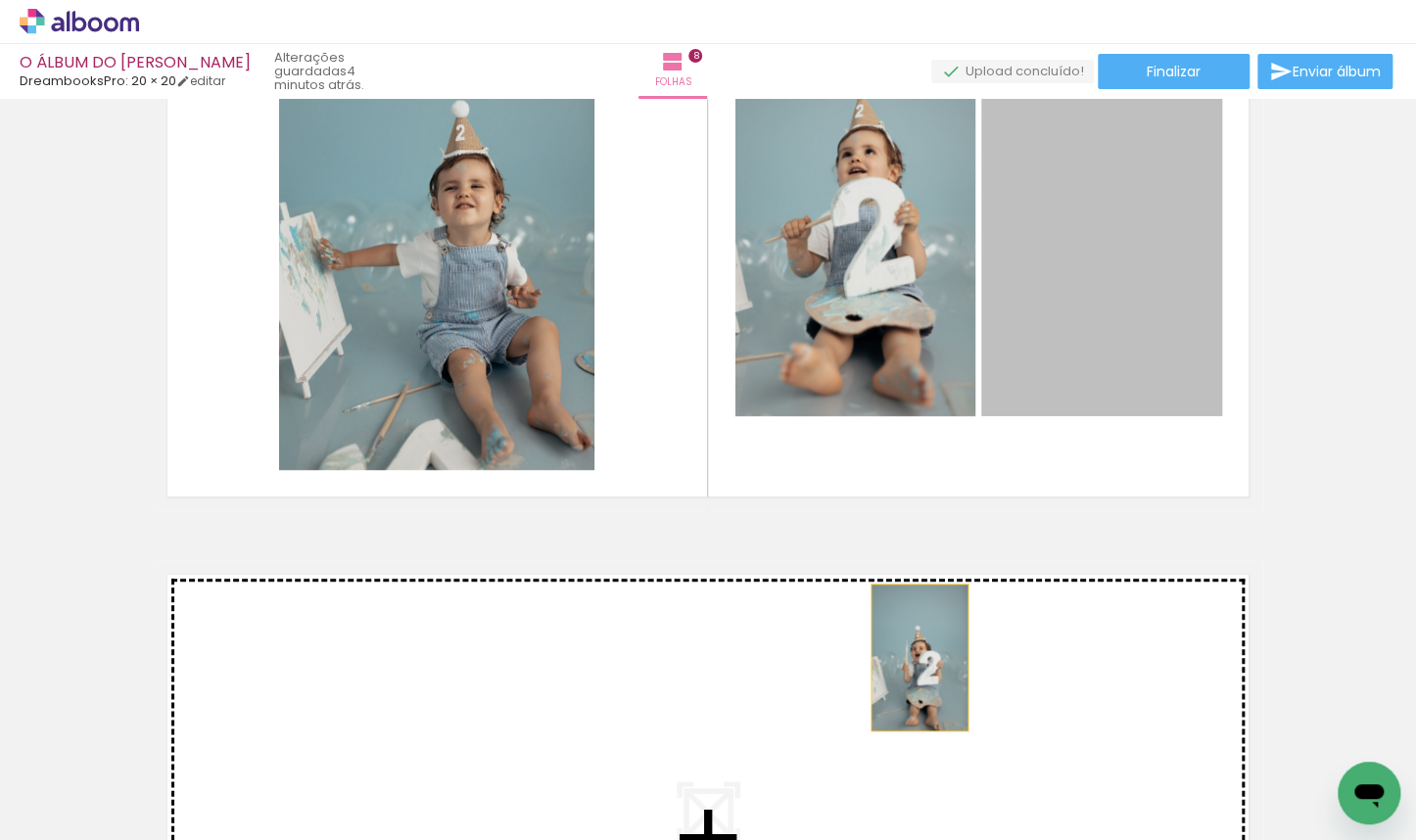 drag, startPoint x: 1116, startPoint y: 325, endPoint x: 914, endPoint y: 658, distance: 389.47786 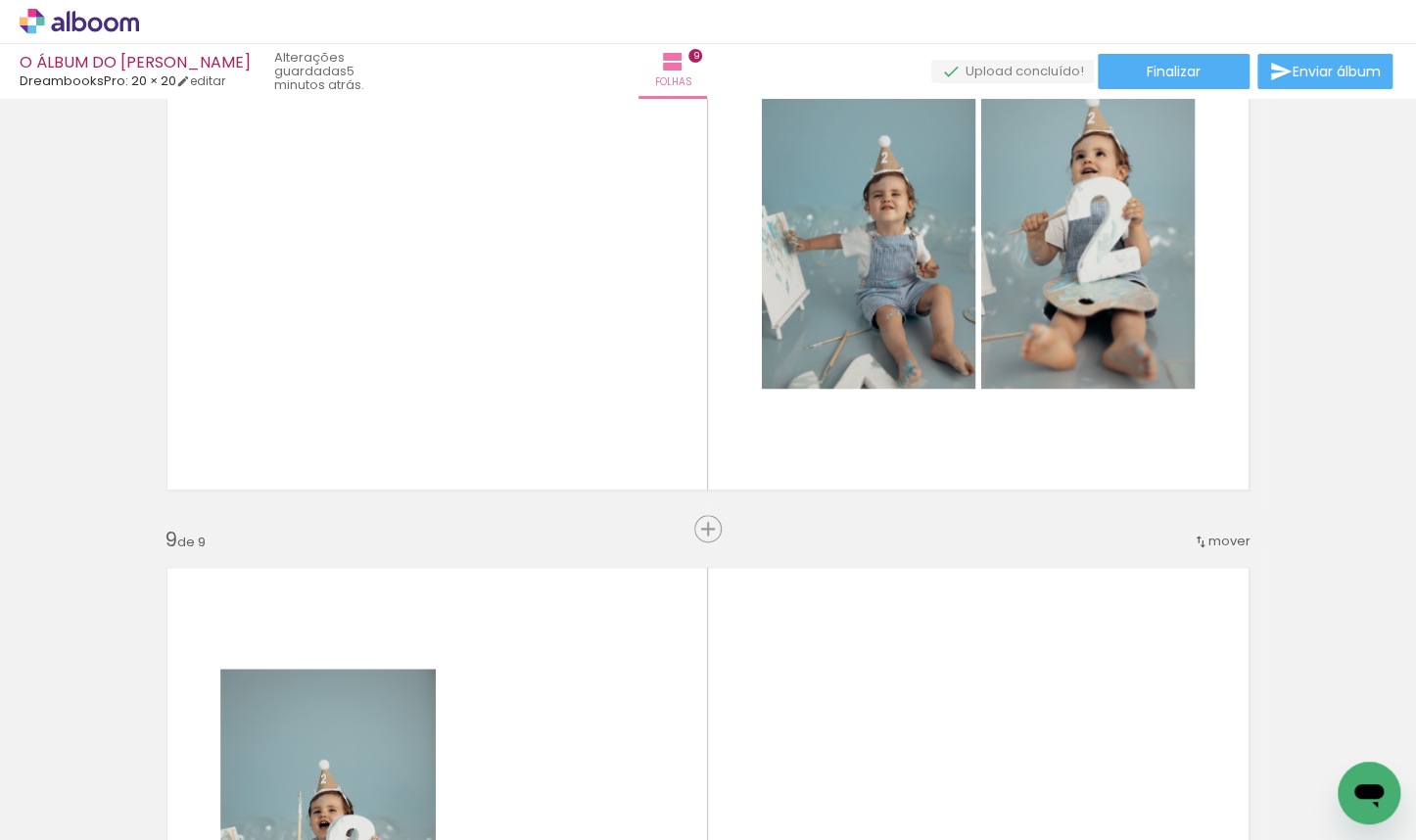 scroll, scrollTop: 4323, scrollLeft: 0, axis: vertical 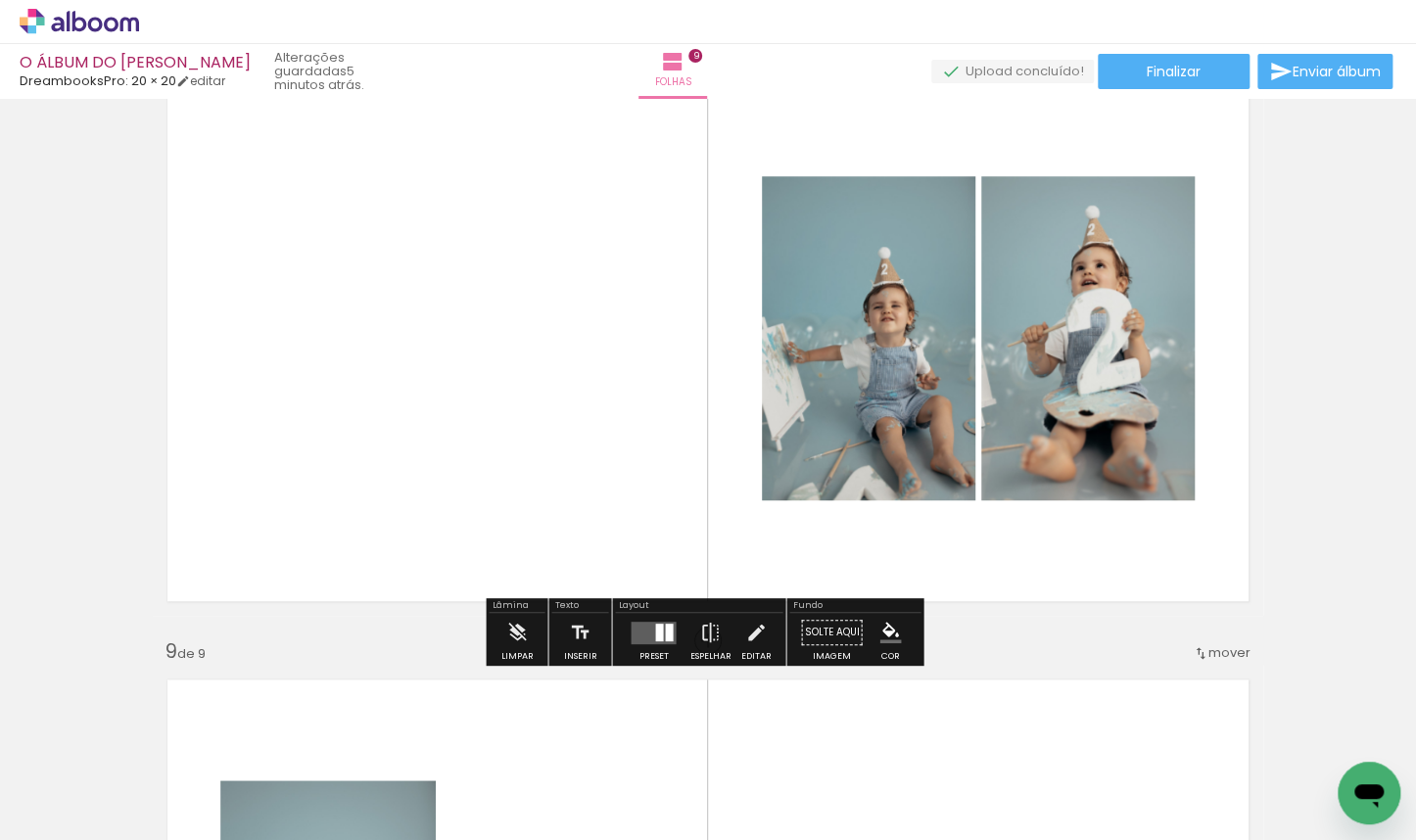 click at bounding box center (653, 631) 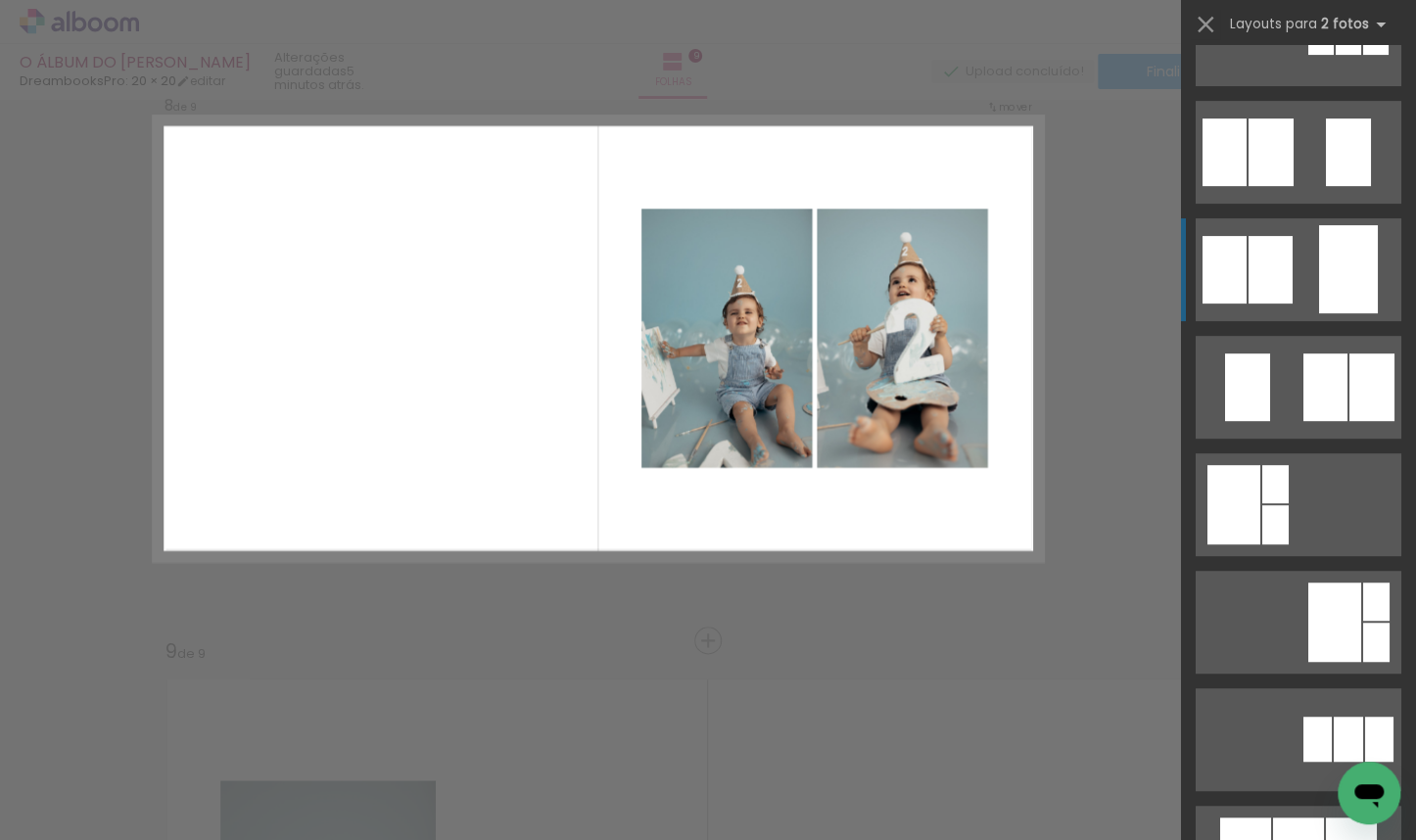 scroll, scrollTop: 0, scrollLeft: 0, axis: both 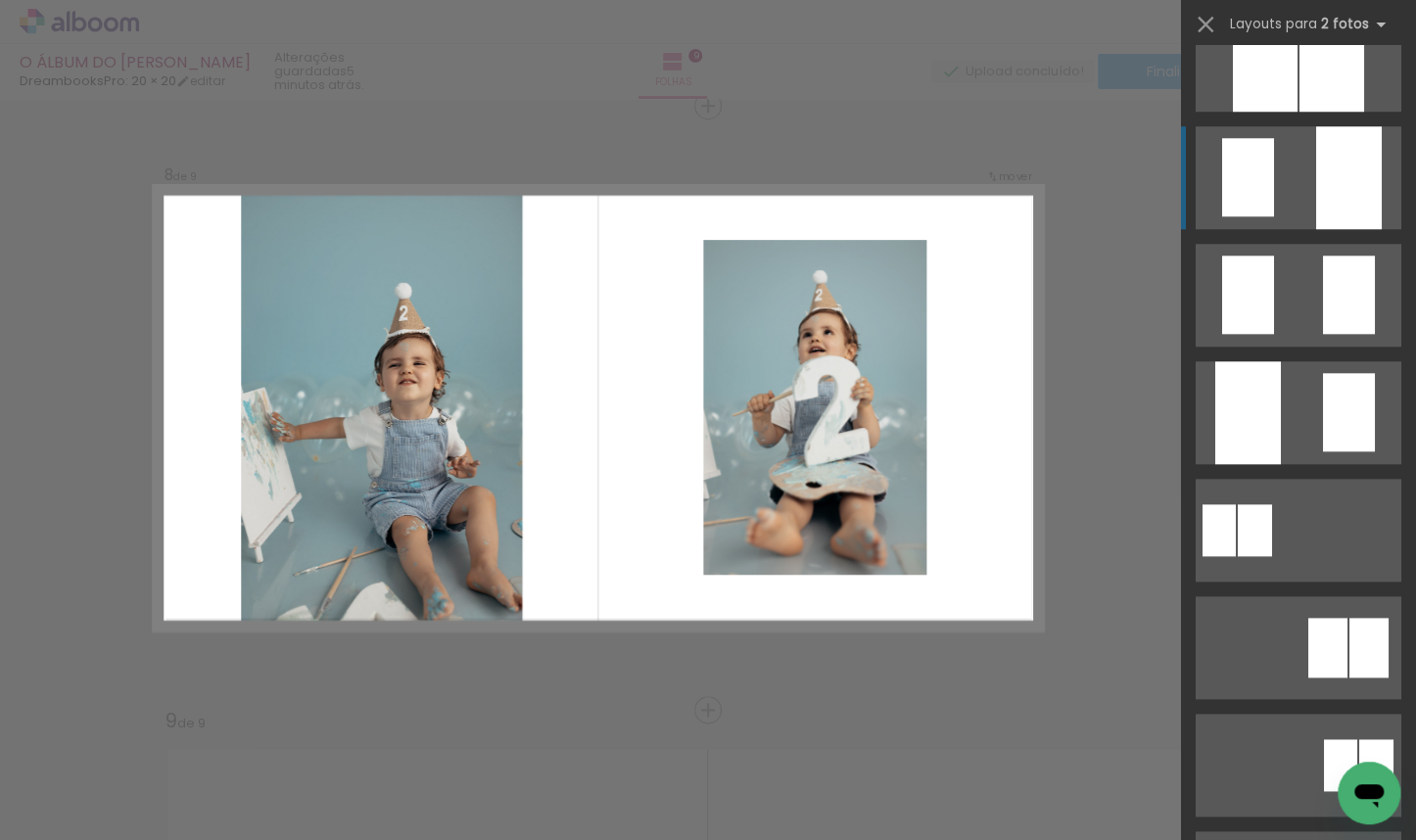 click at bounding box center [1298, -528] 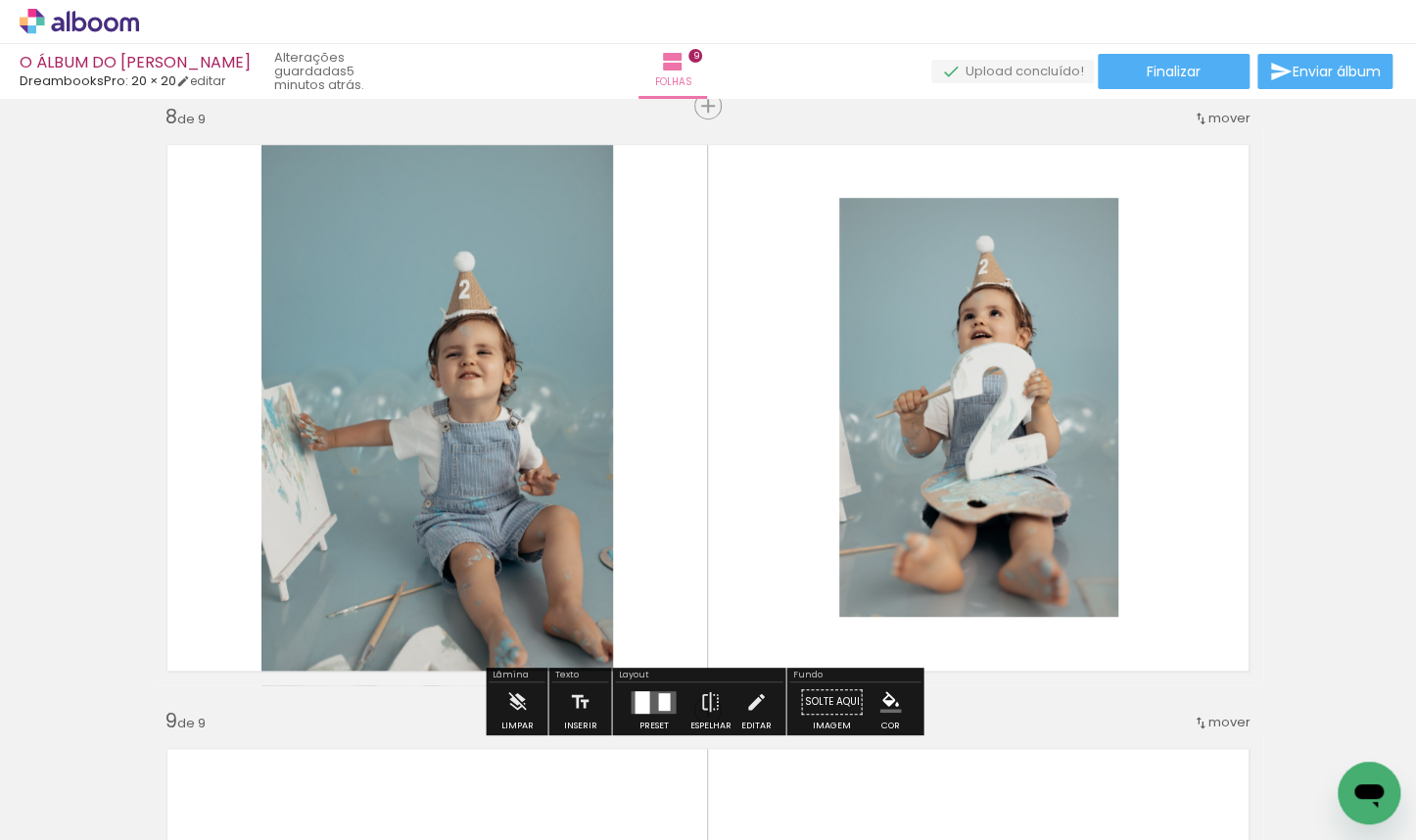 click on "P&B" at bounding box center (0, 0) 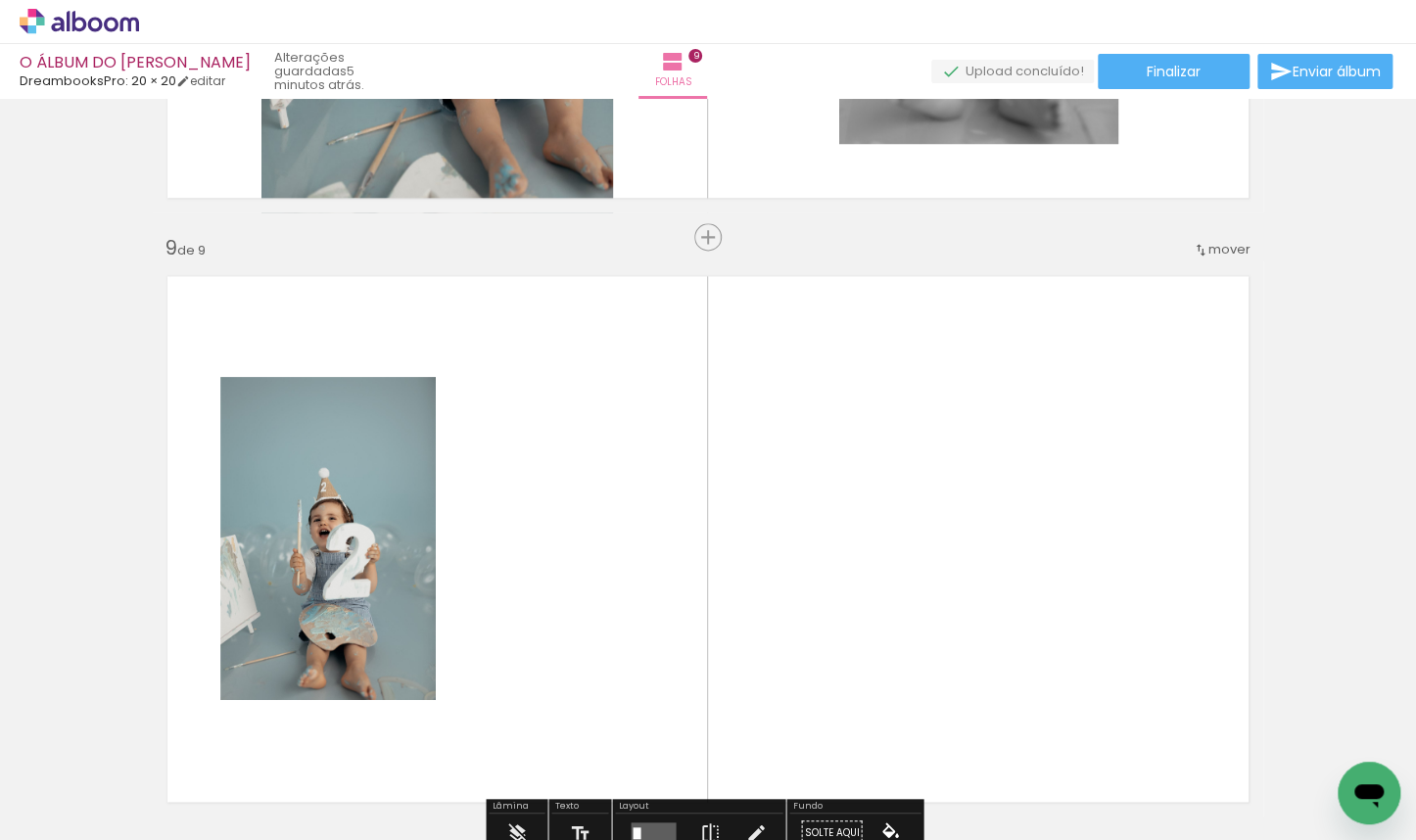 scroll, scrollTop: 5084, scrollLeft: 0, axis: vertical 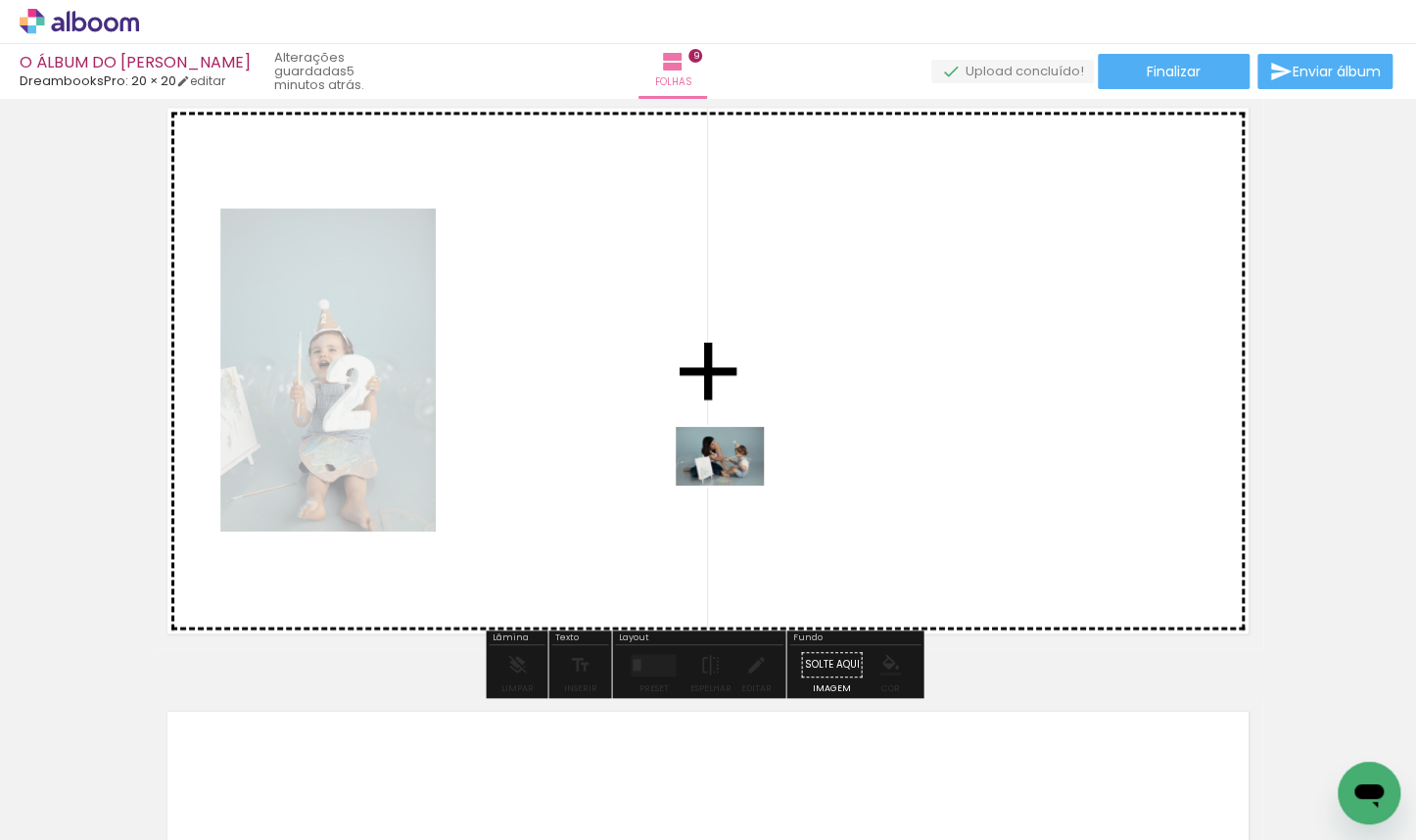 drag, startPoint x: 717, startPoint y: 790, endPoint x: 729, endPoint y: 449, distance: 341.21108 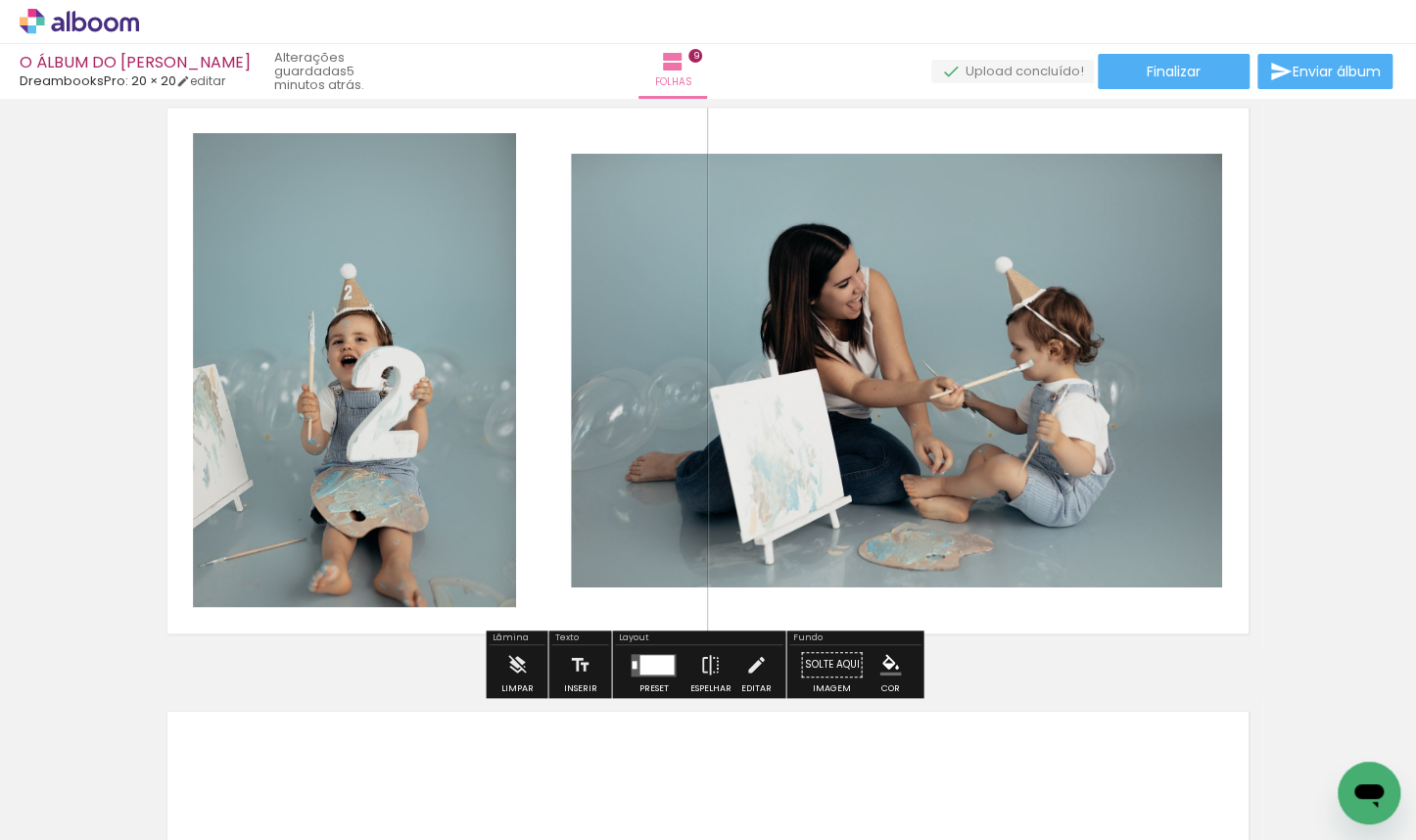 click at bounding box center (656, 664) 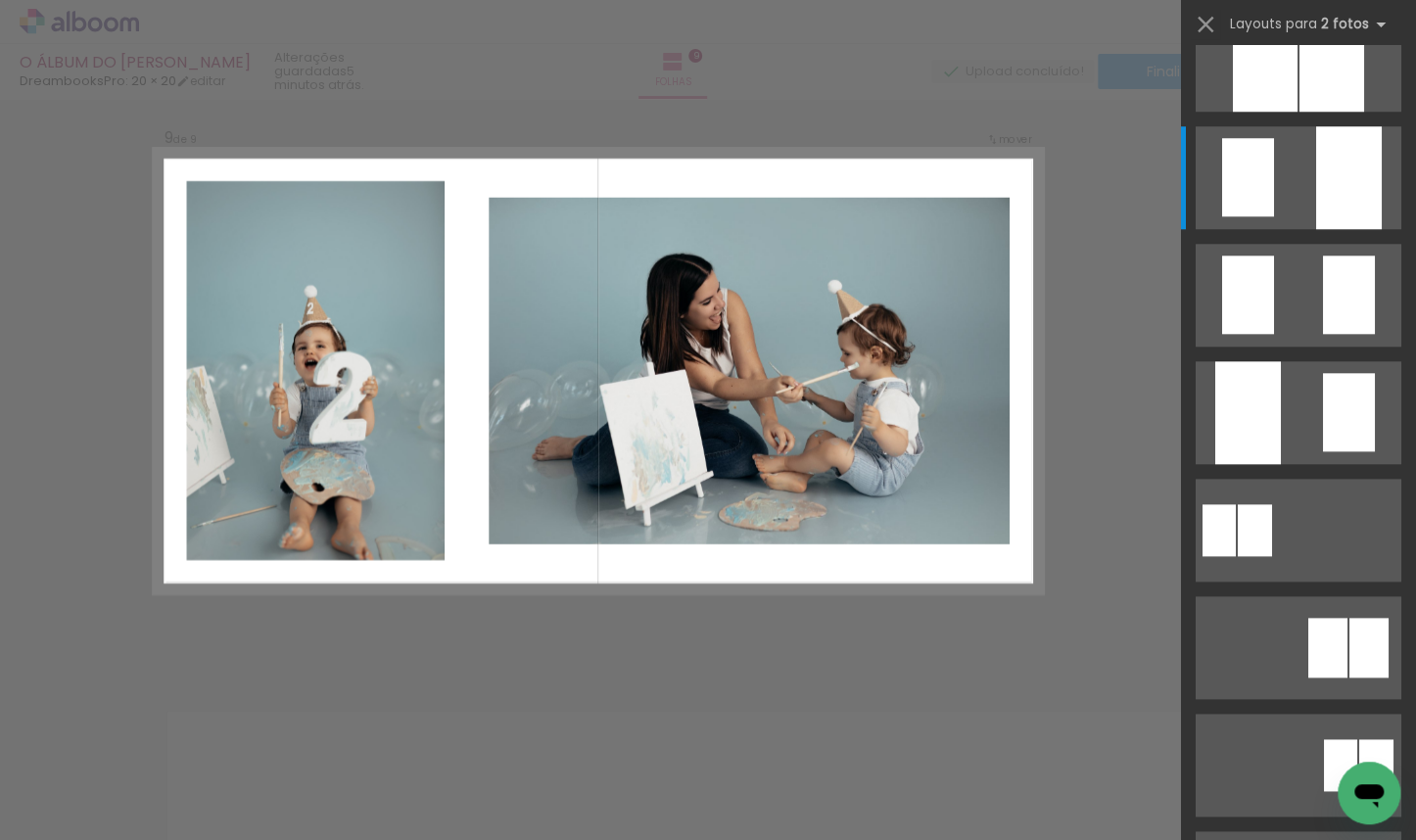 scroll, scrollTop: 0, scrollLeft: 0, axis: both 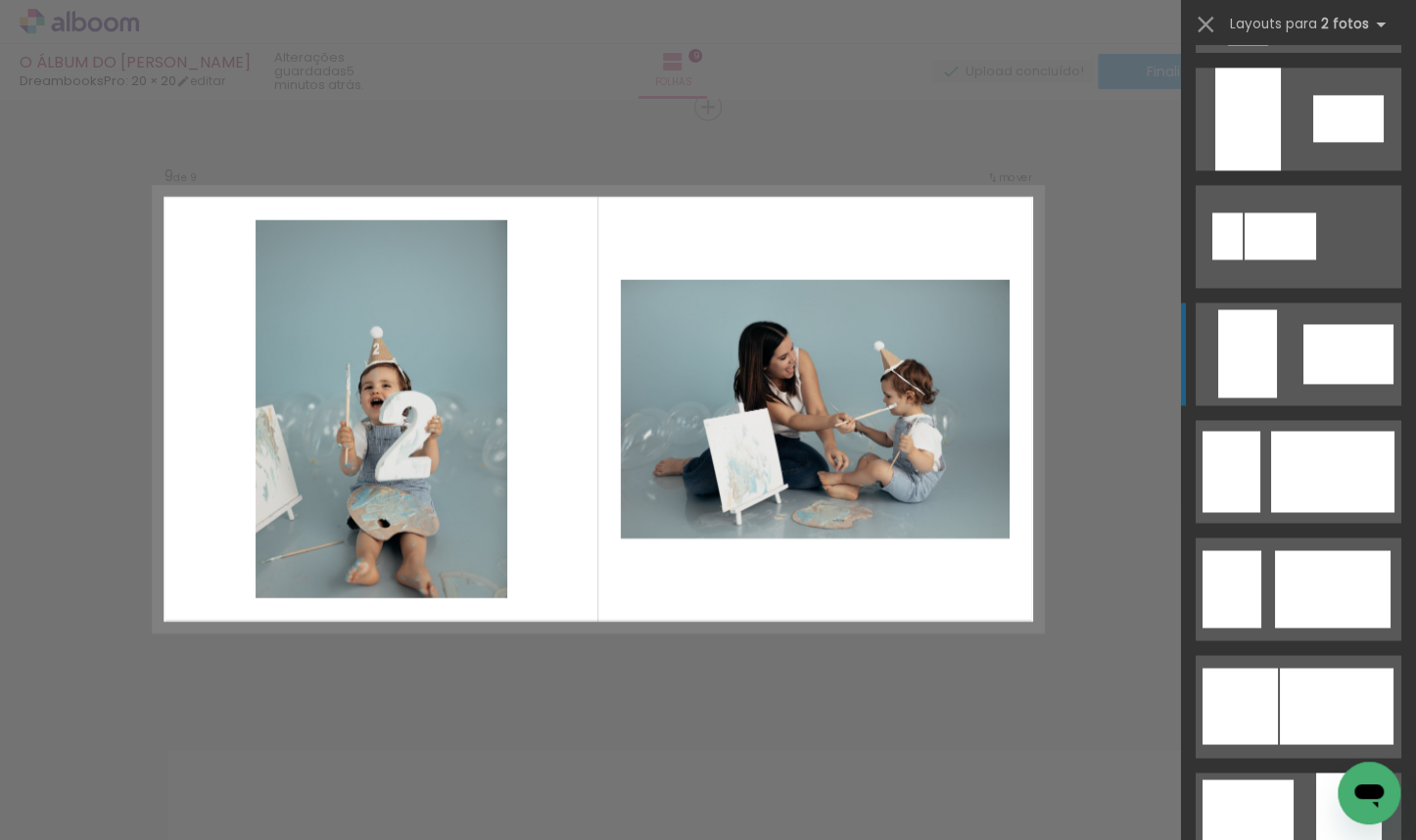click at bounding box center [1298, 1176] 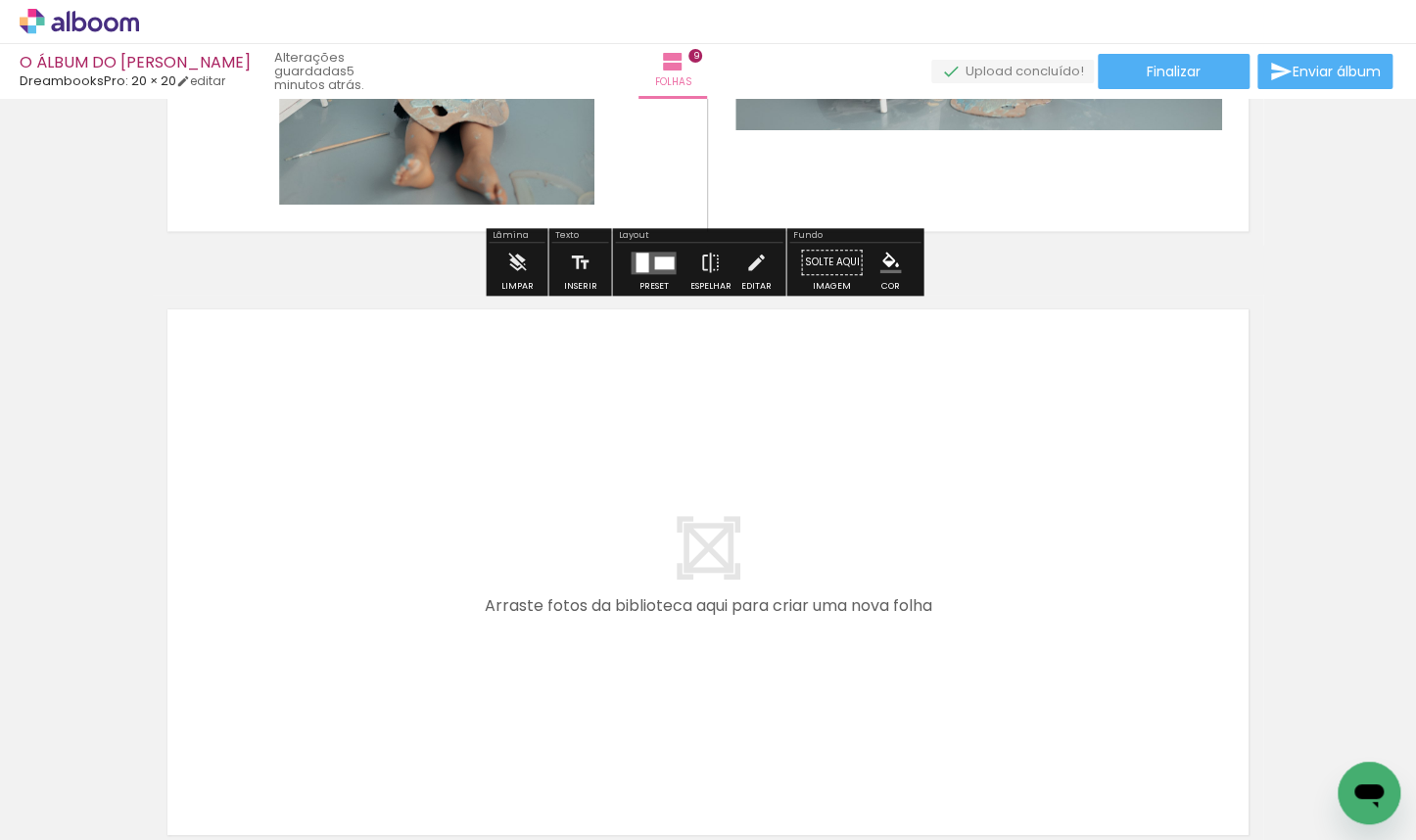 scroll, scrollTop: 5498, scrollLeft: 0, axis: vertical 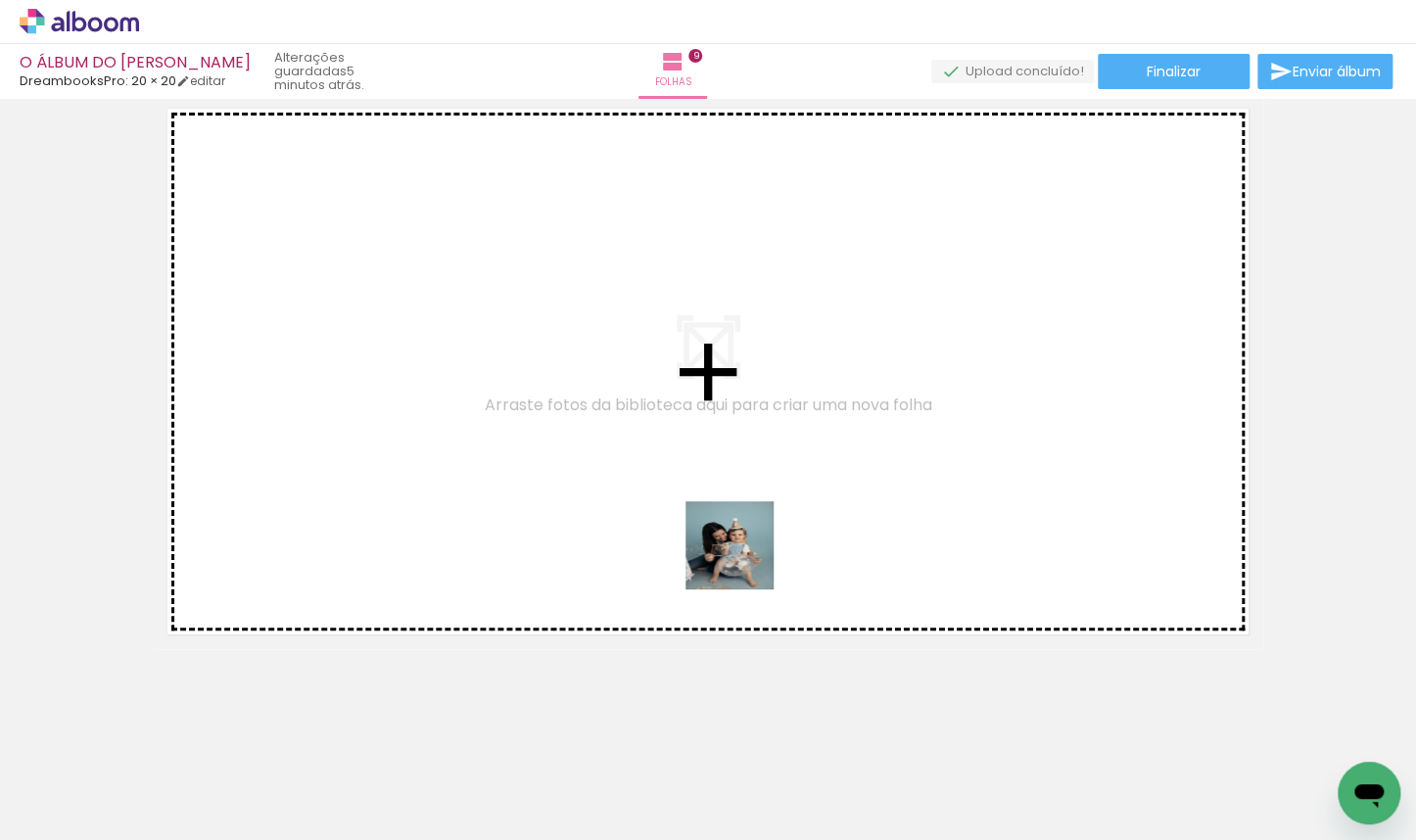 drag, startPoint x: 909, startPoint y: 776, endPoint x: 726, endPoint y: 540, distance: 298.639 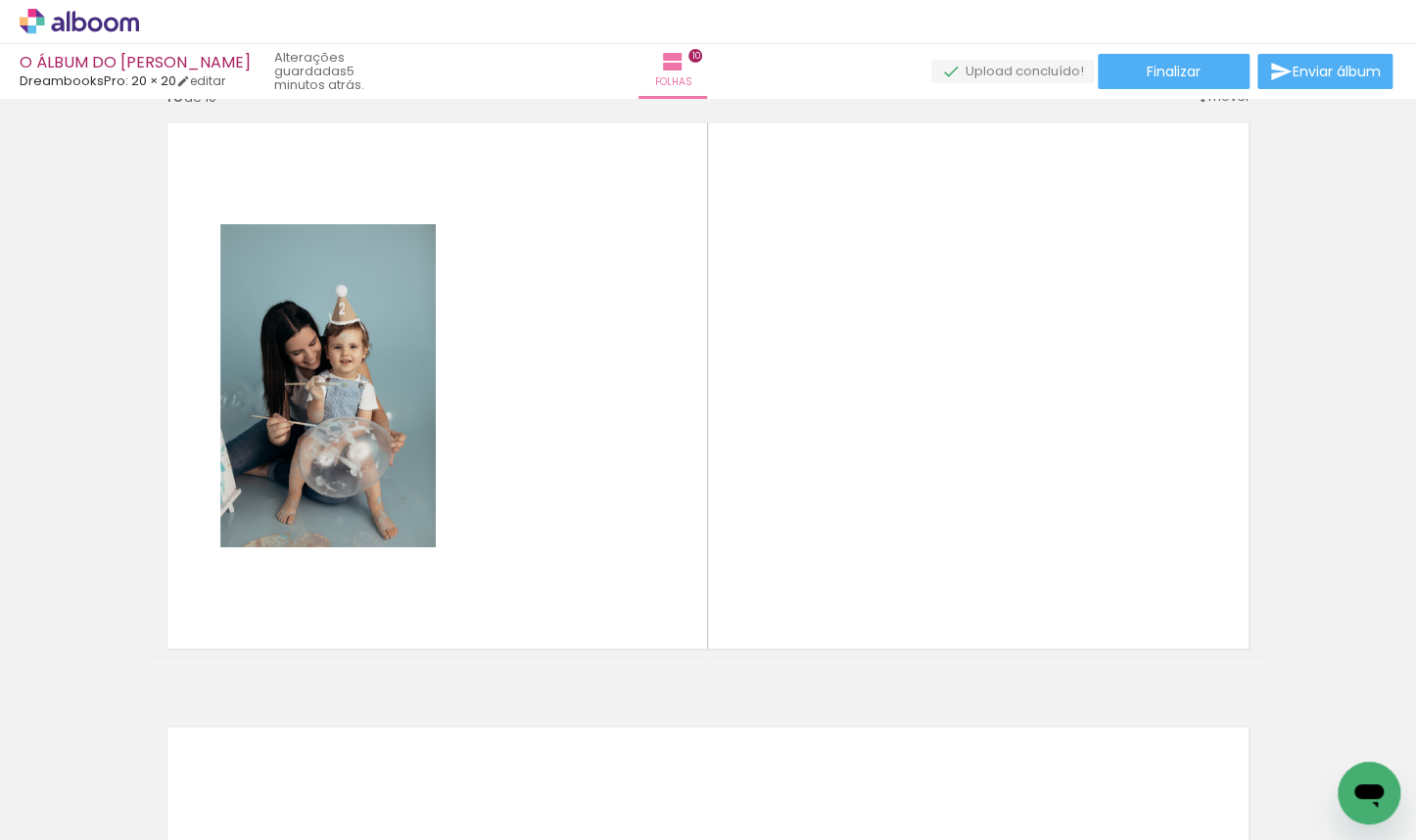 scroll, scrollTop: 5461, scrollLeft: 0, axis: vertical 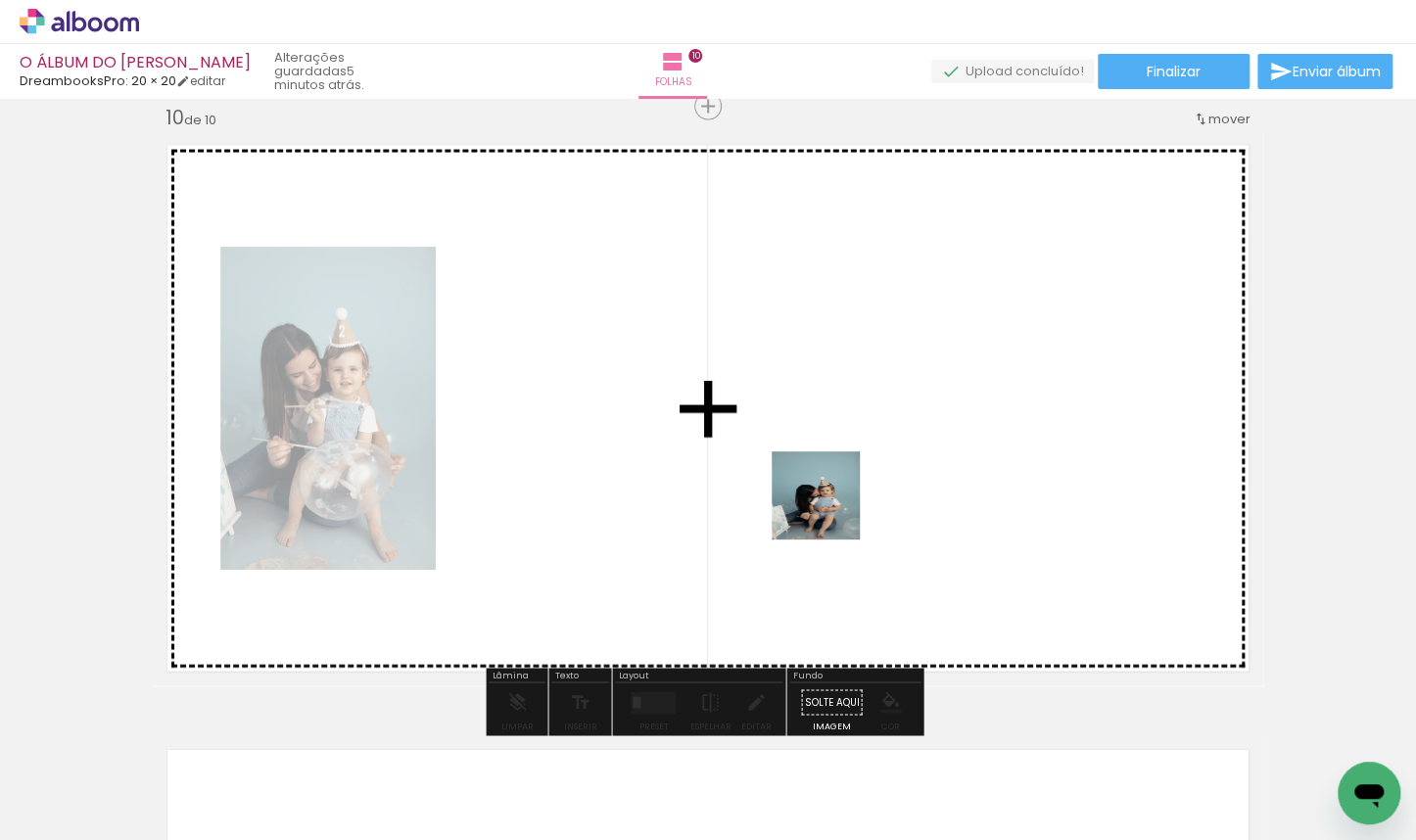 drag, startPoint x: 919, startPoint y: 612, endPoint x: 826, endPoint y: 504, distance: 142.52368 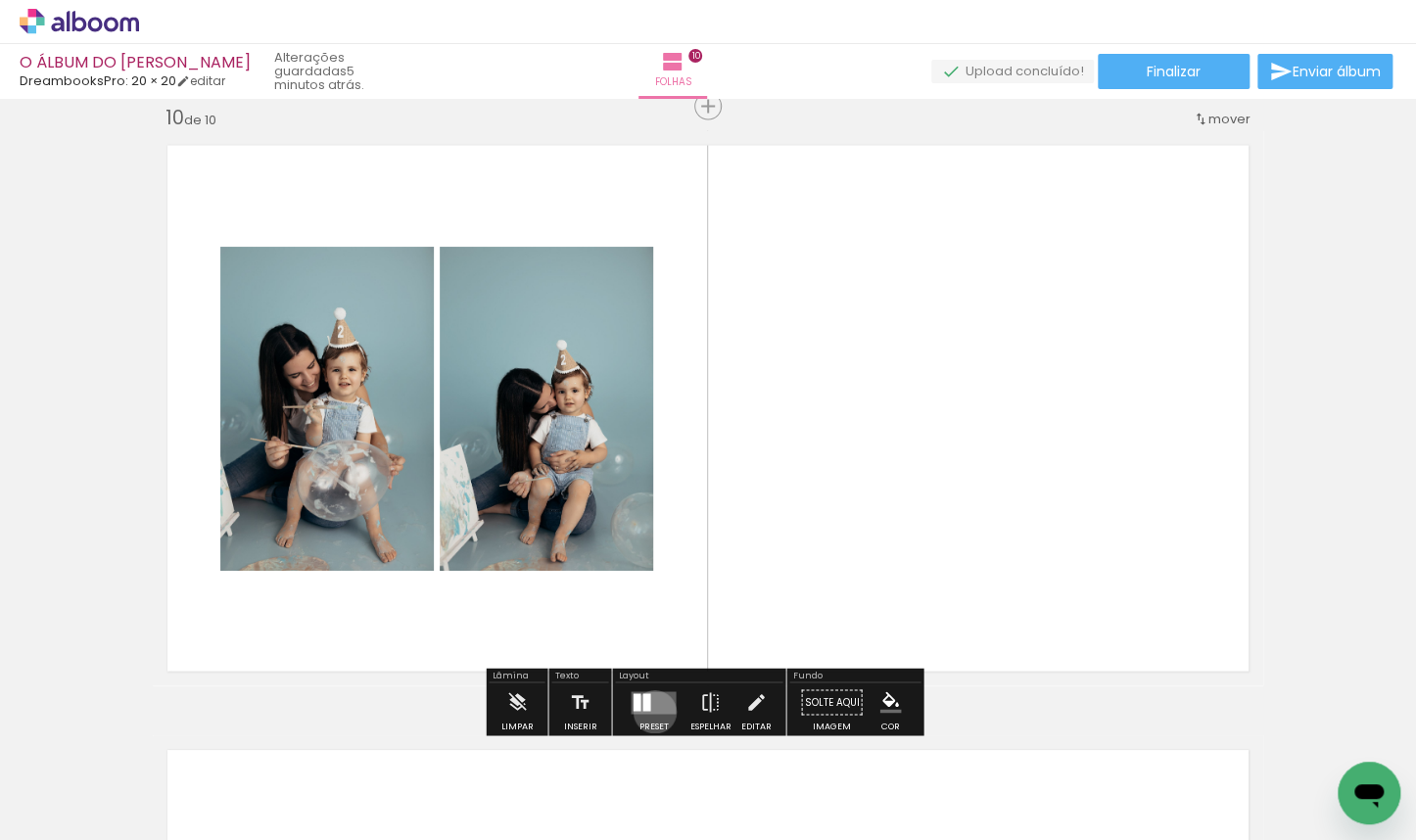 click at bounding box center (653, 702) 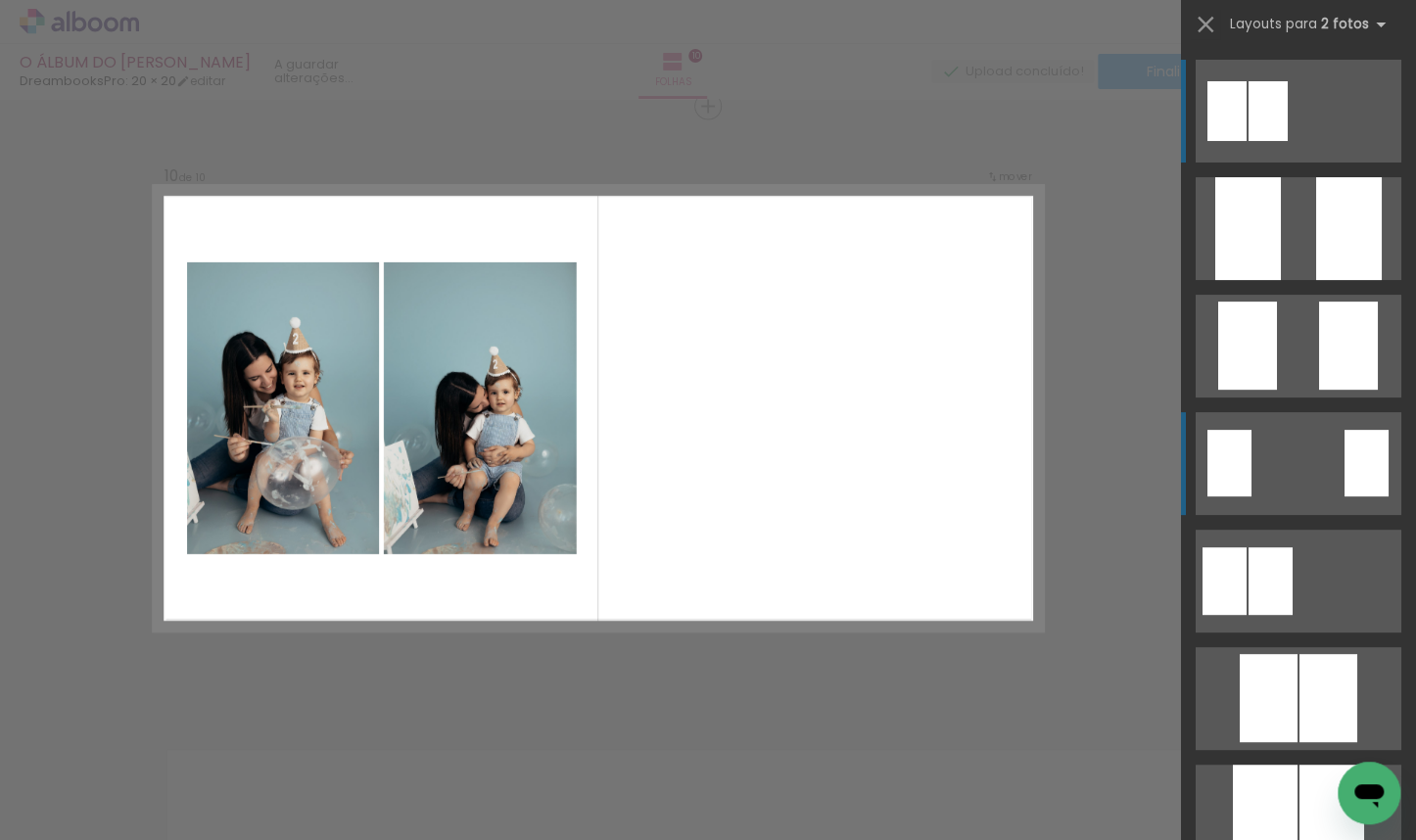 scroll, scrollTop: 5462, scrollLeft: 0, axis: vertical 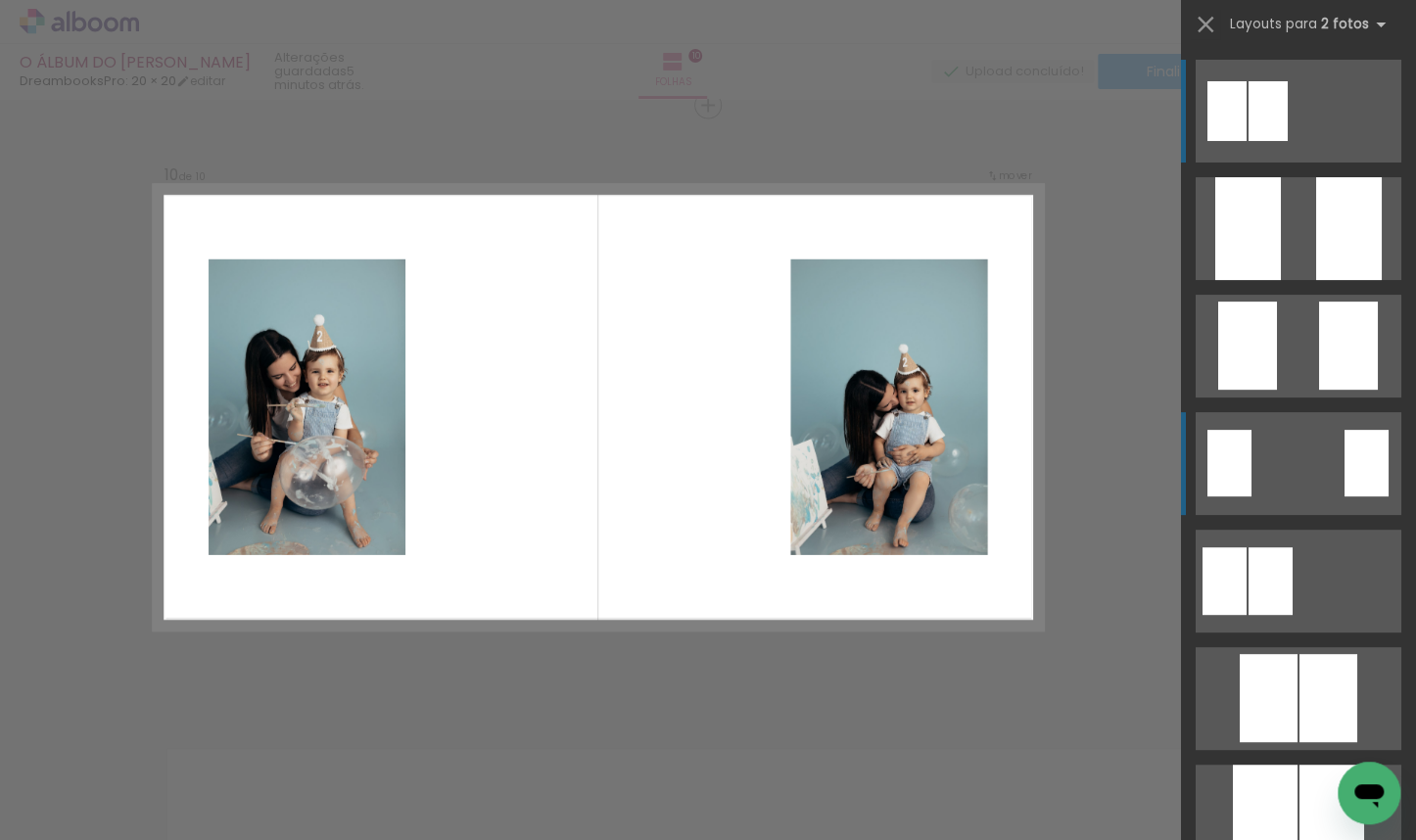 drag, startPoint x: 1322, startPoint y: 365, endPoint x: 1296, endPoint y: 488, distance: 125.71794 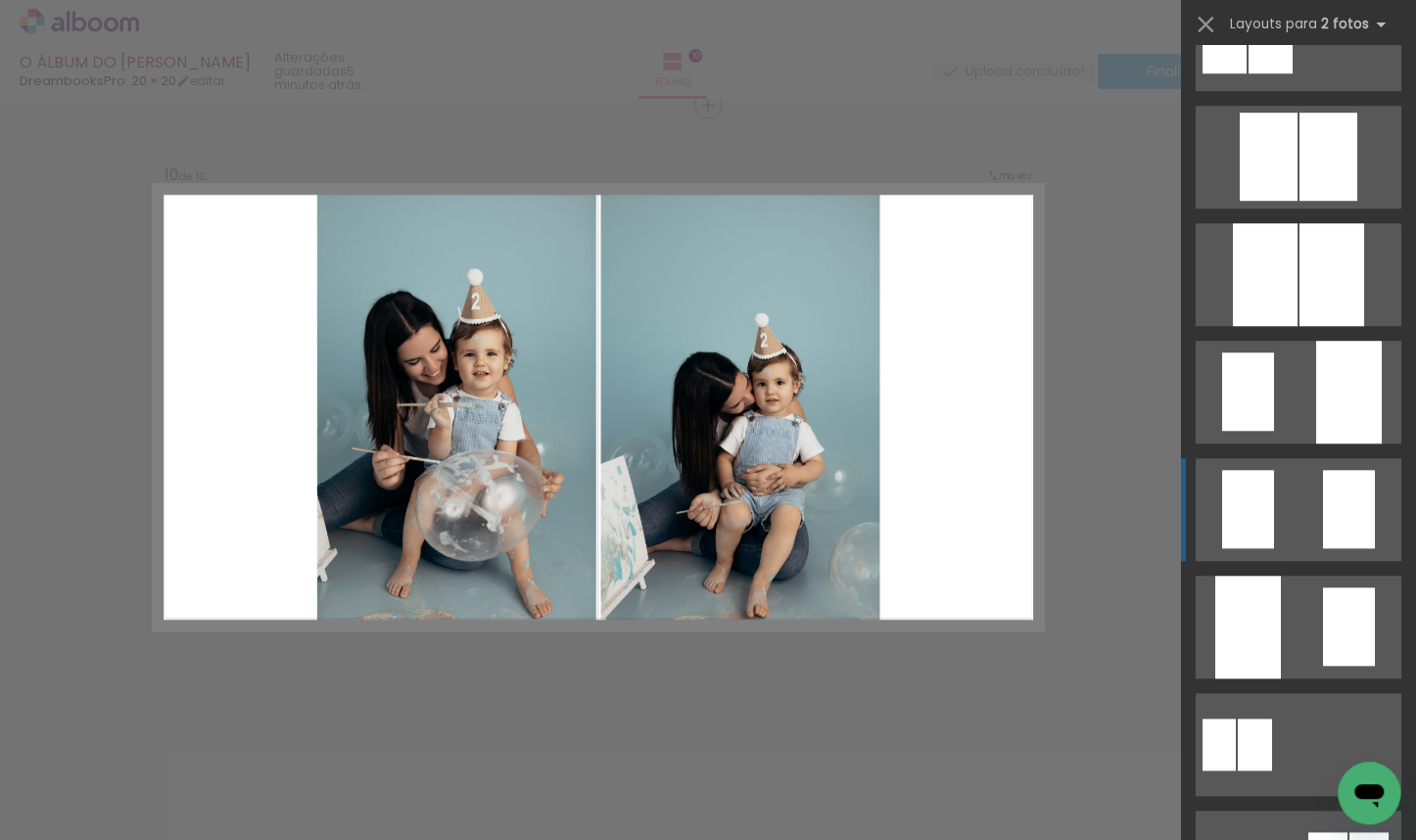 scroll, scrollTop: 632, scrollLeft: 0, axis: vertical 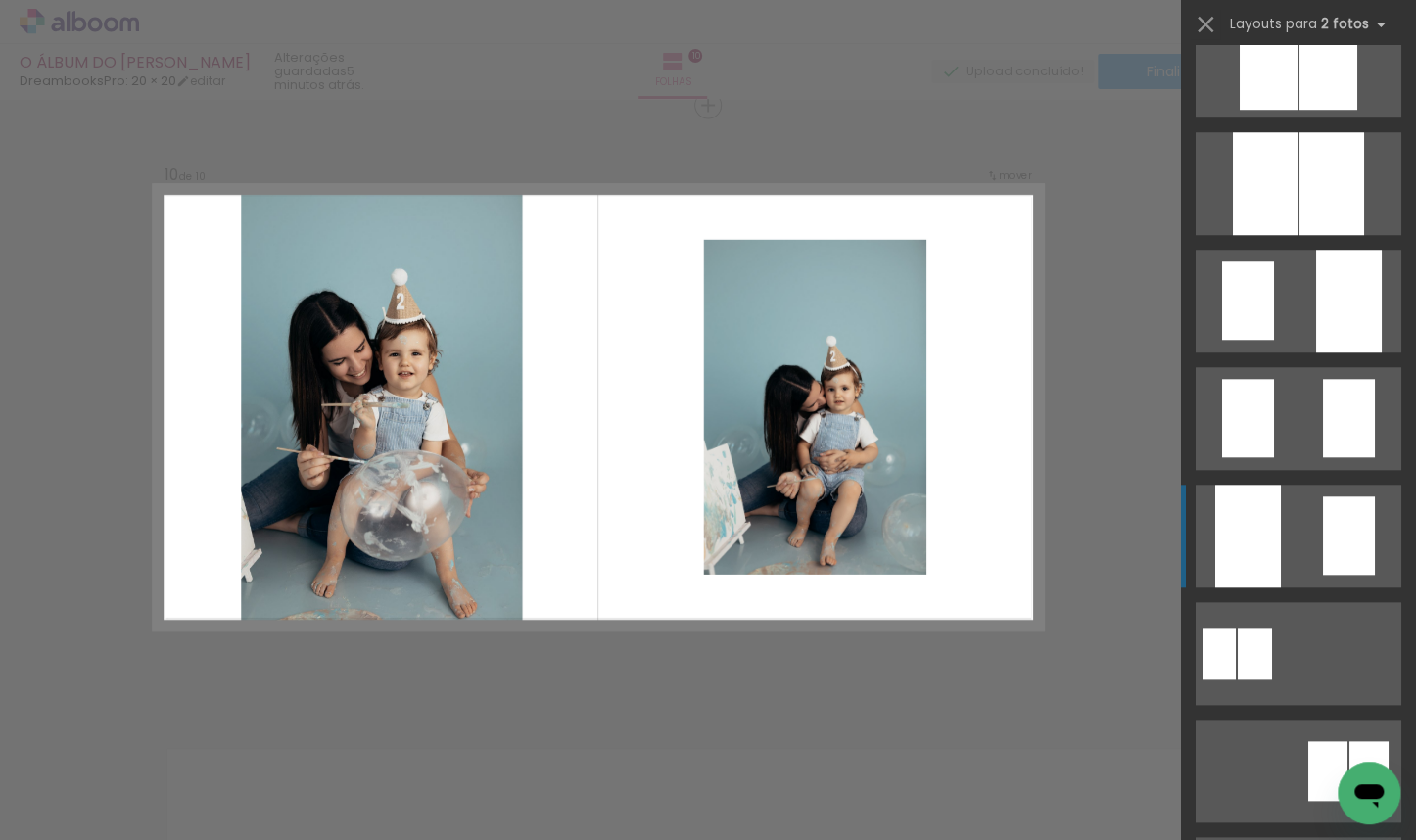 click at bounding box center [1298, -404] 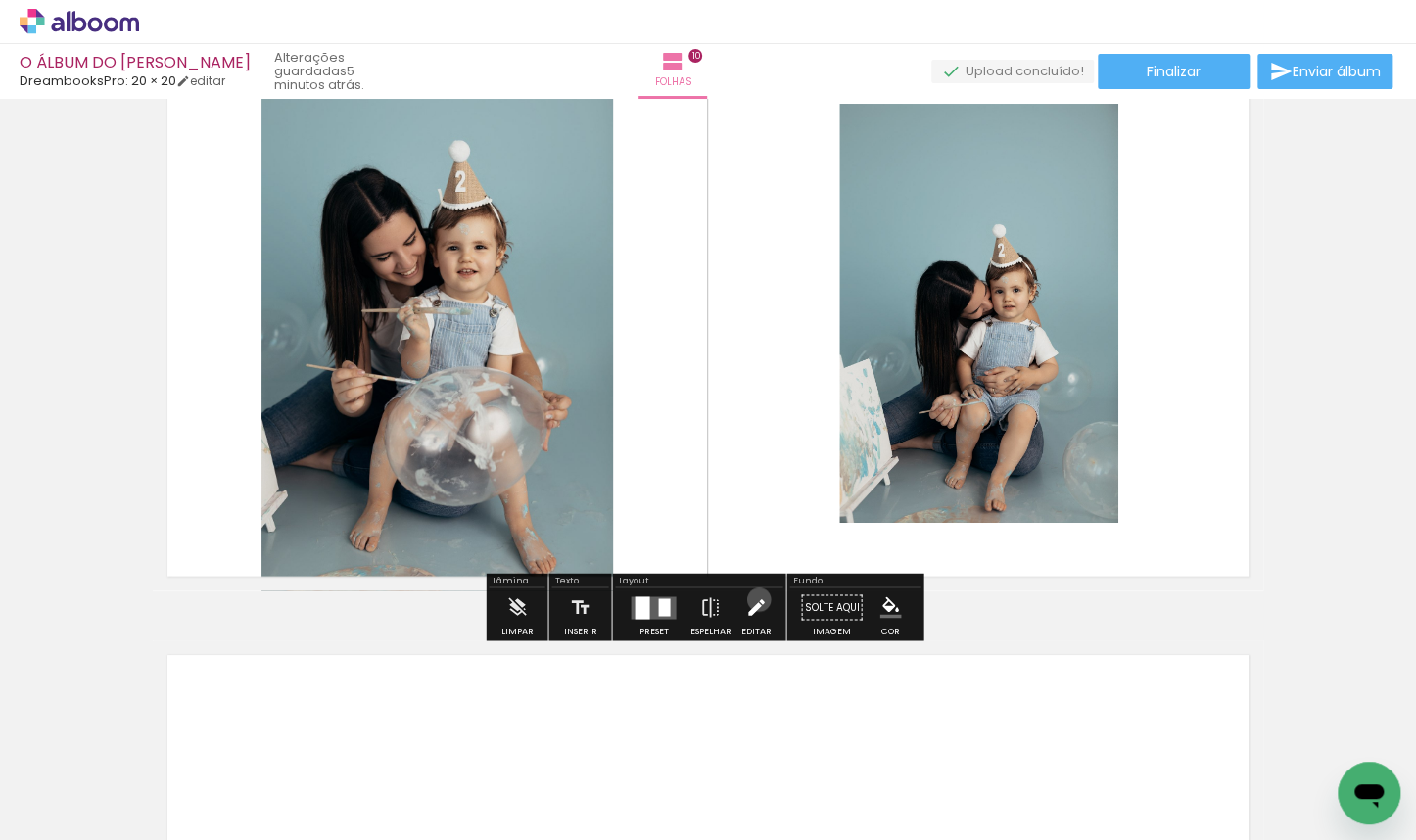 click at bounding box center [756, 608] 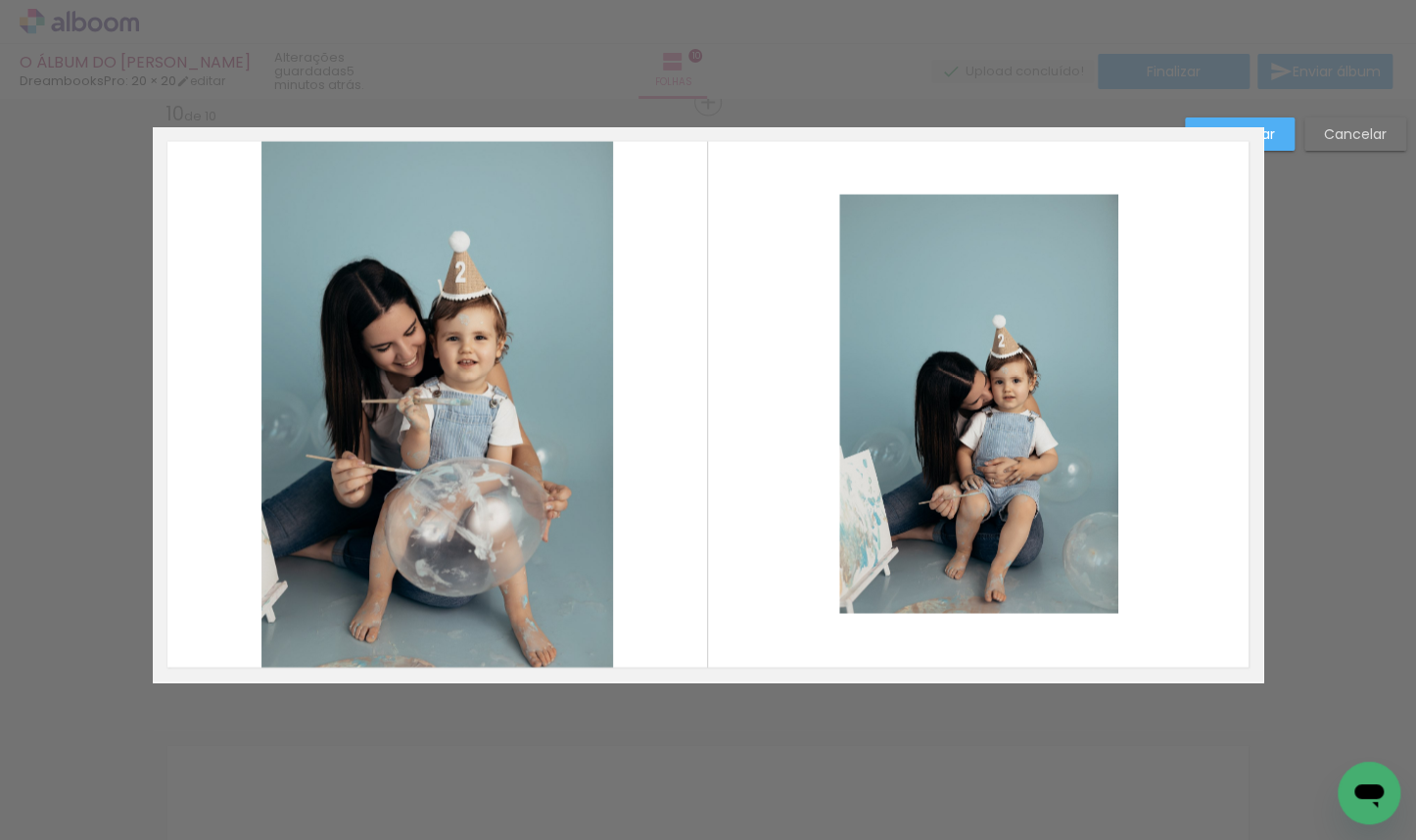 scroll, scrollTop: 5462, scrollLeft: 0, axis: vertical 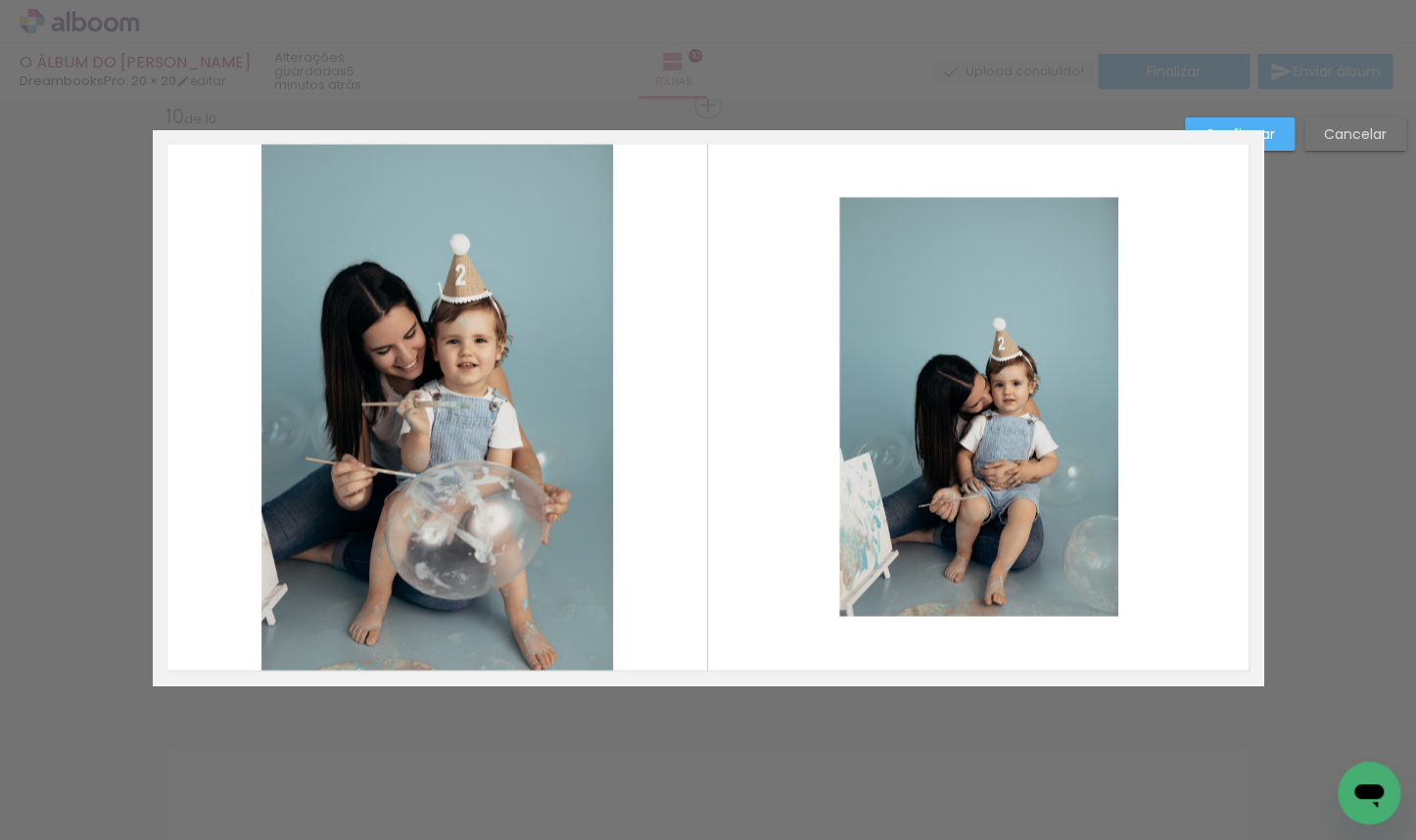 click 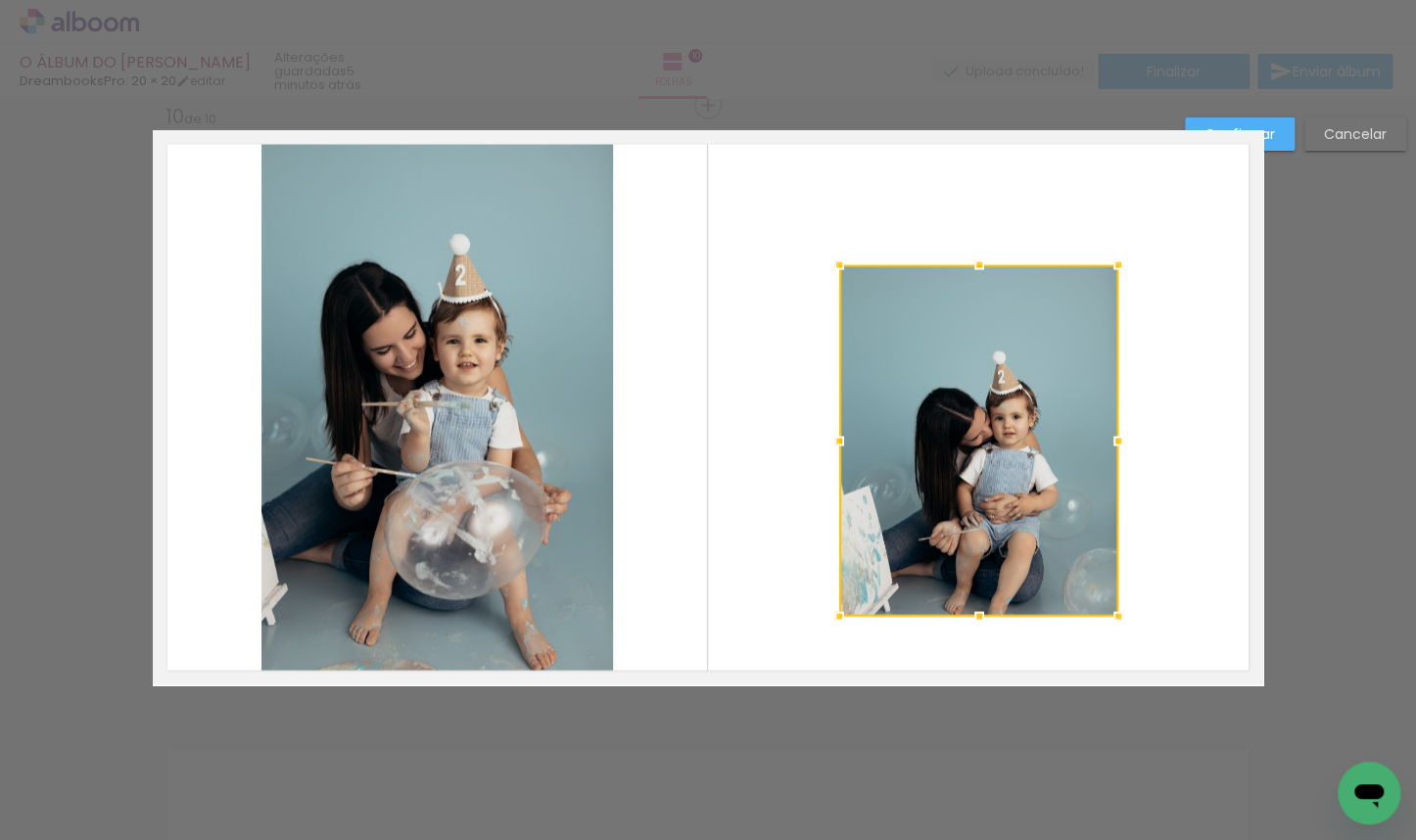 drag, startPoint x: 969, startPoint y: 203, endPoint x: 976, endPoint y: 268, distance: 65.37584 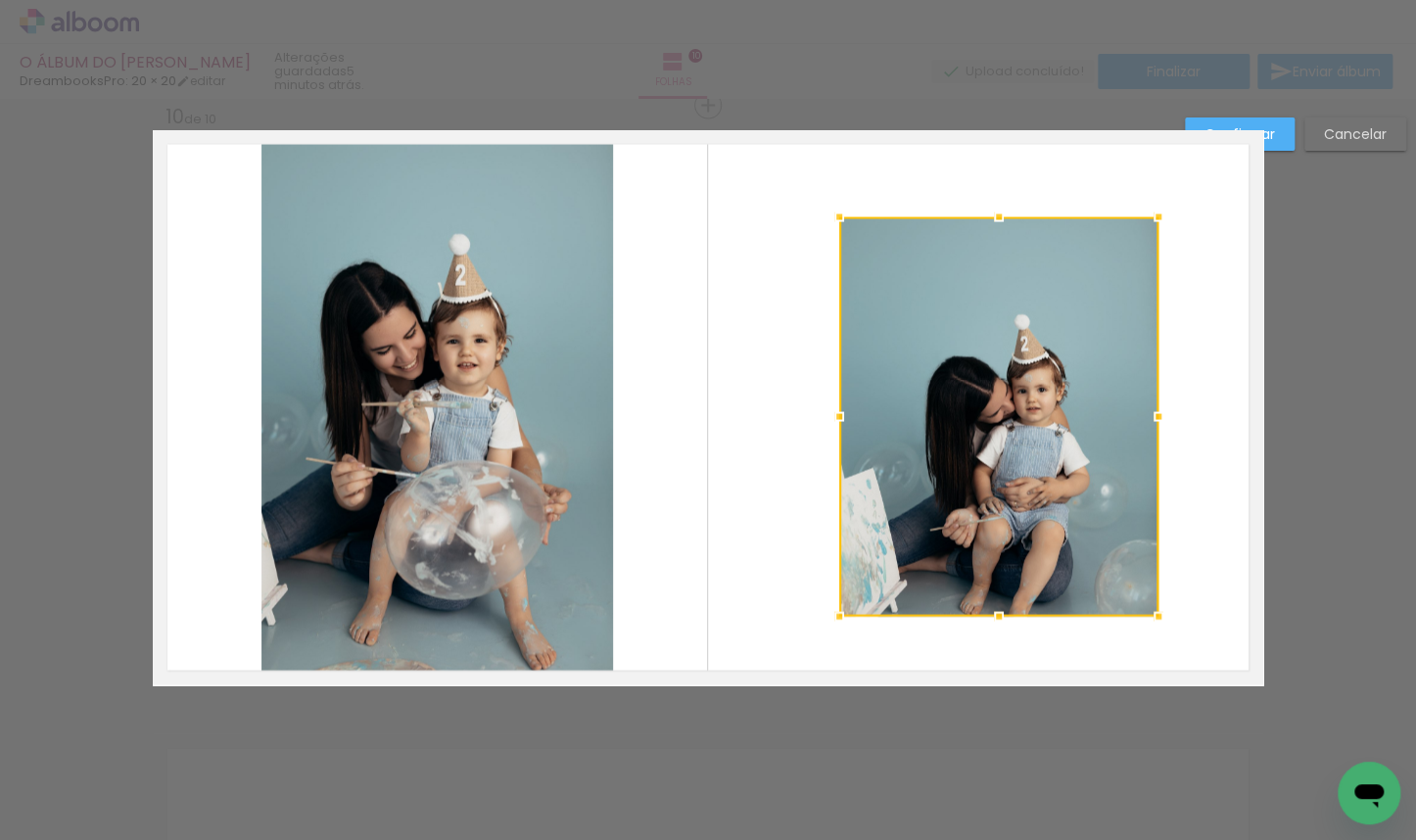 drag, startPoint x: 1112, startPoint y: 261, endPoint x: 1152, endPoint y: 213, distance: 62.482 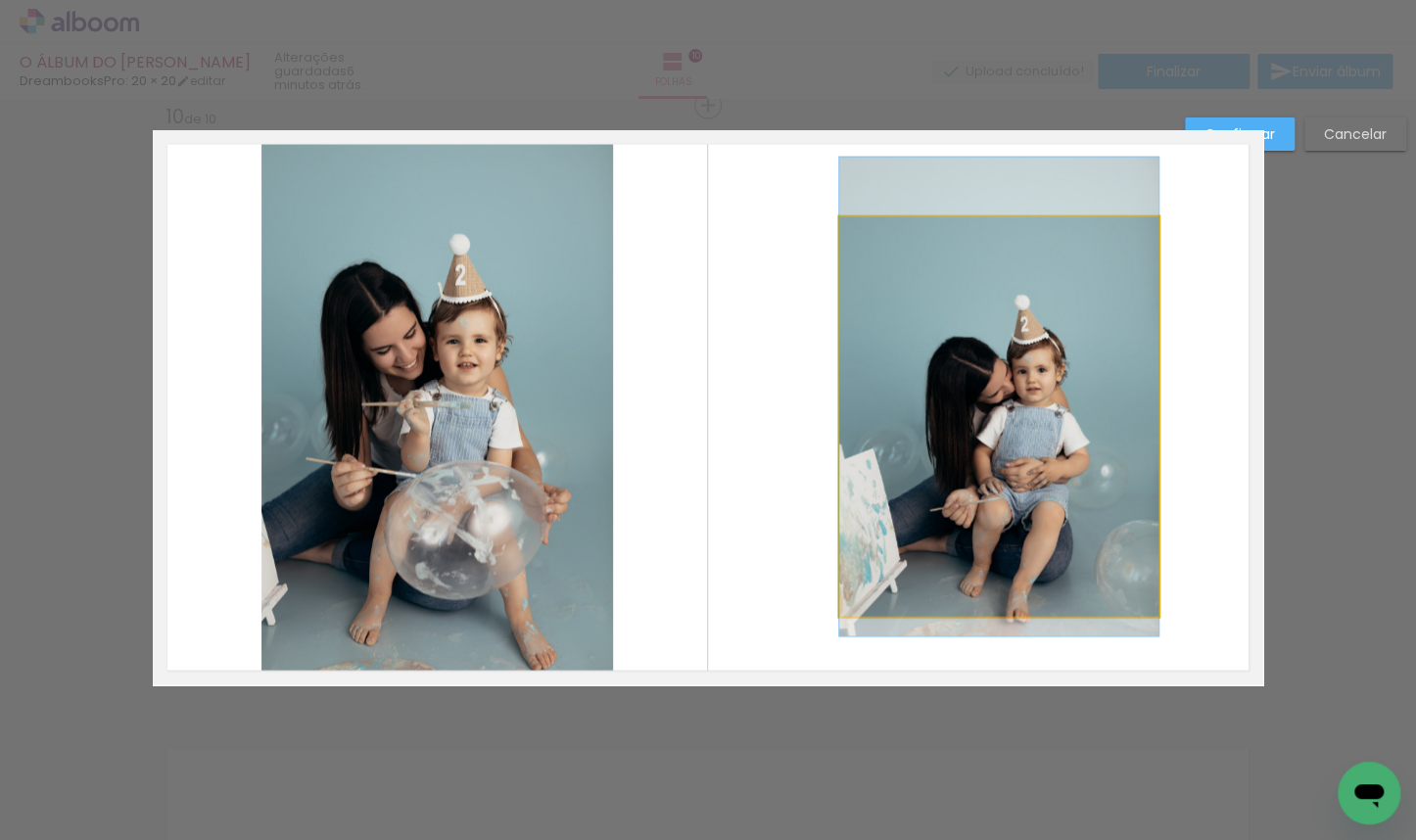 drag, startPoint x: 1030, startPoint y: 400, endPoint x: 1019, endPoint y: 383, distance: 20.248457 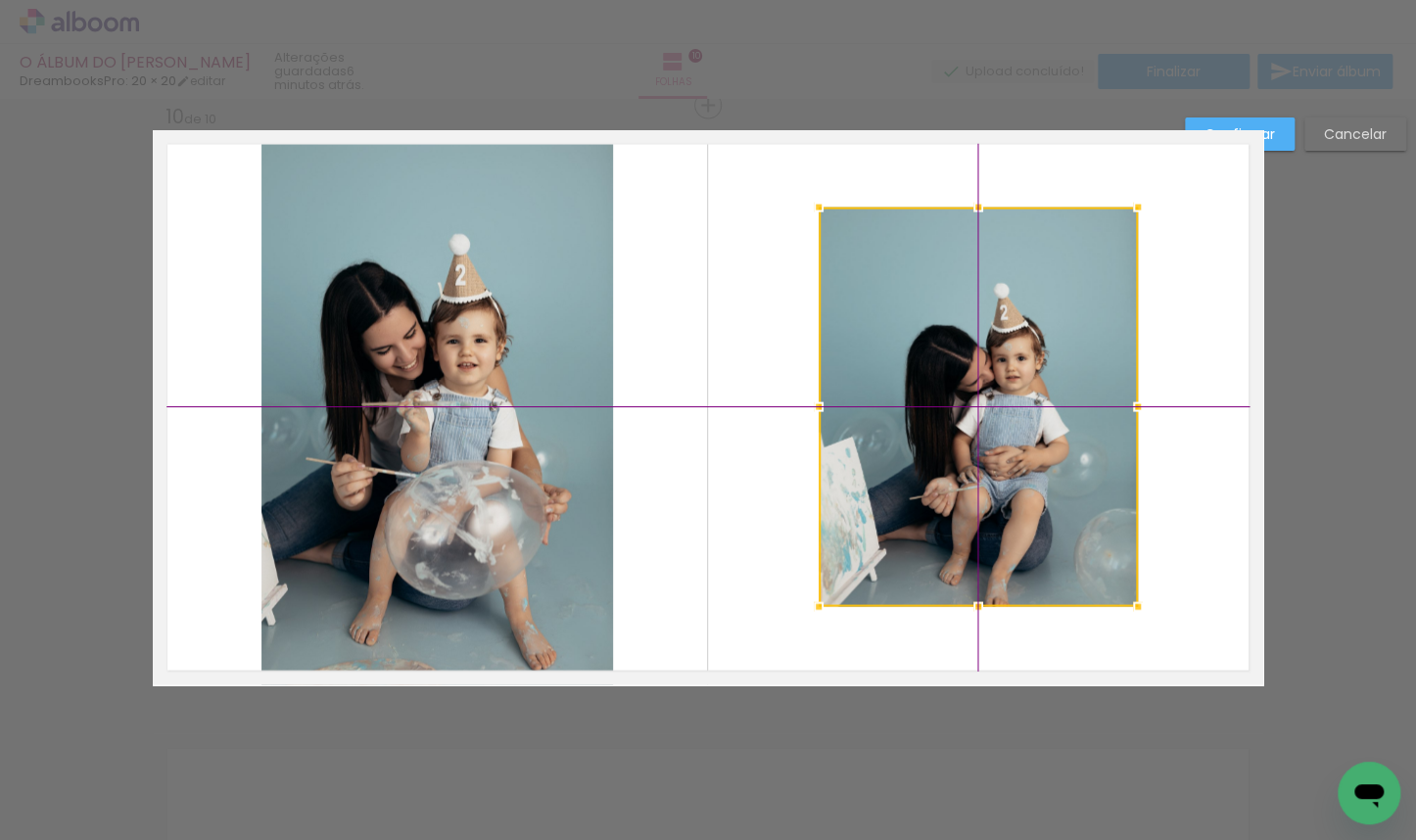 drag, startPoint x: 1014, startPoint y: 394, endPoint x: 991, endPoint y: 388, distance: 23.769729 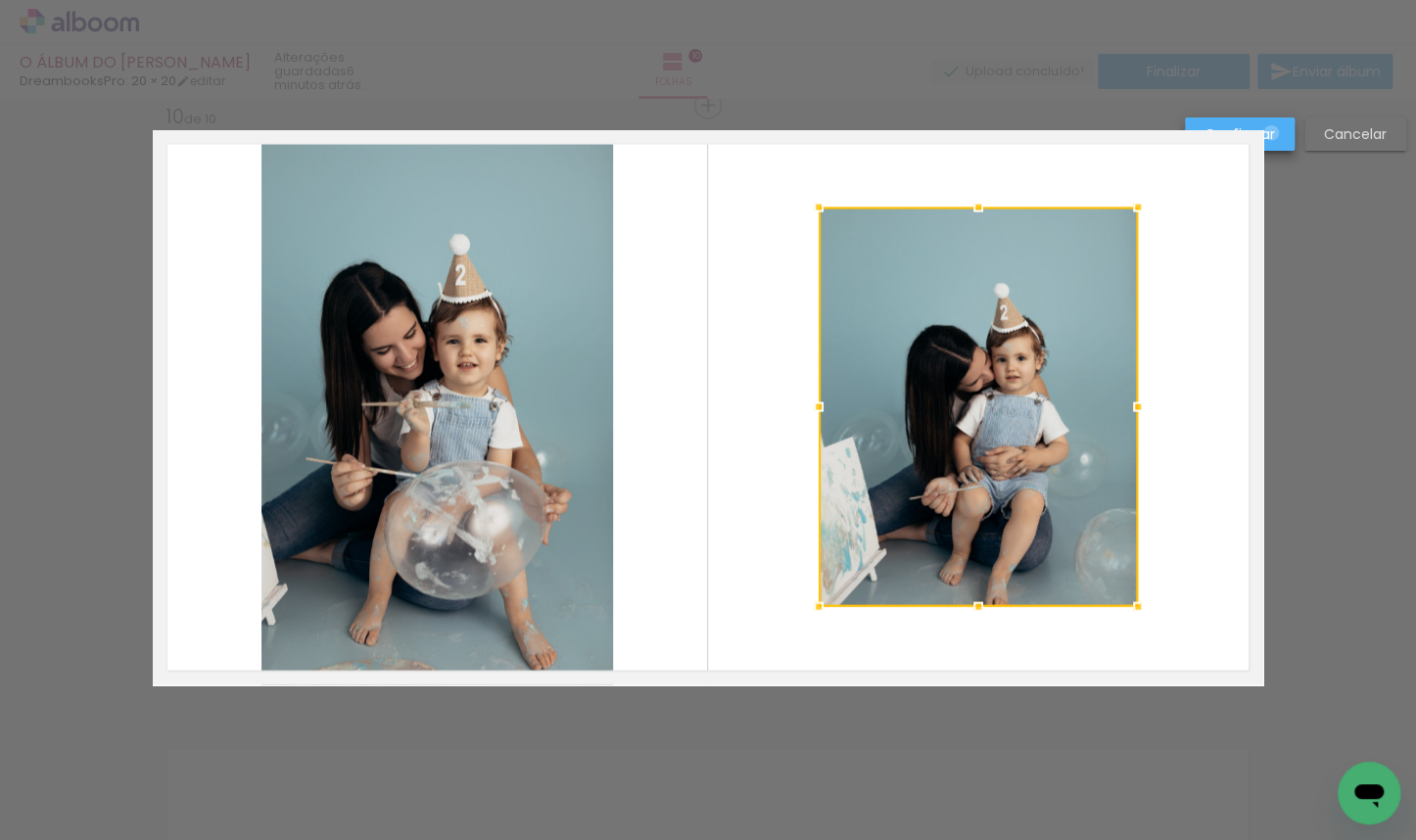 click on "Confirmar" at bounding box center (0, 0) 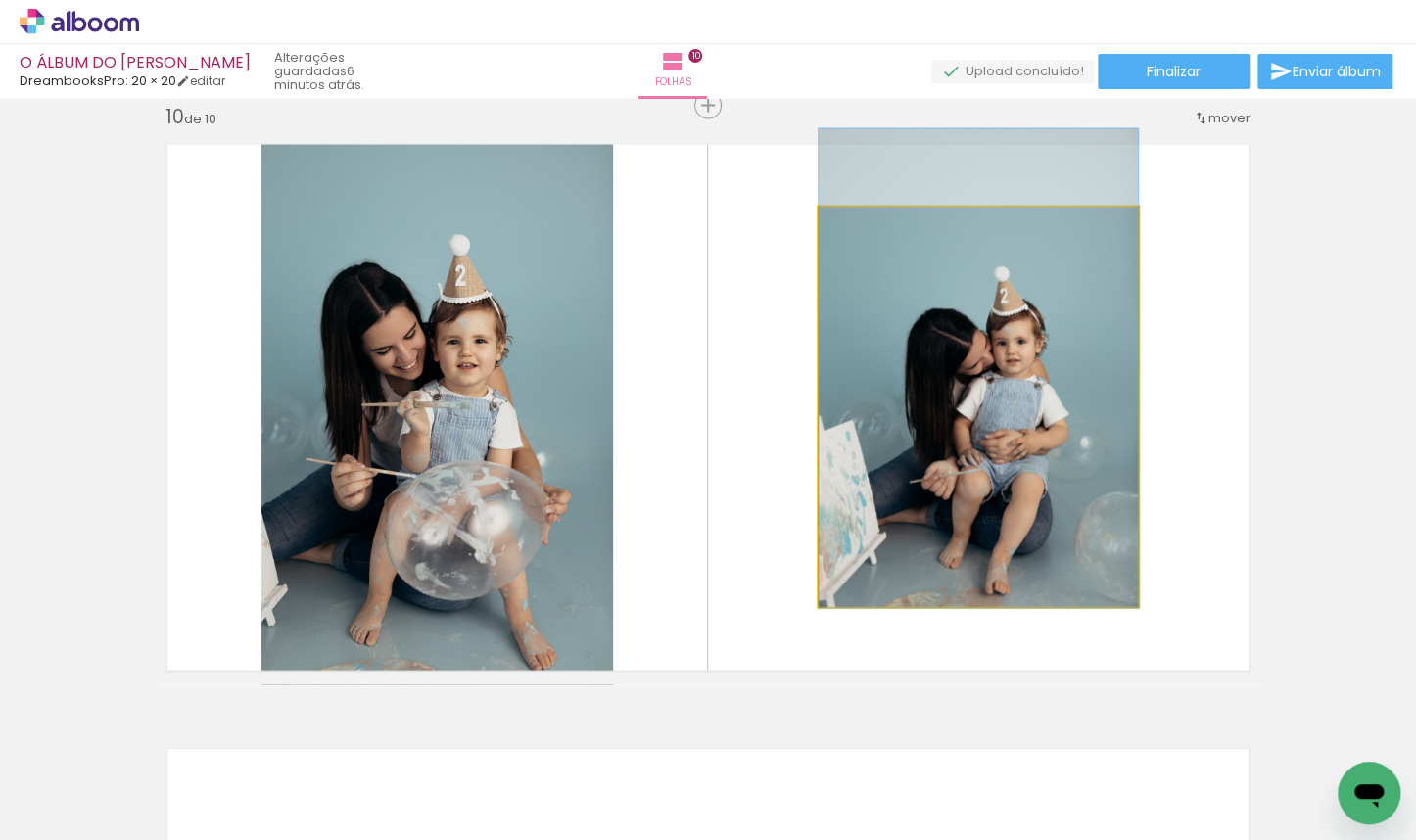 drag, startPoint x: 1060, startPoint y: 407, endPoint x: 1058, endPoint y: 391, distance: 16.124515 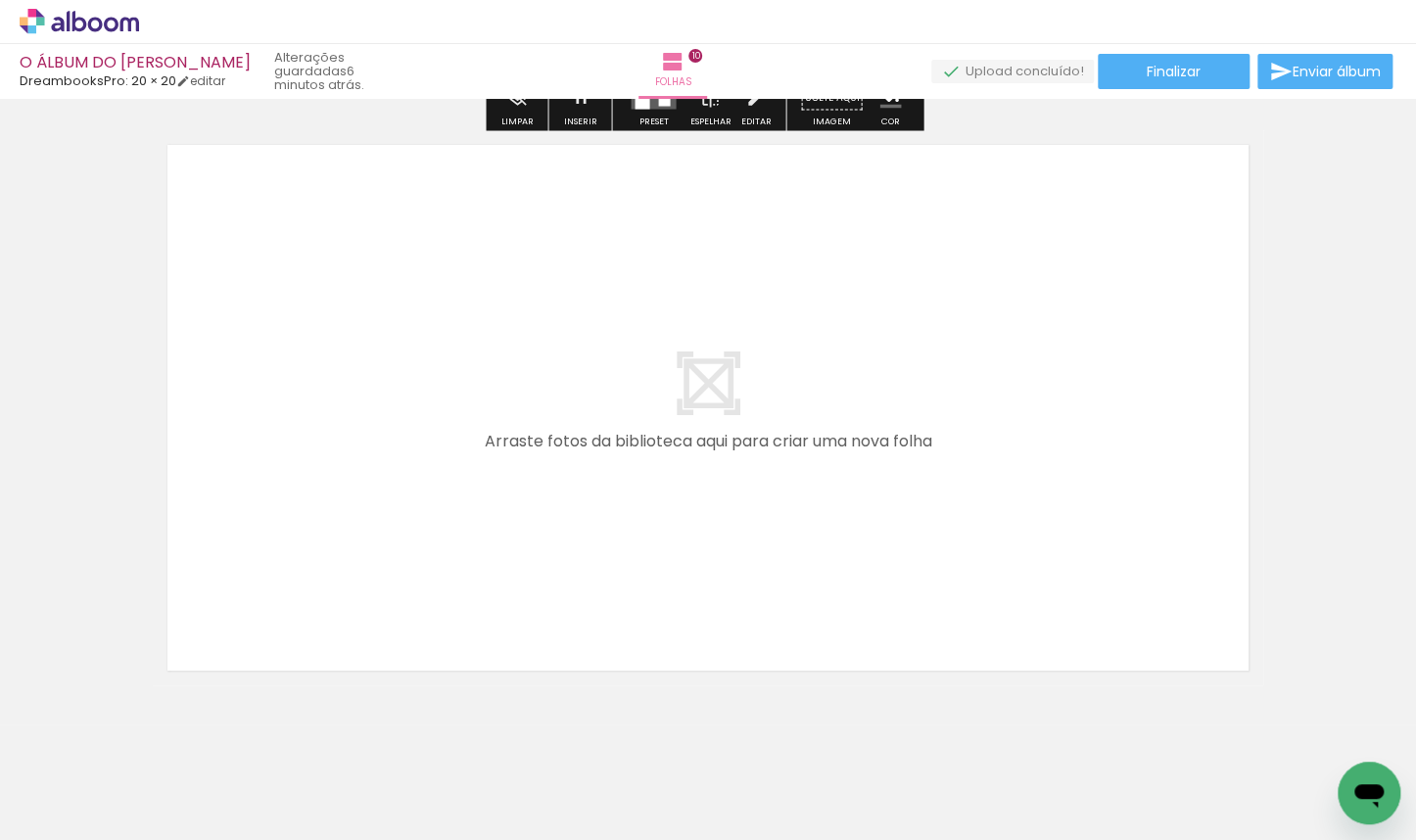scroll, scrollTop: 6103, scrollLeft: 0, axis: vertical 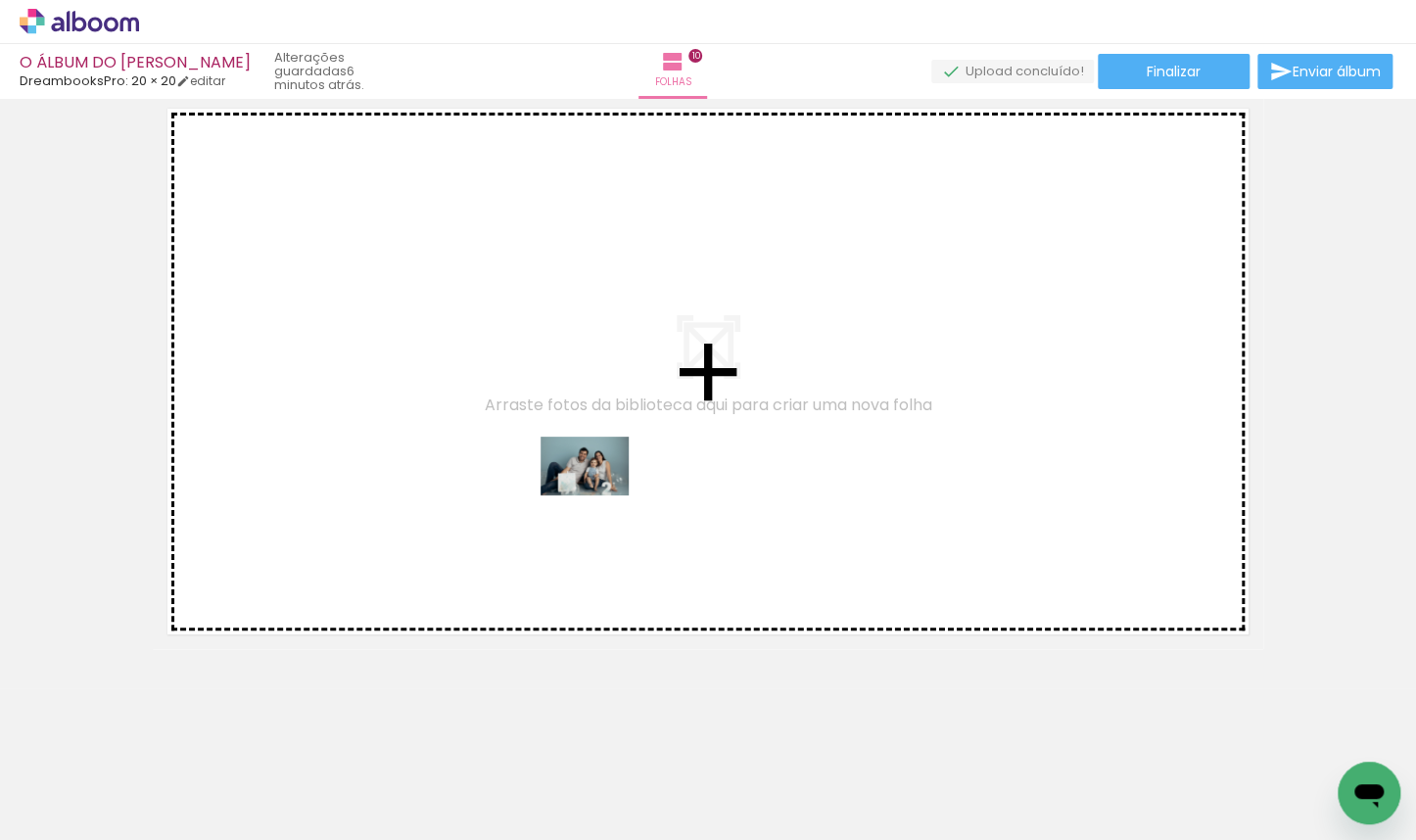 drag, startPoint x: 1206, startPoint y: 745, endPoint x: 593, endPoint y: 493, distance: 662.77673 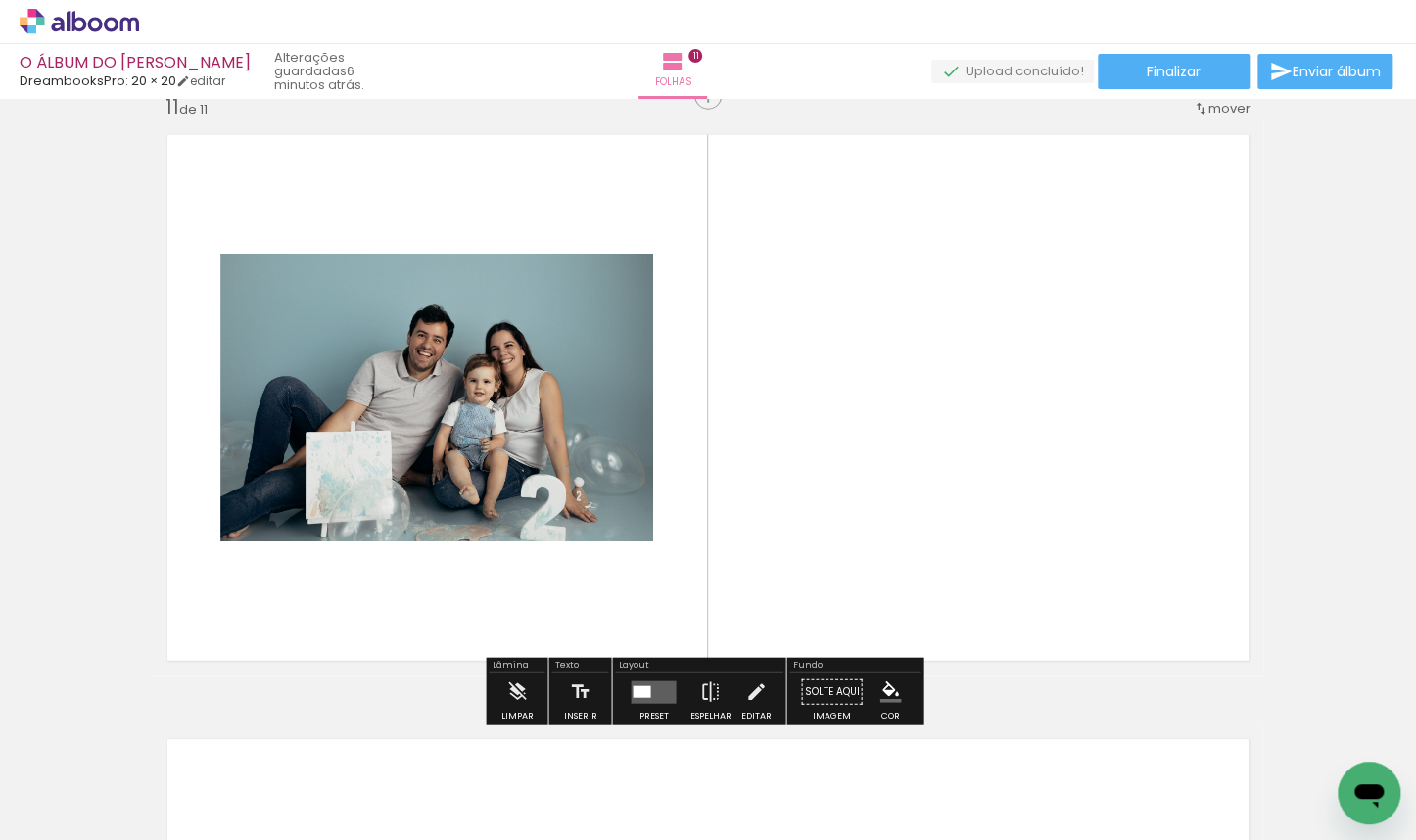 scroll, scrollTop: 6066, scrollLeft: 0, axis: vertical 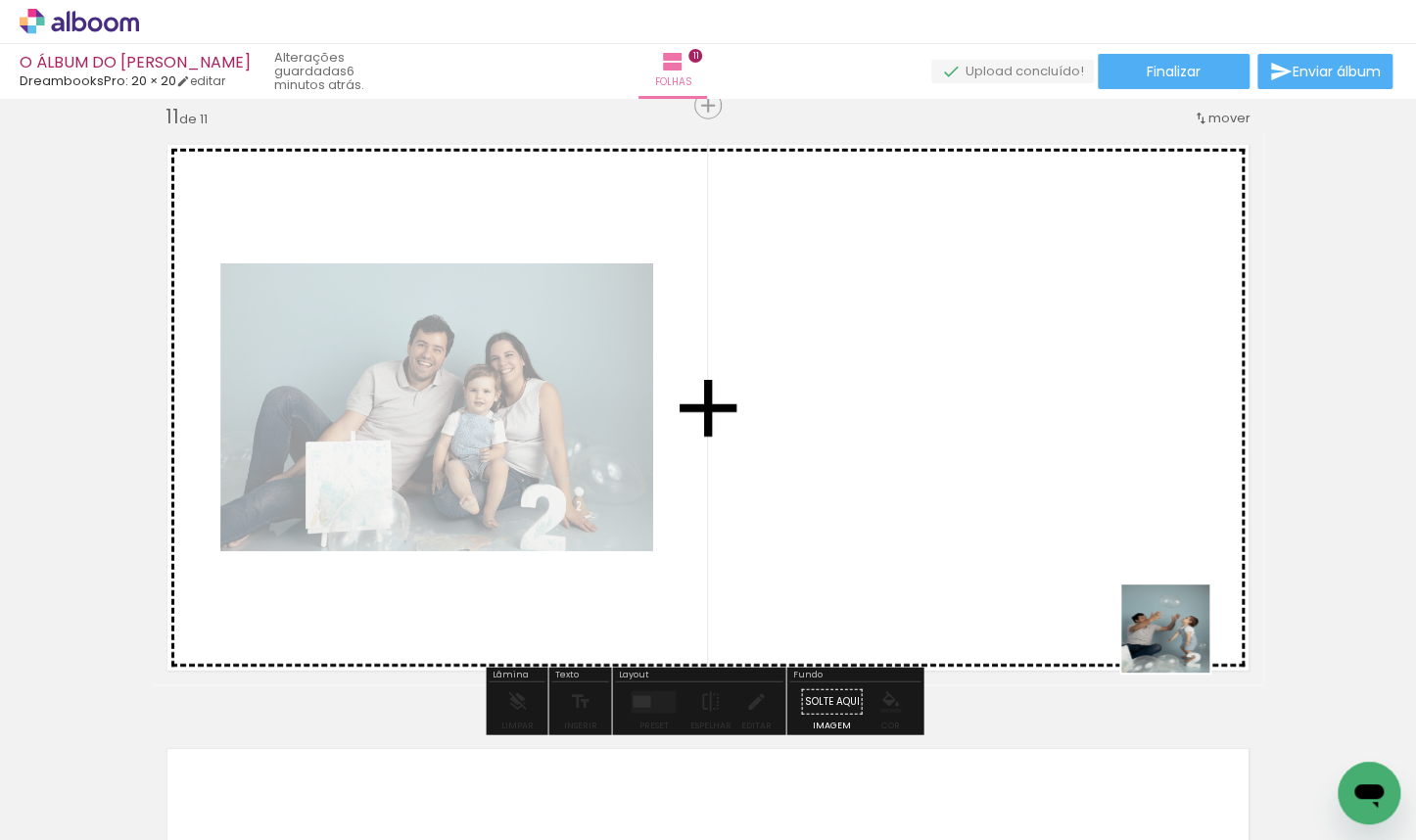 drag, startPoint x: 1297, startPoint y: 713, endPoint x: 949, endPoint y: 528, distance: 394.118 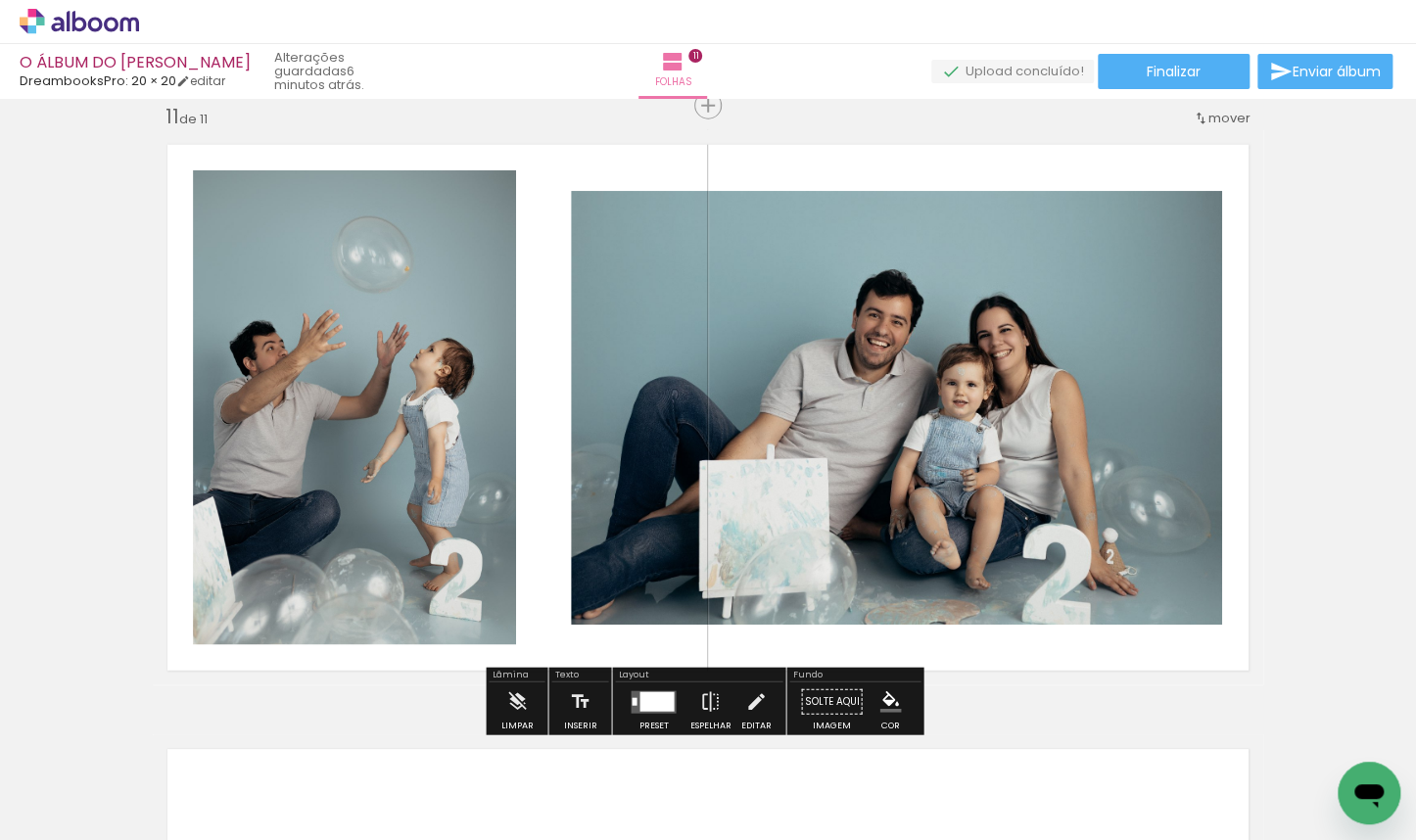 scroll, scrollTop: 0, scrollLeft: 0, axis: both 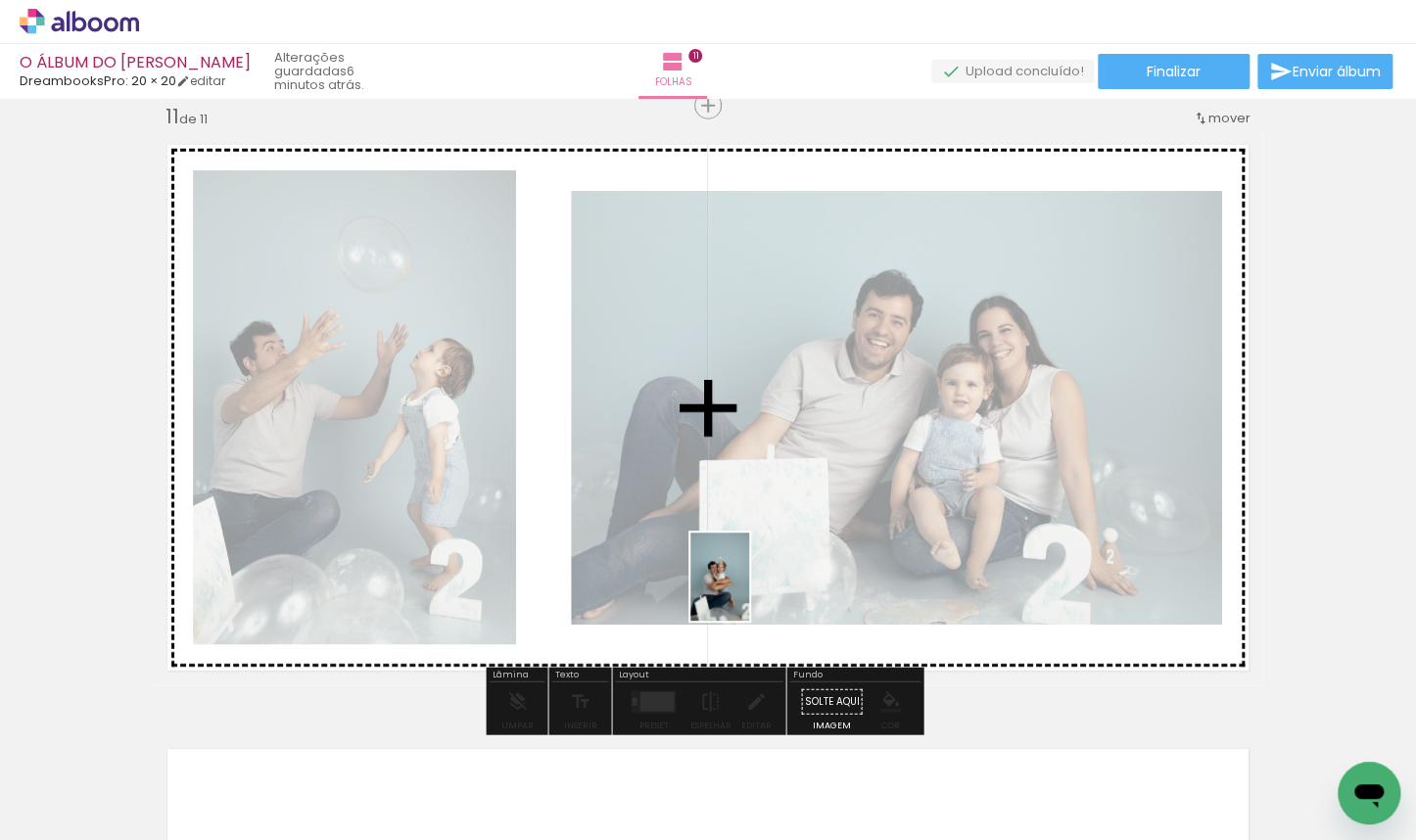 drag, startPoint x: 332, startPoint y: 792, endPoint x: 749, endPoint y: 591, distance: 462.9147 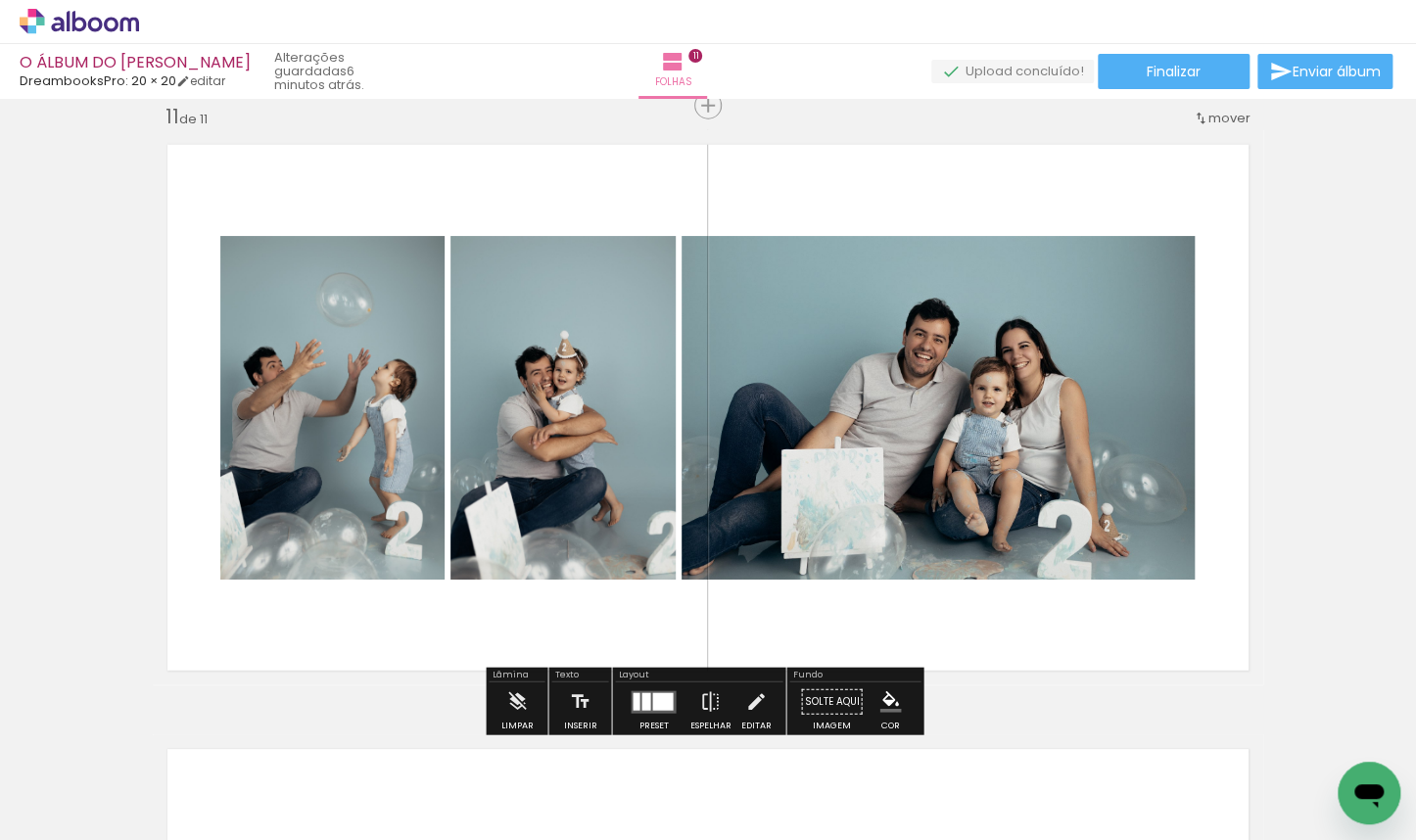 scroll, scrollTop: 5844, scrollLeft: 0, axis: vertical 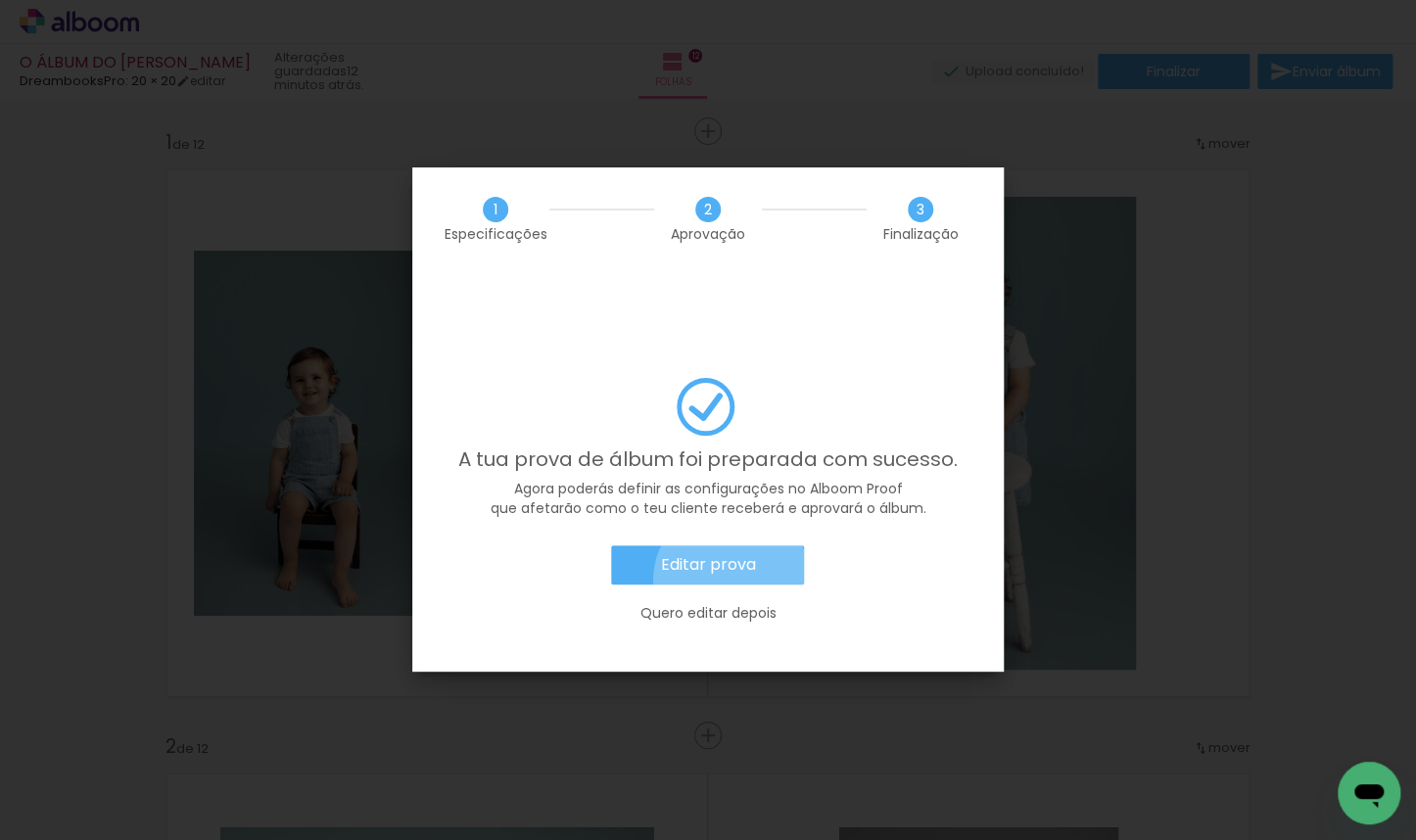 click on "Editar prova" at bounding box center (707, 565) 